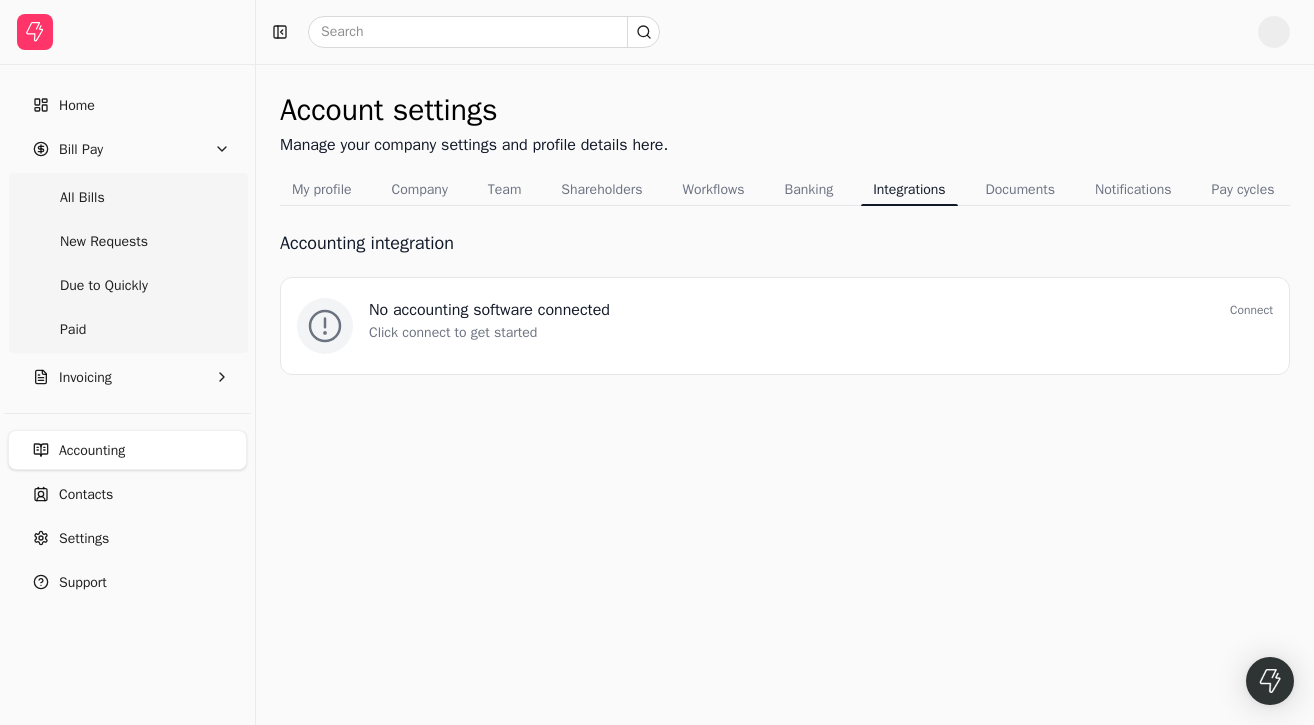 scroll, scrollTop: 0, scrollLeft: 0, axis: both 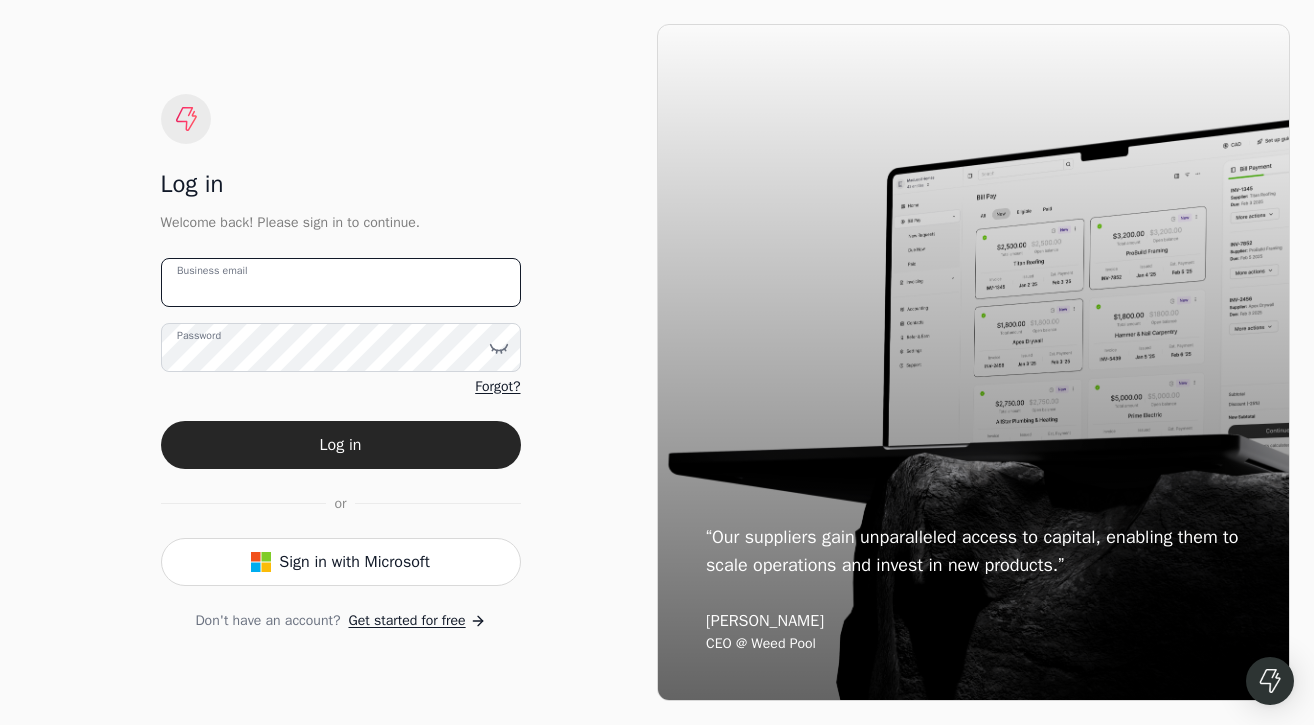 click on "Business email" at bounding box center [341, 282] 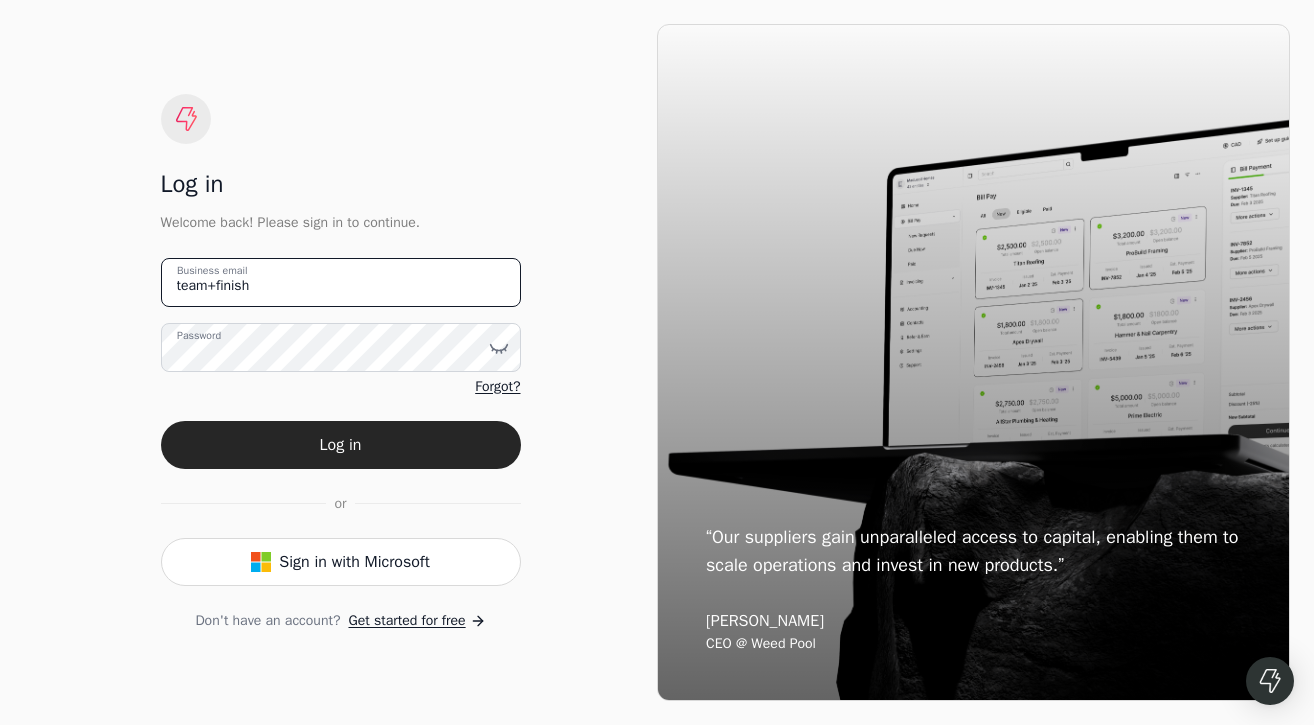 type on "[EMAIL_ADDRESS][DOMAIN_NAME]" 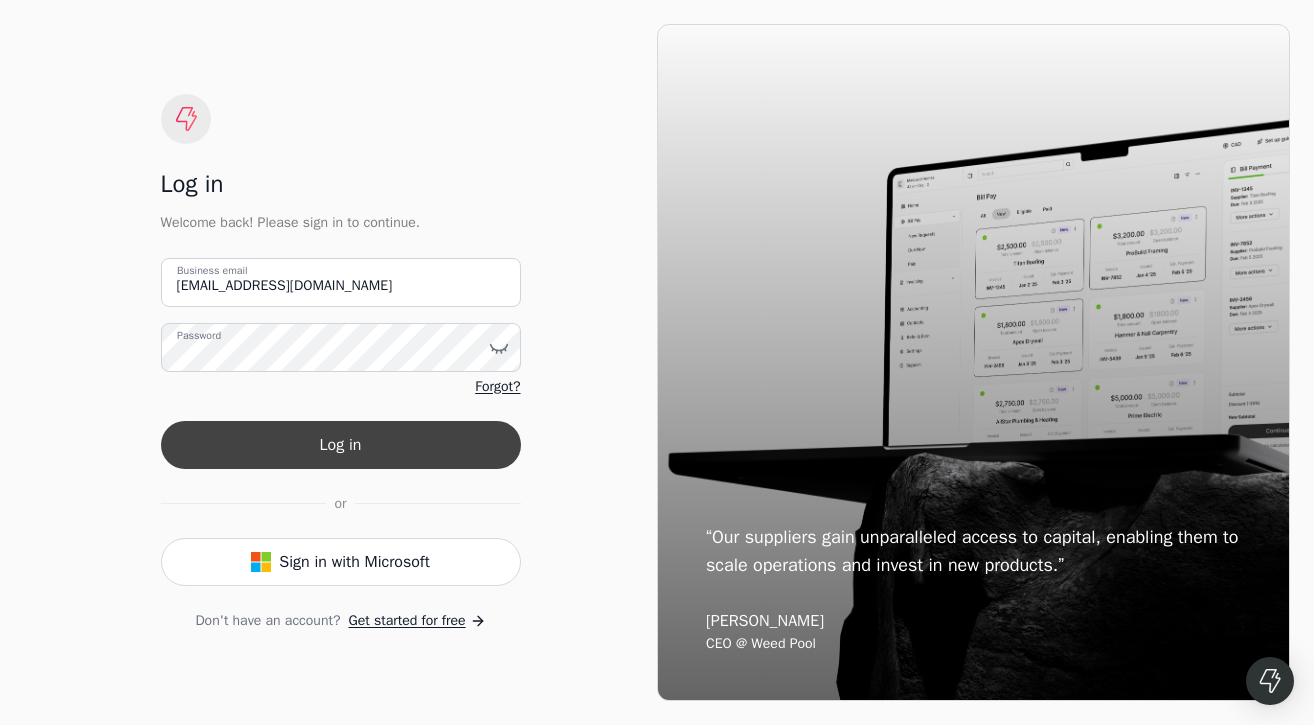 click on "Log in" at bounding box center (341, 445) 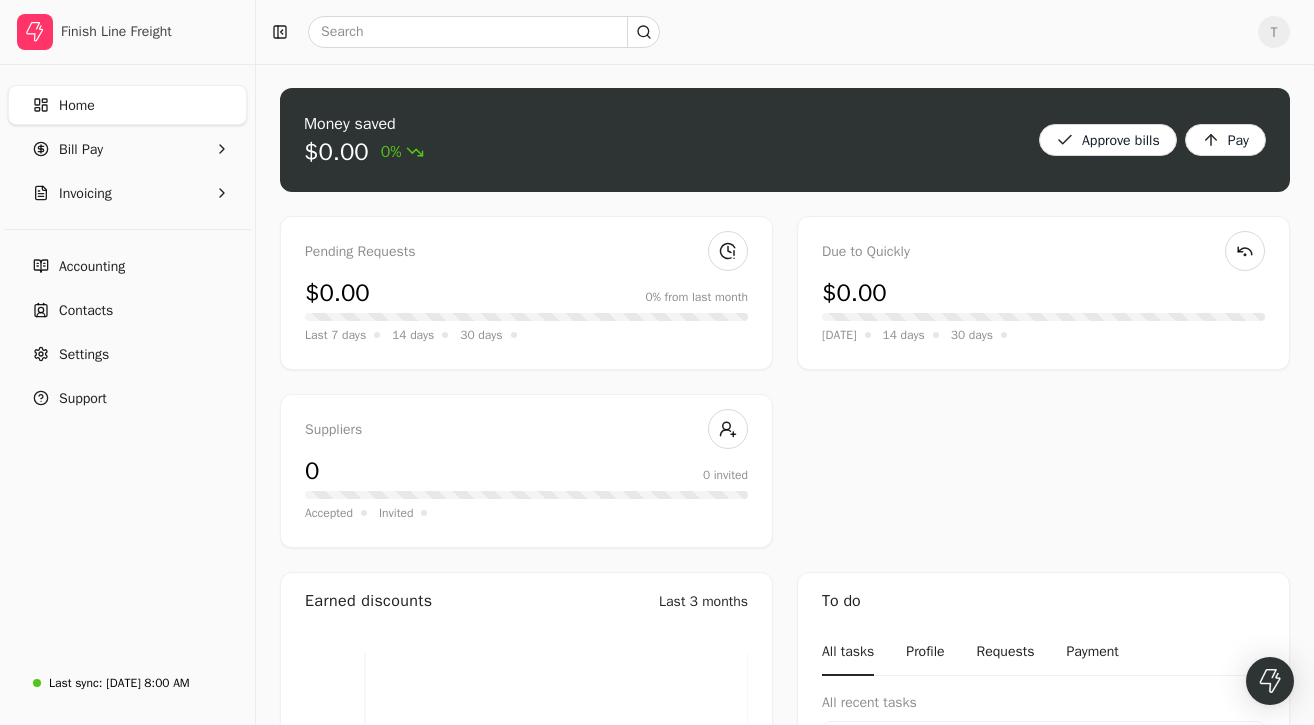 click on "Home" at bounding box center [127, 105] 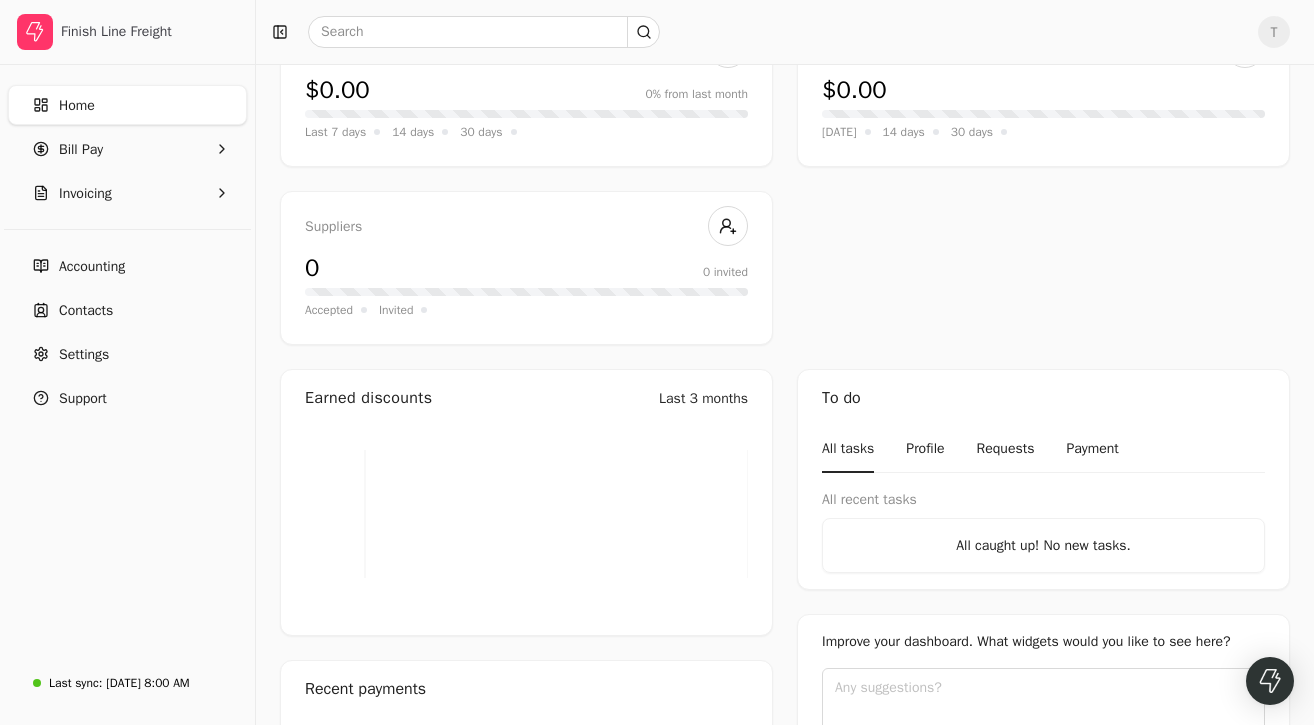 scroll, scrollTop: 323, scrollLeft: 0, axis: vertical 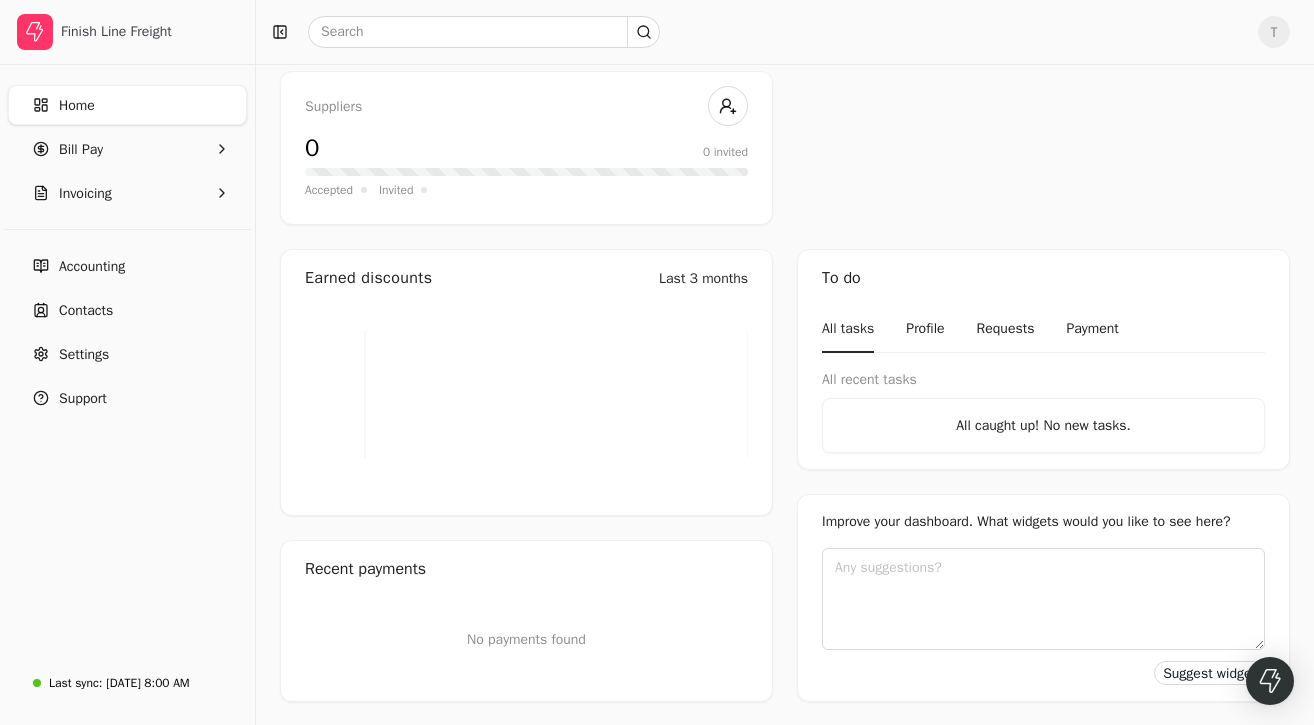 click on "Home" at bounding box center (127, 105) 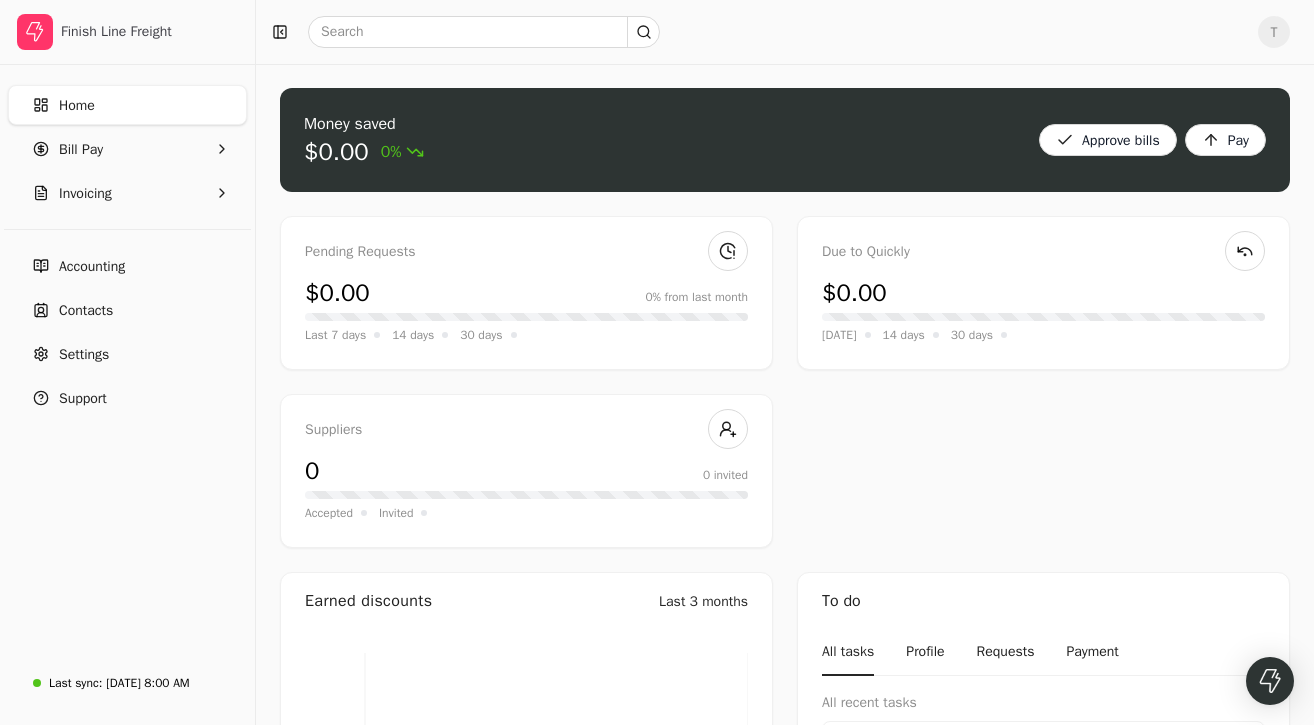 click on "Home" at bounding box center (127, 105) 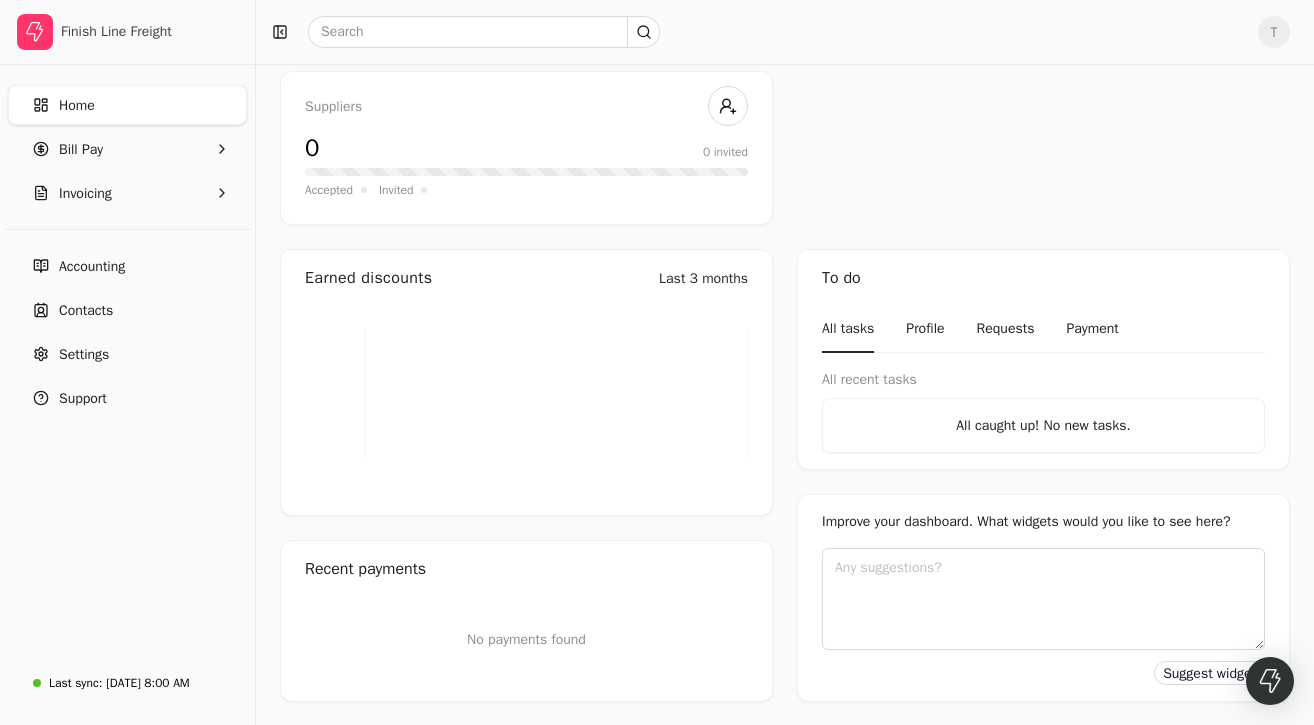scroll, scrollTop: 0, scrollLeft: 0, axis: both 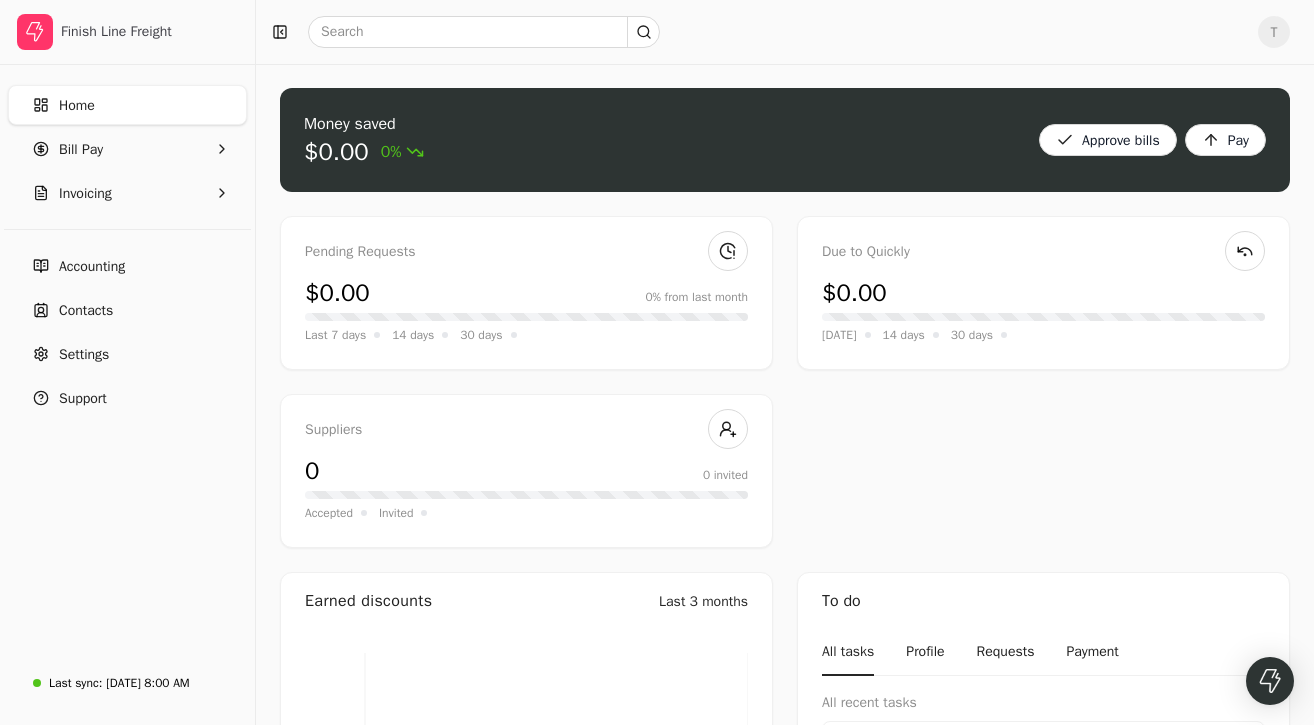 click on "Home" at bounding box center (77, 105) 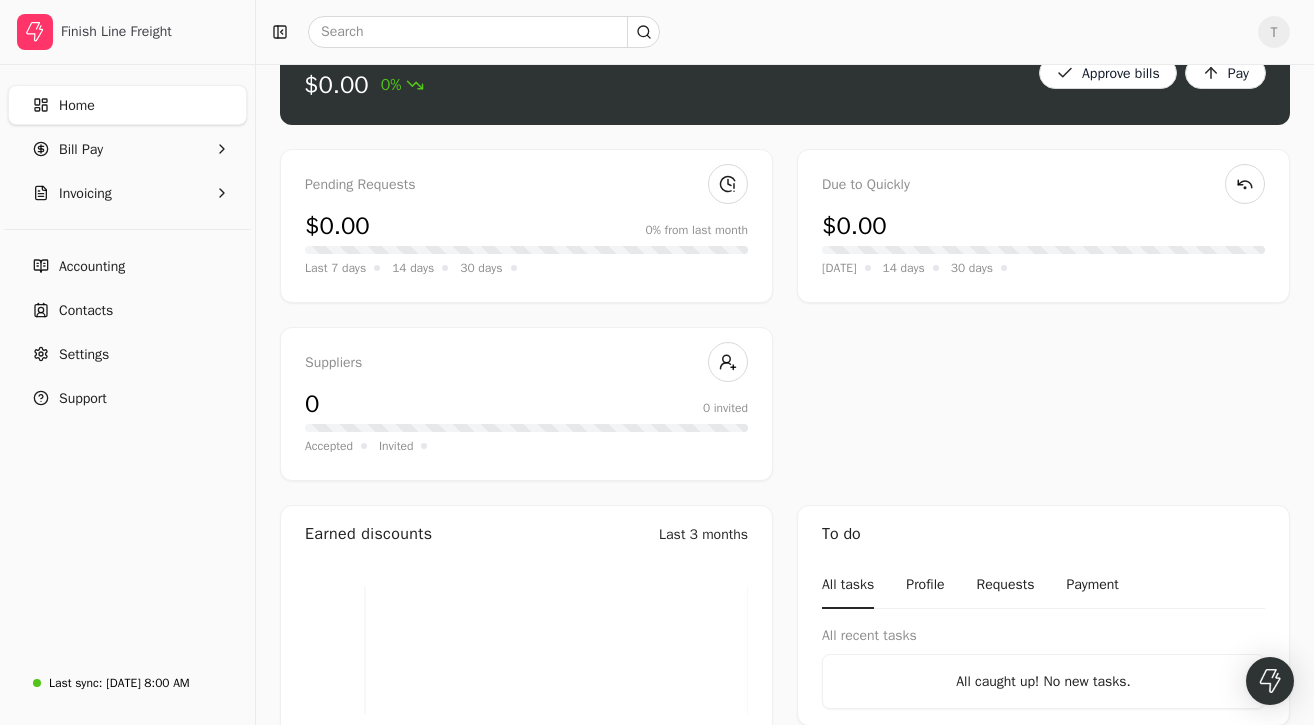 scroll, scrollTop: 0, scrollLeft: 0, axis: both 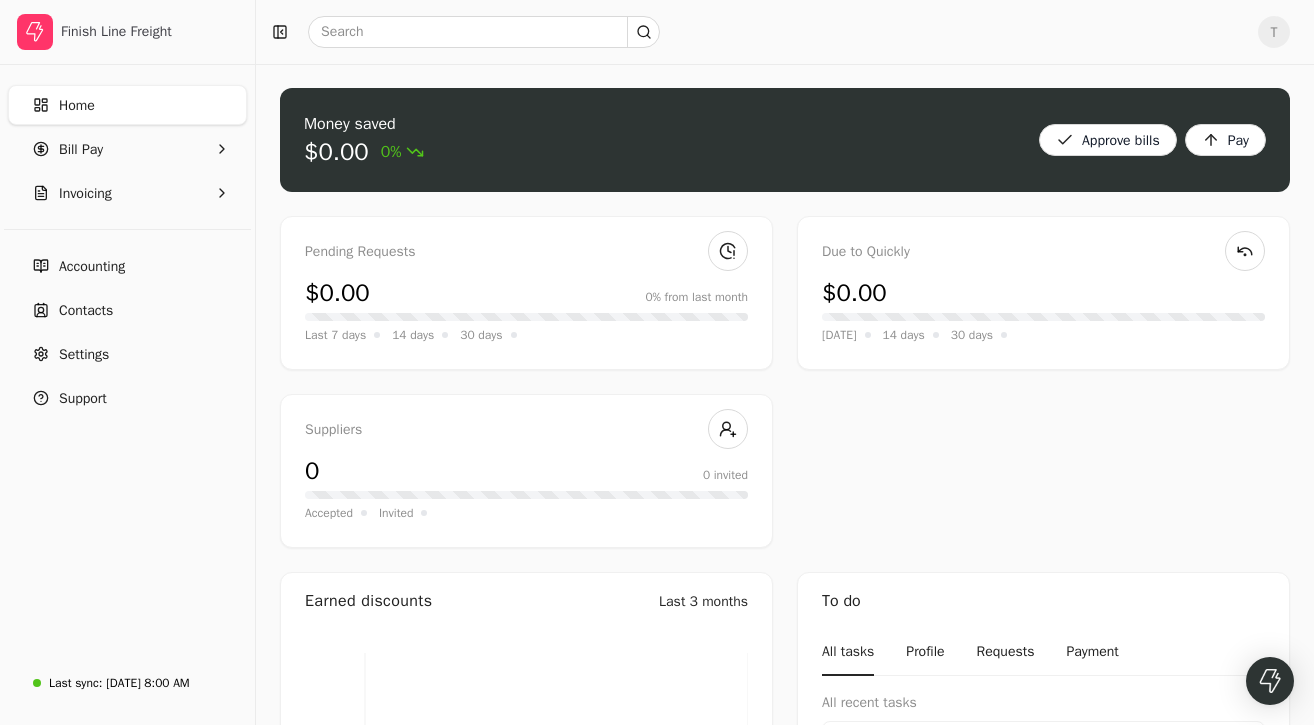 click on "Home" at bounding box center [127, 105] 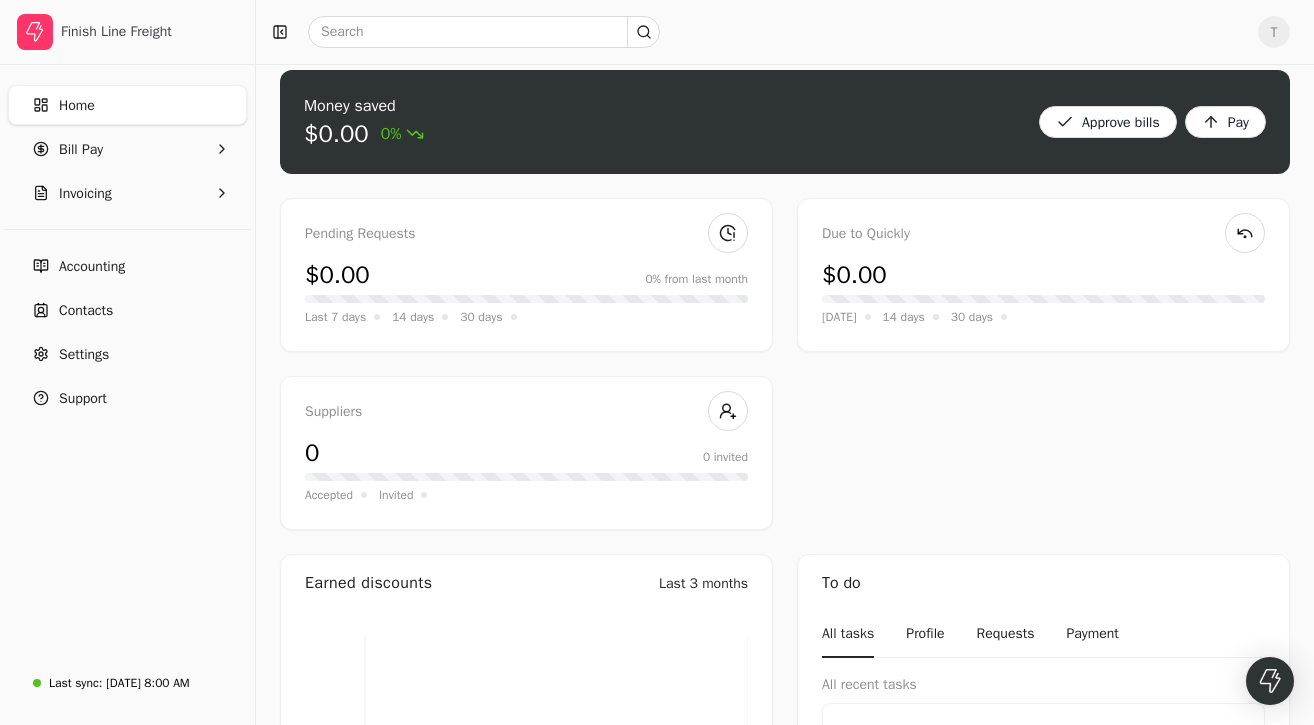 scroll, scrollTop: 0, scrollLeft: 0, axis: both 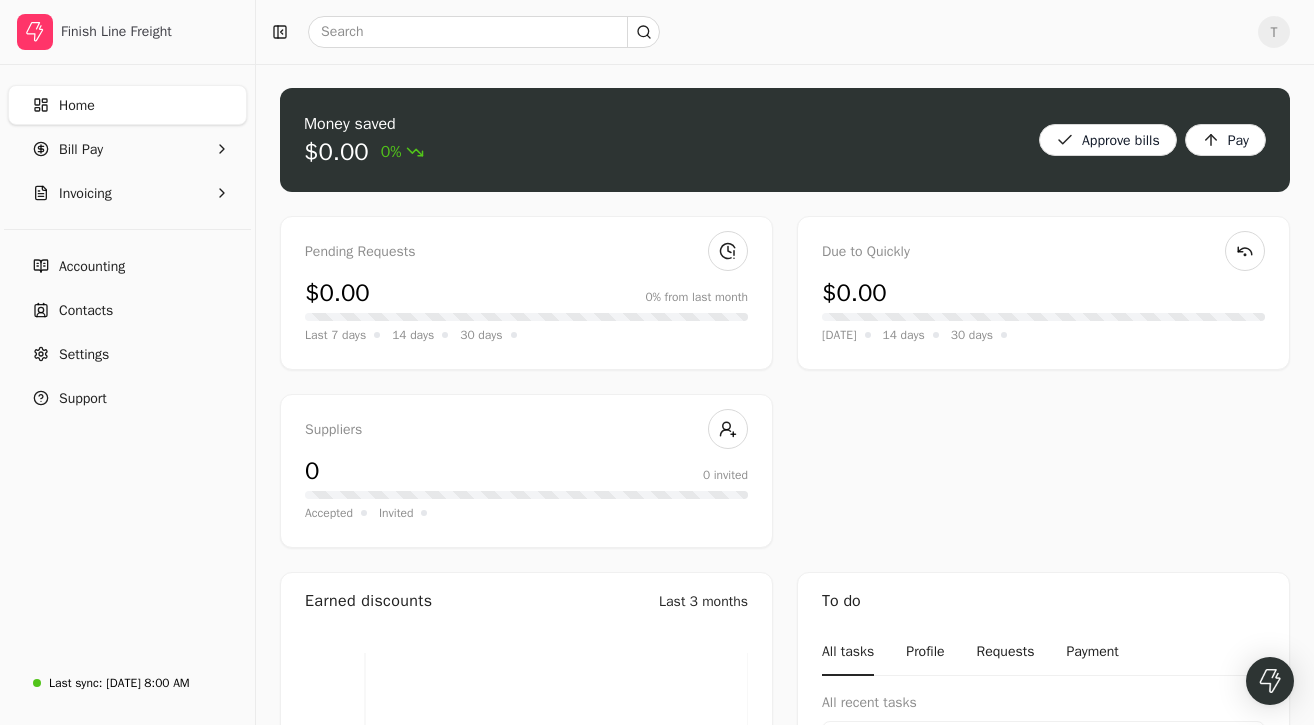 click on "Home" at bounding box center [127, 105] 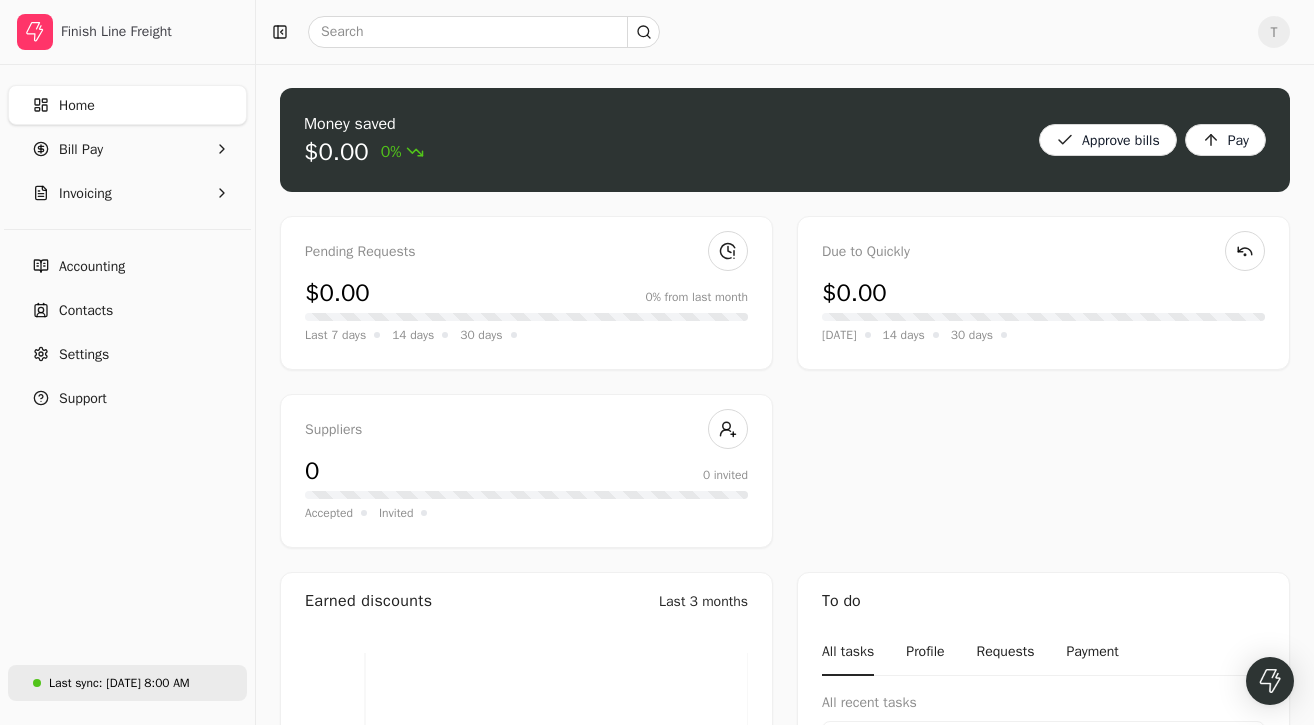 click on "[DATE] 8:00 AM" at bounding box center (147, 683) 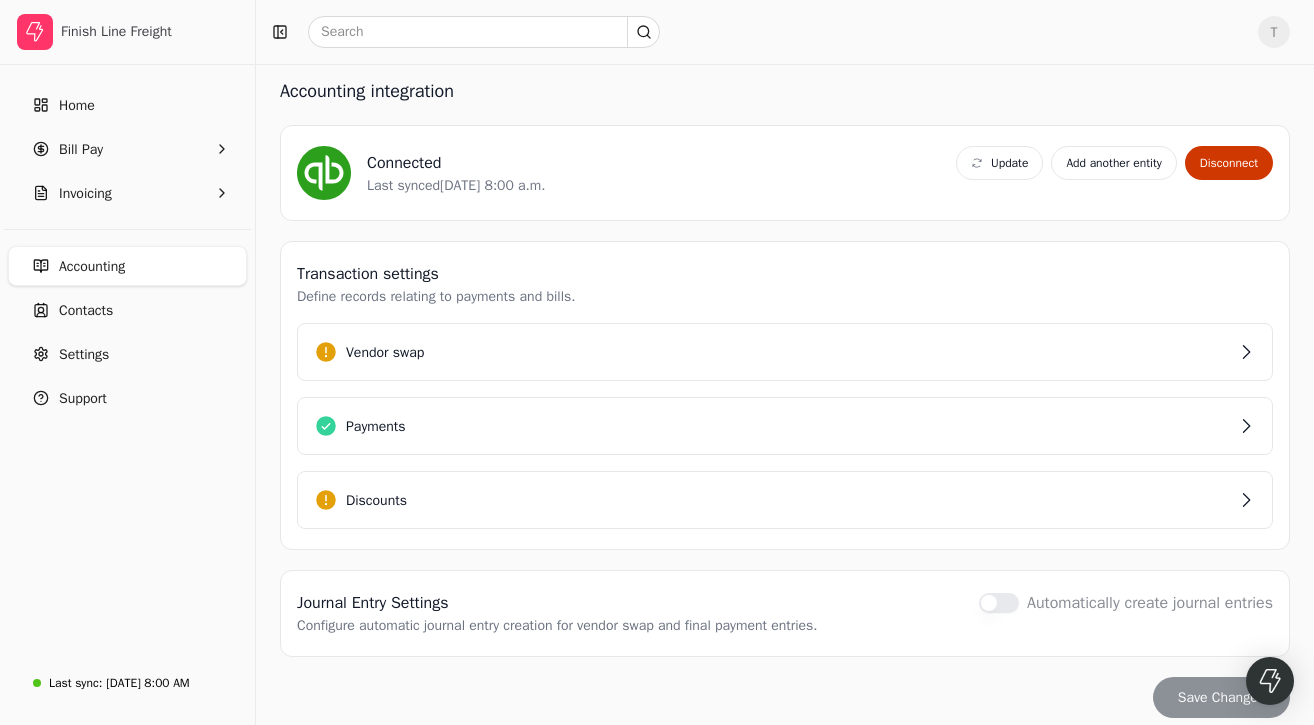 scroll, scrollTop: 172, scrollLeft: 0, axis: vertical 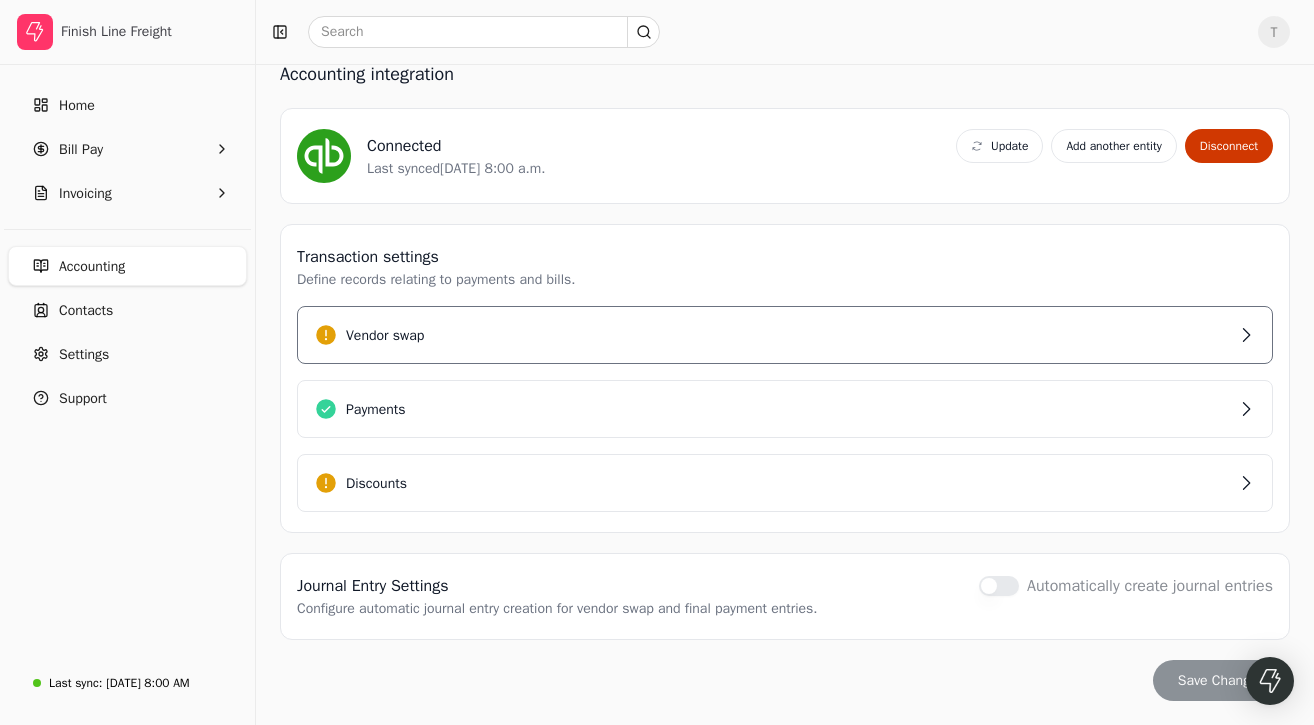 click on "Vendor swap" at bounding box center [785, 335] 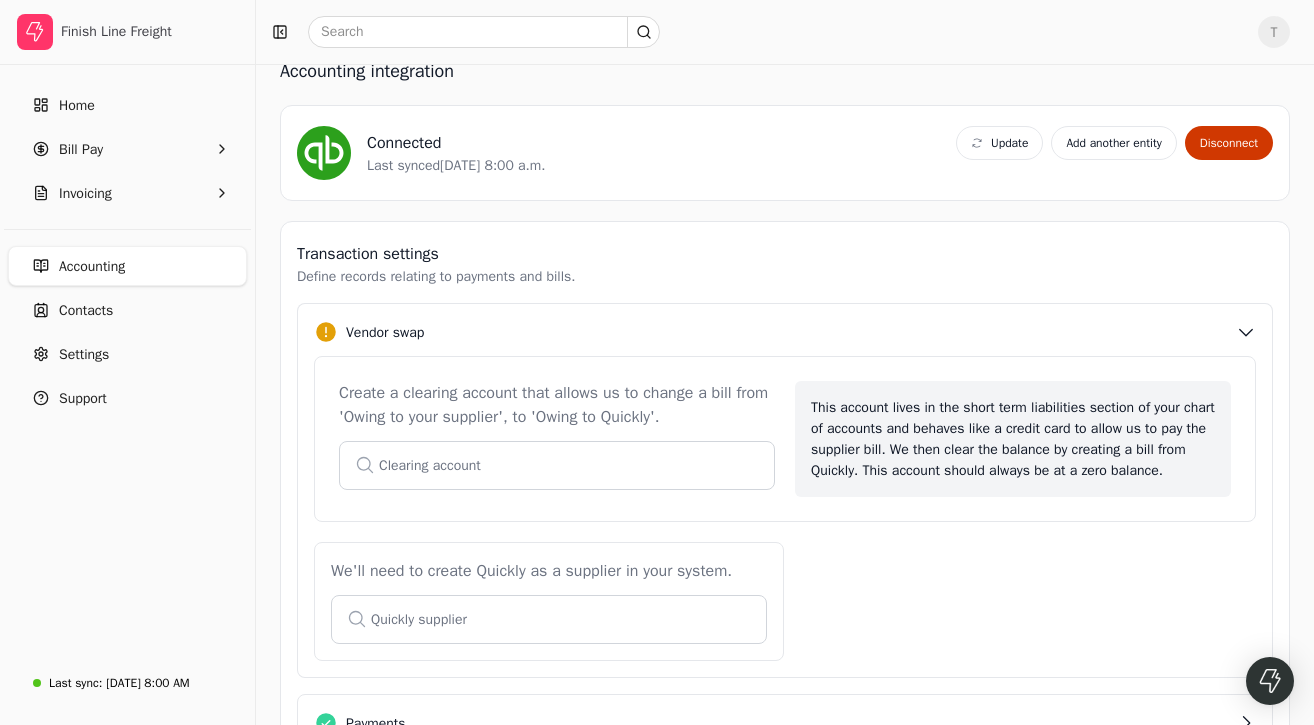 click at bounding box center (557, 465) 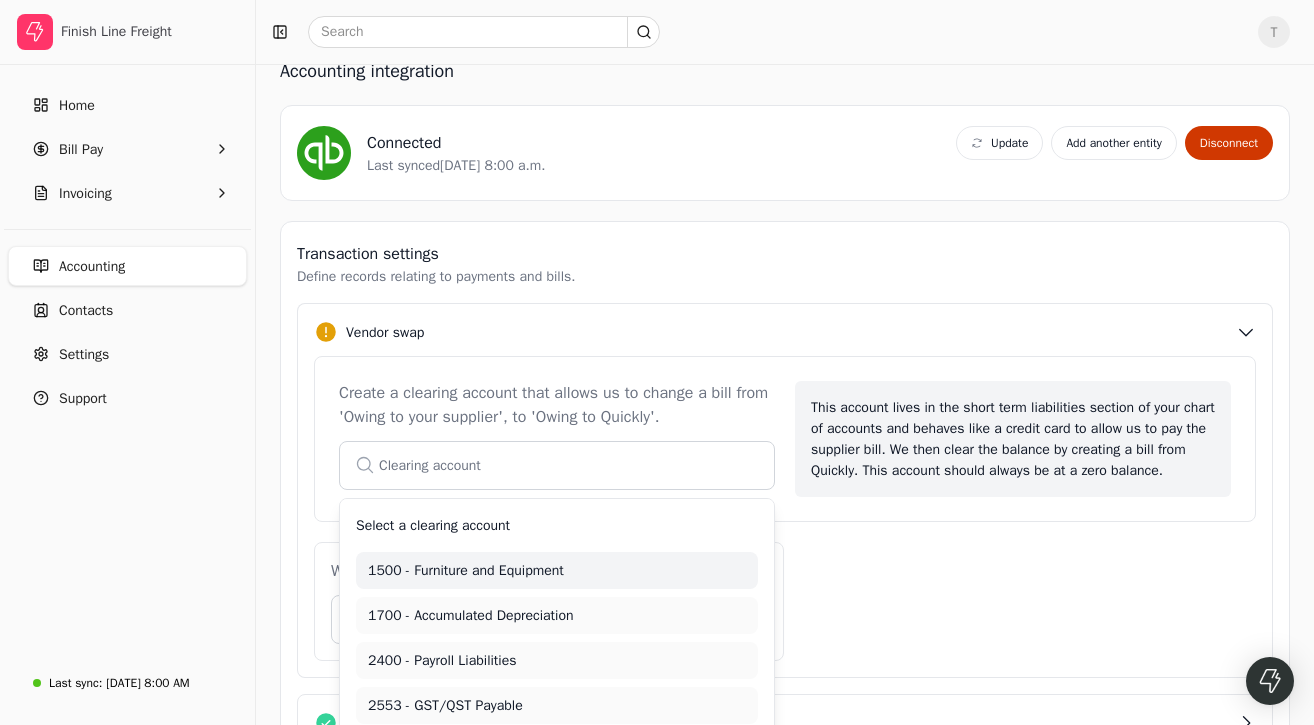 type on "1500 - Furniture and Equipment" 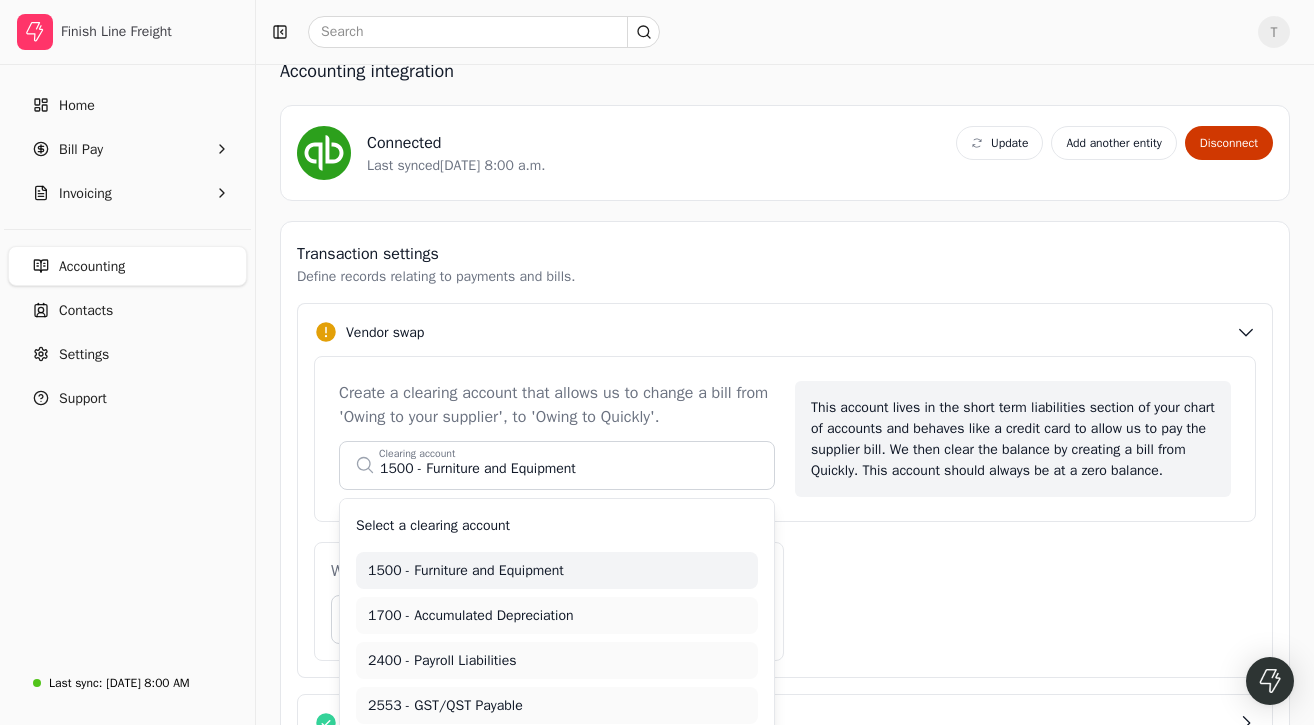 click on "Vendor swap" at bounding box center [785, 331] 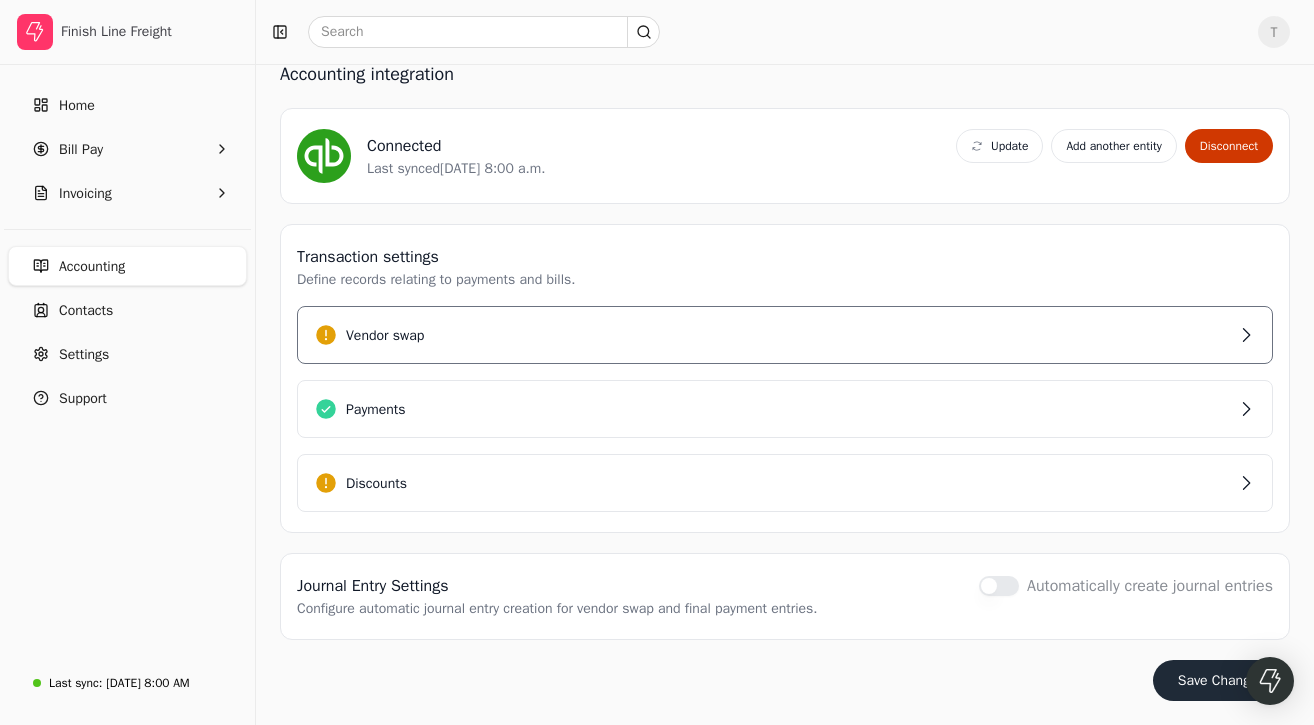 click on "Vendor swap" at bounding box center [785, 335] 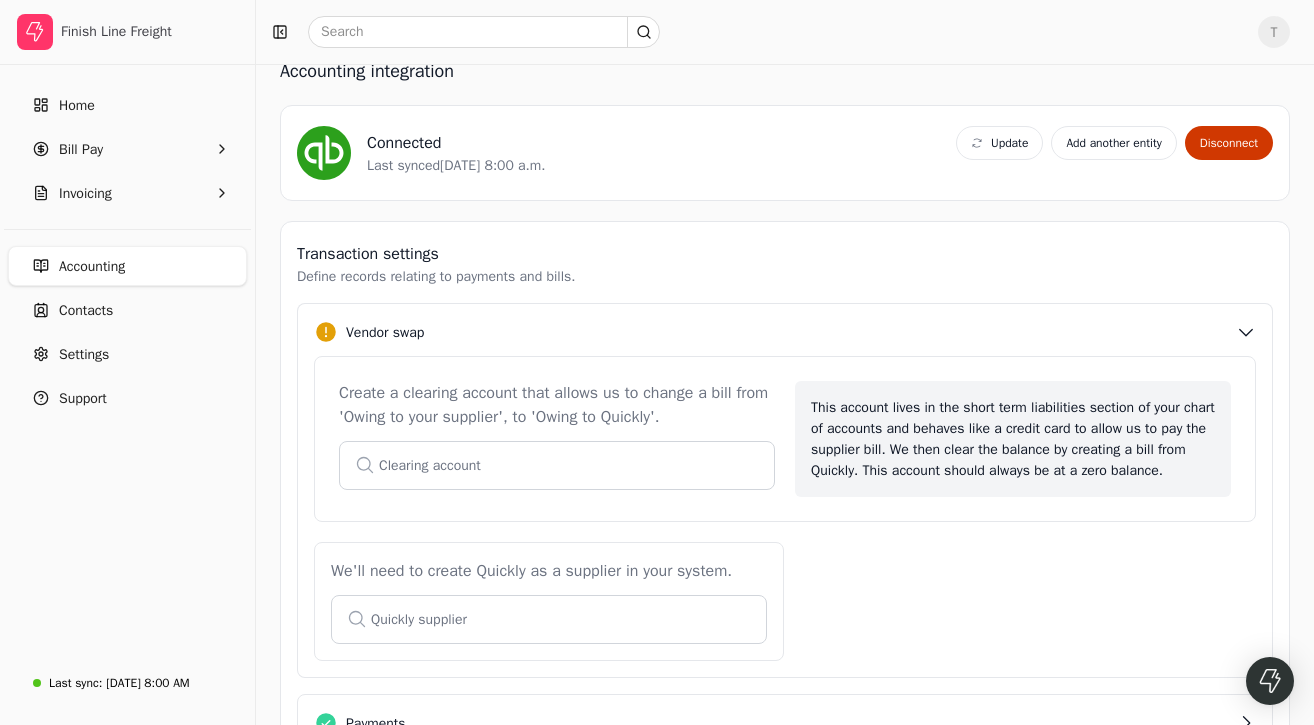click at bounding box center (557, 465) 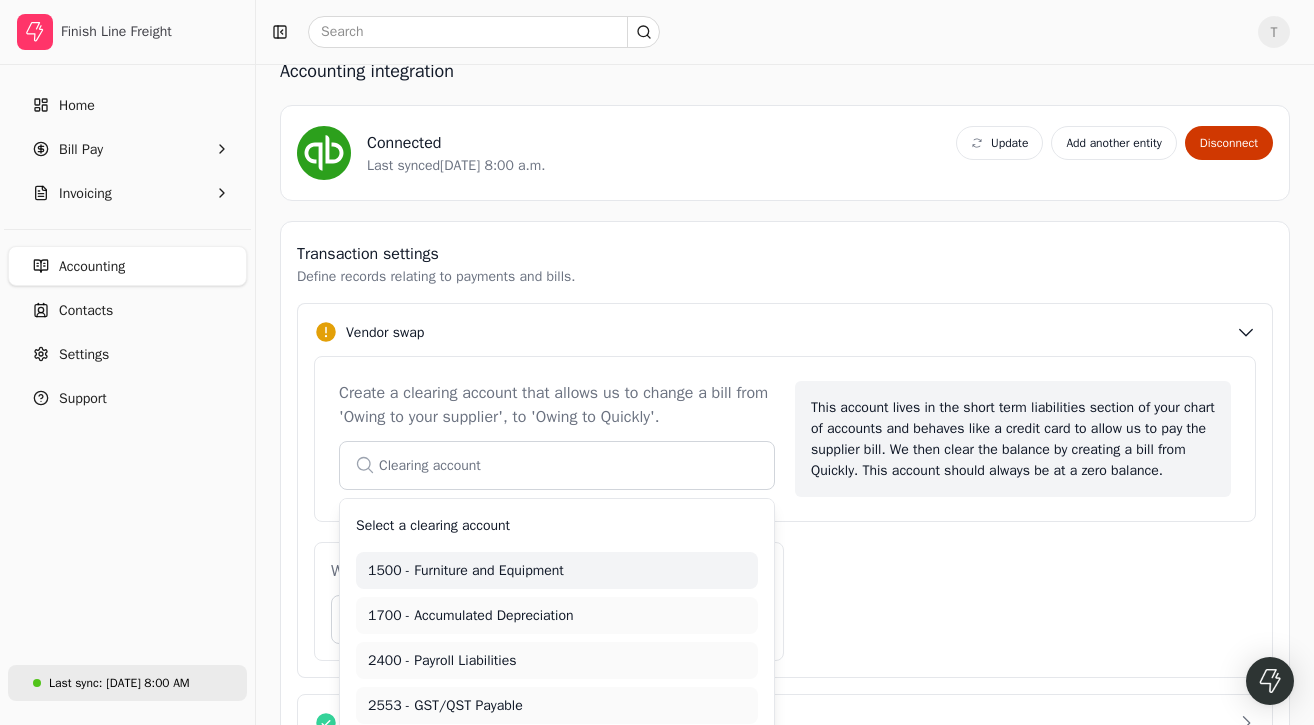 type on "1500 - Furniture and Equipment" 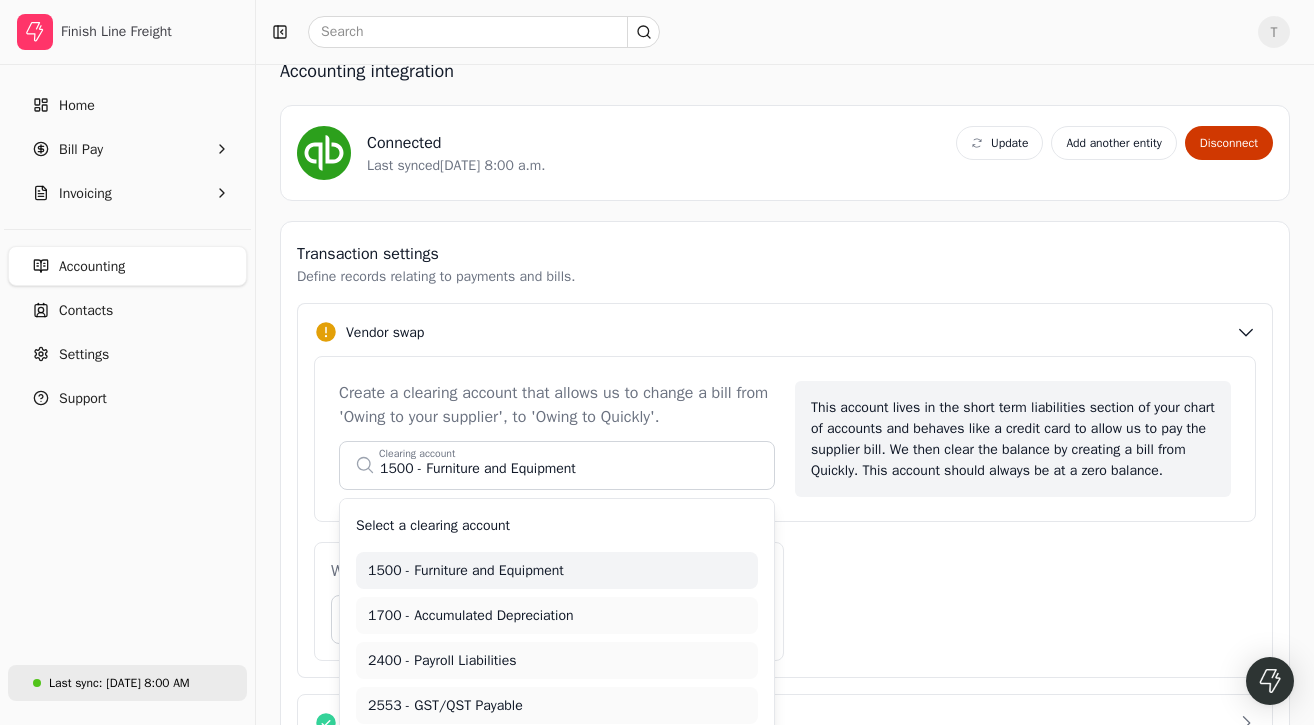 click on "Last sync: [DATE] 8:00 AM" at bounding box center [111, 683] 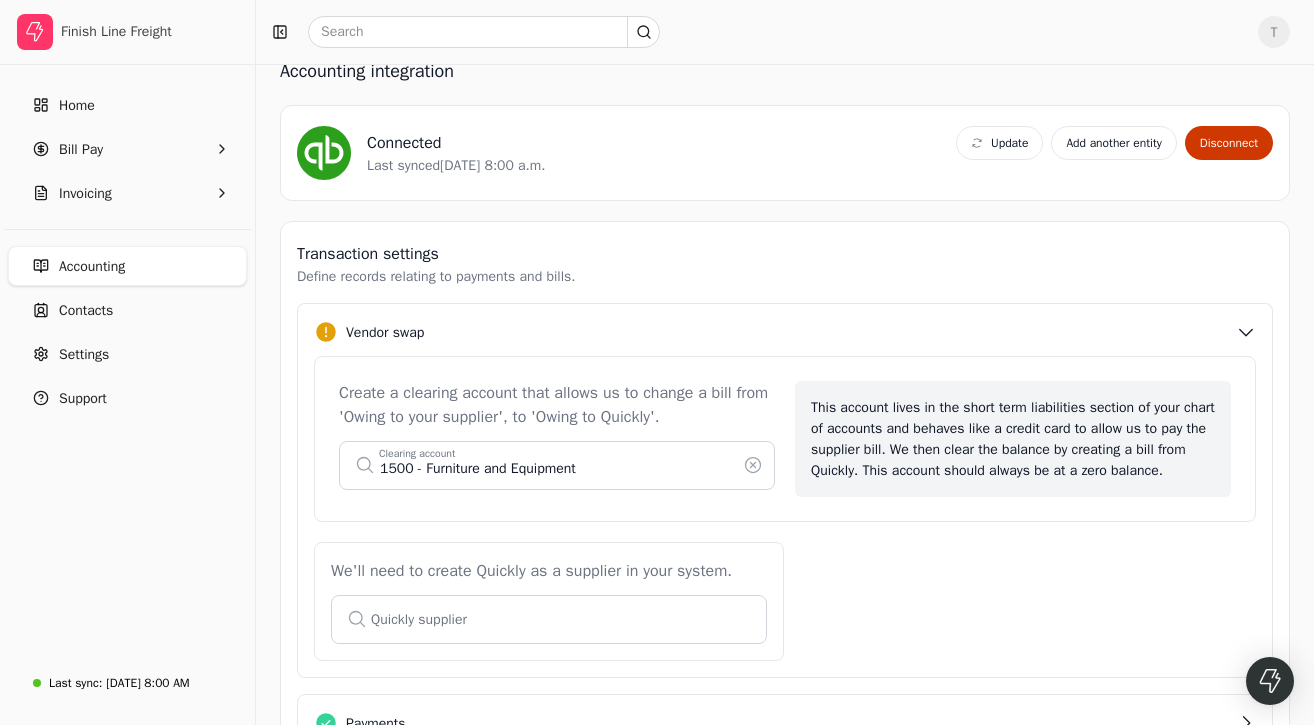 scroll, scrollTop: 0, scrollLeft: 0, axis: both 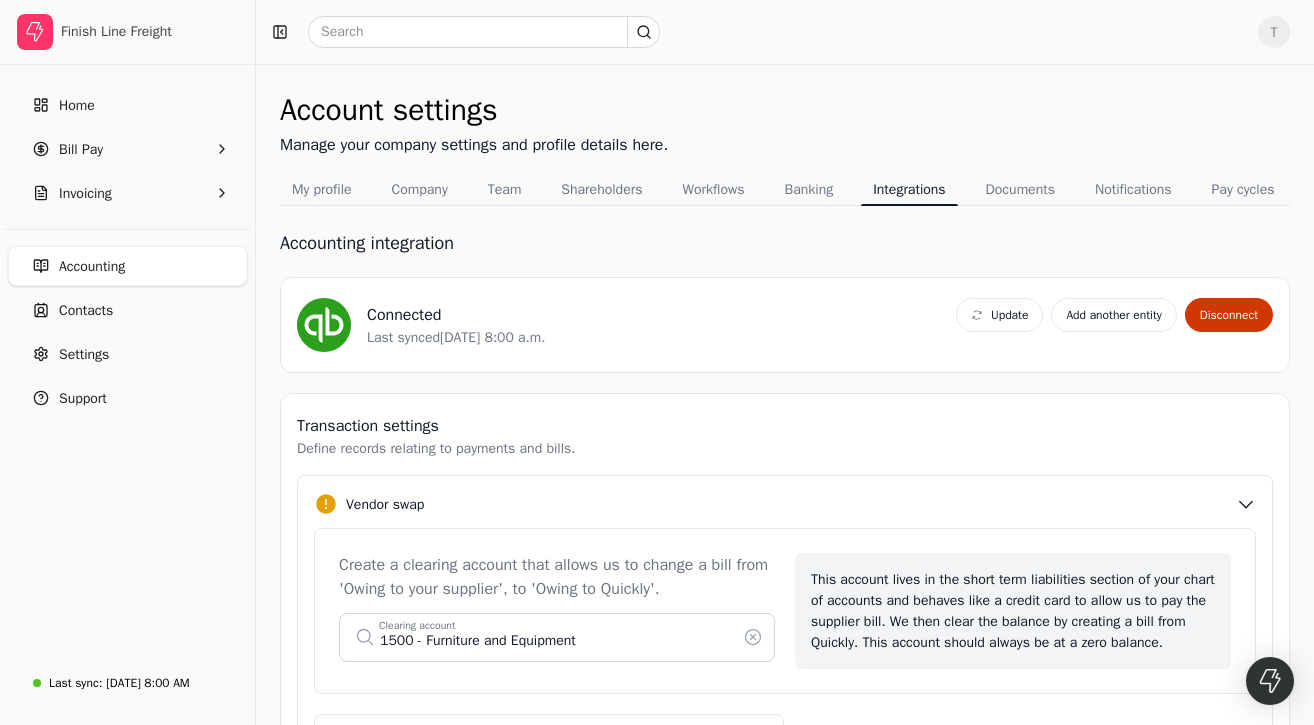 click on "Update" at bounding box center (1009, 315) 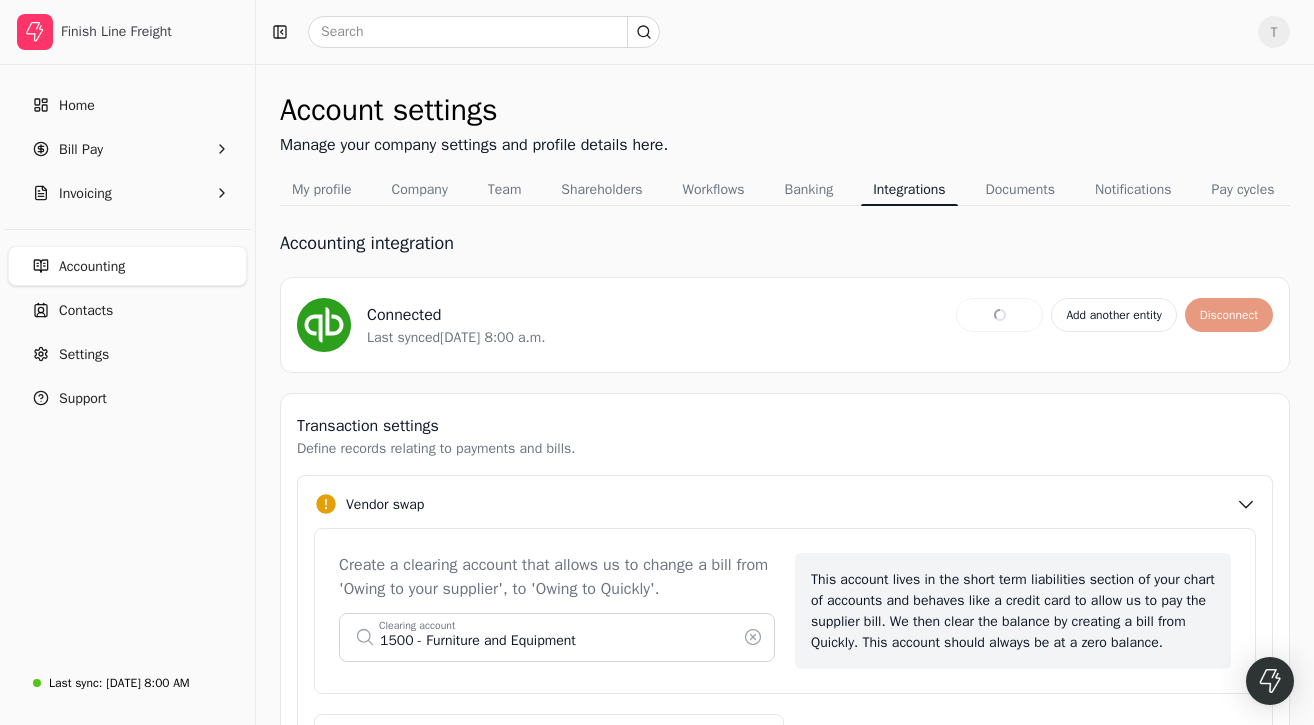 click on "Transaction settings Define records relating to payments and bills." at bounding box center (785, 436) 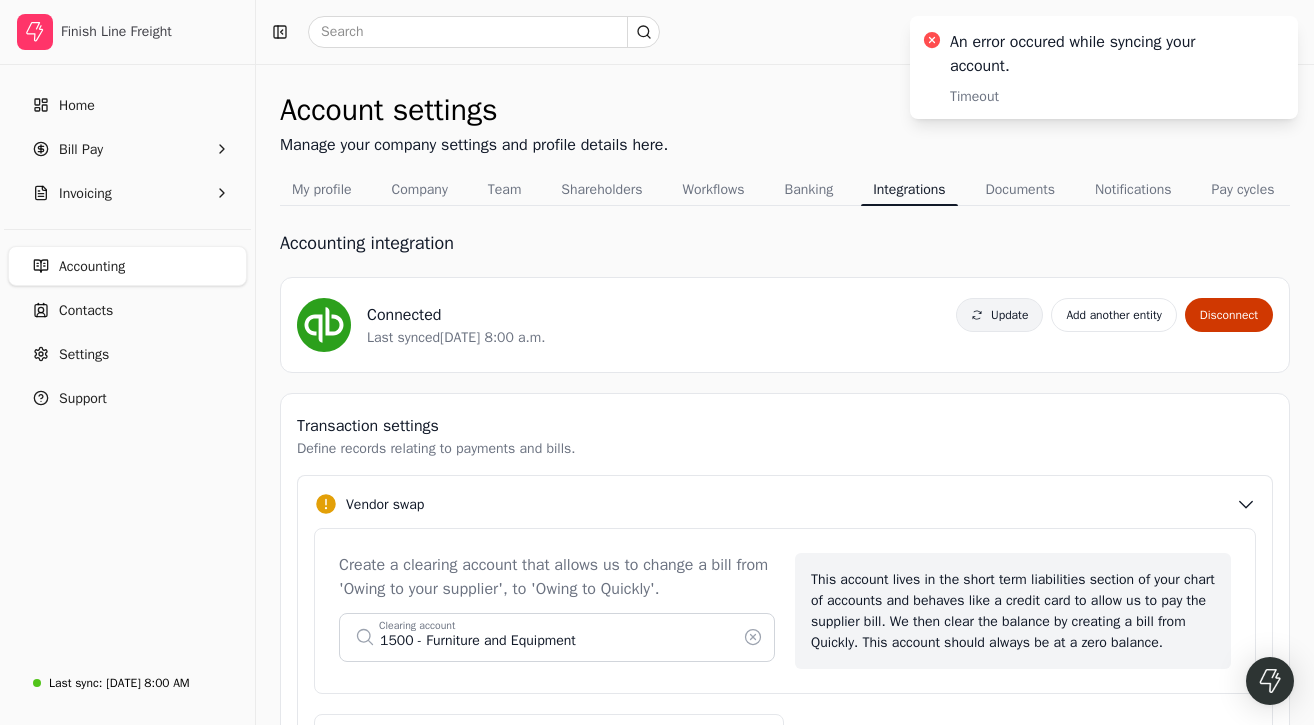 drag, startPoint x: 911, startPoint y: 421, endPoint x: 964, endPoint y: 354, distance: 85.42833 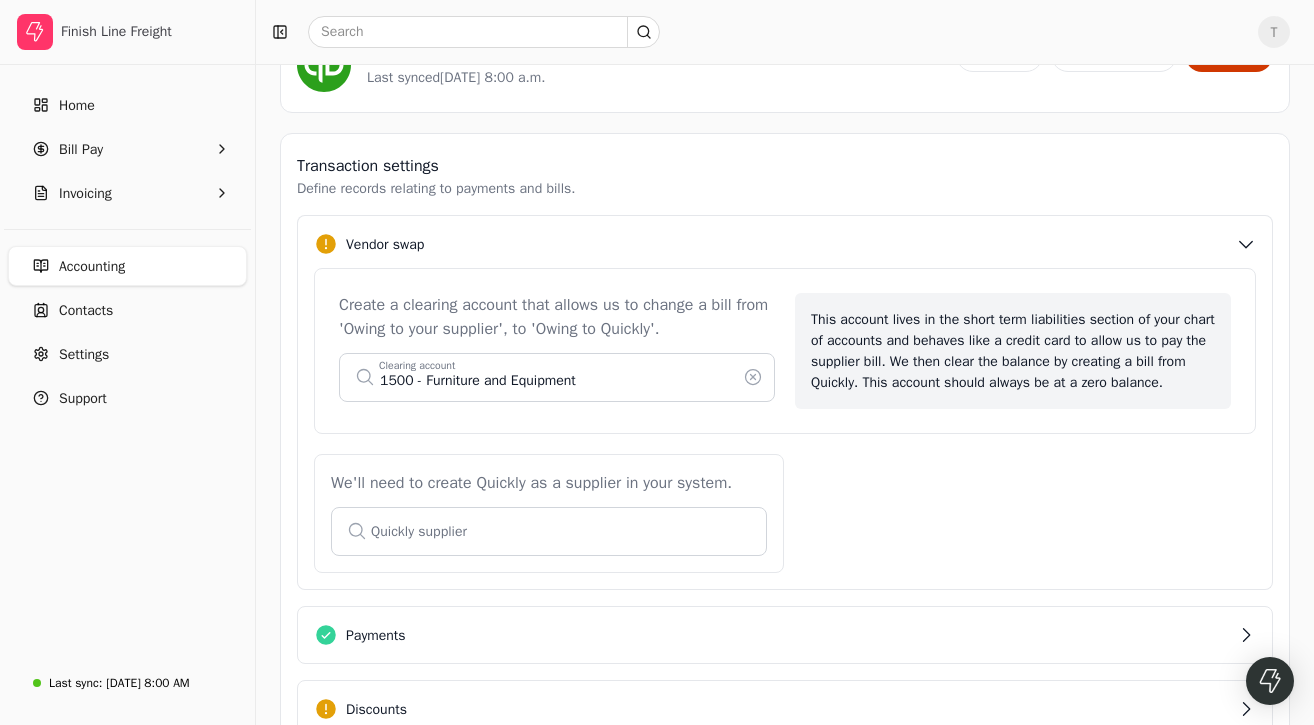 scroll, scrollTop: 261, scrollLeft: 0, axis: vertical 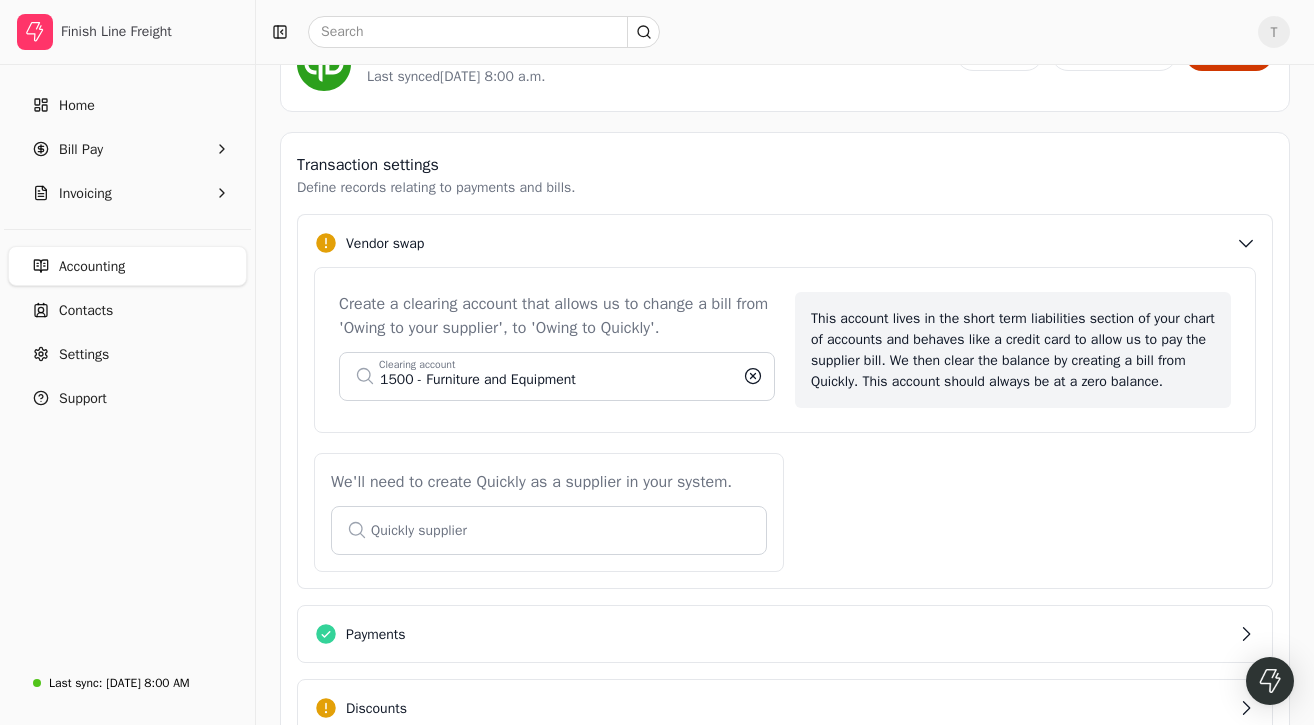 click 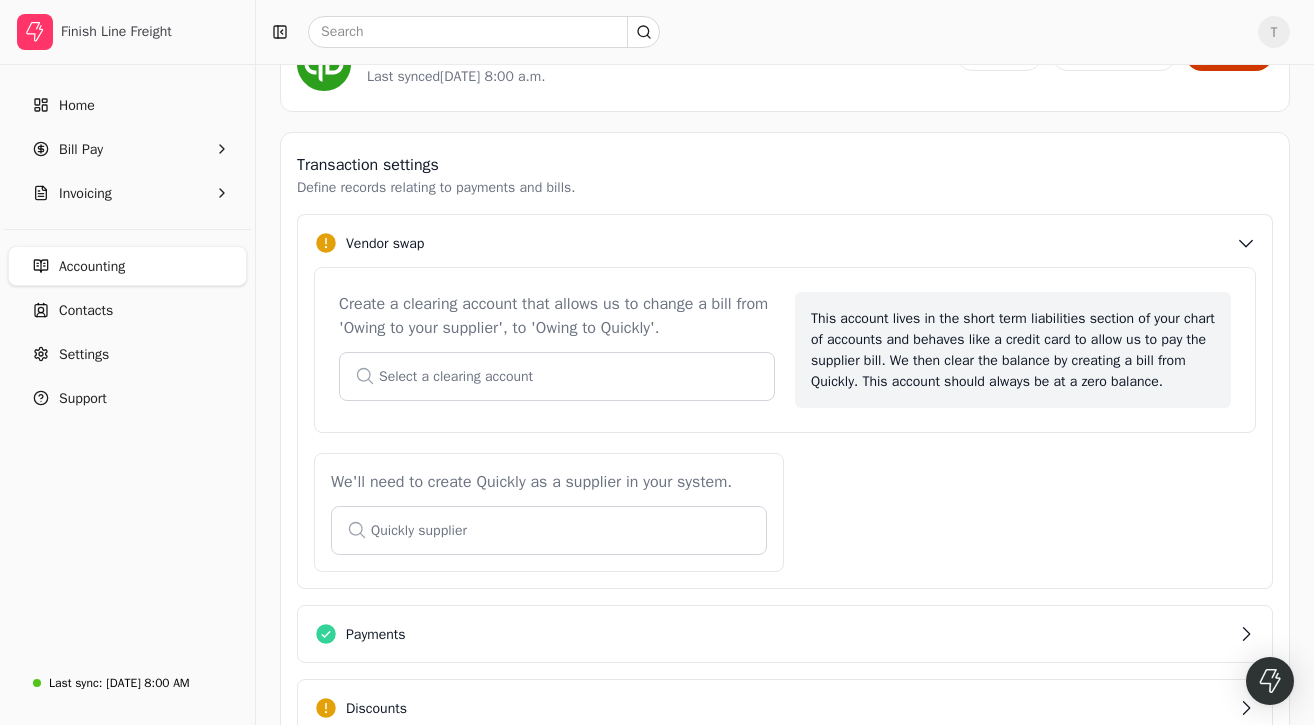 click at bounding box center [557, 376] 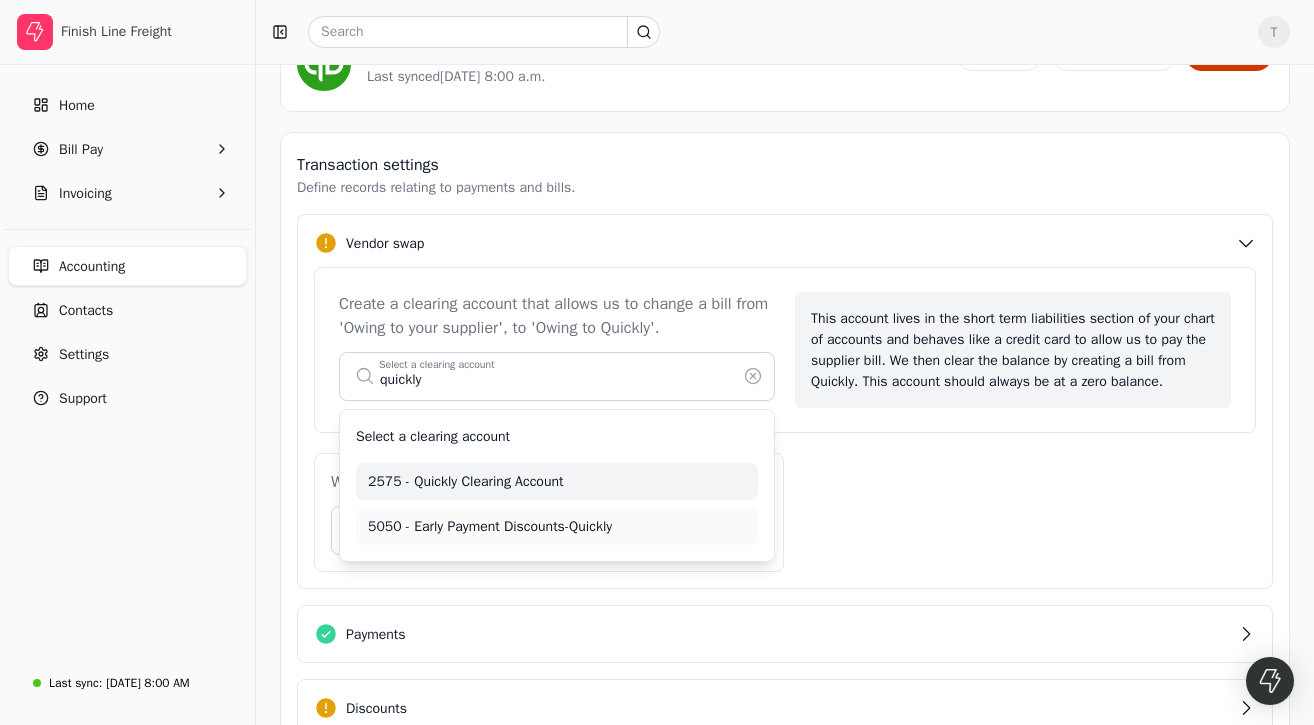 click on "Select a clearing account" at bounding box center [557, 436] 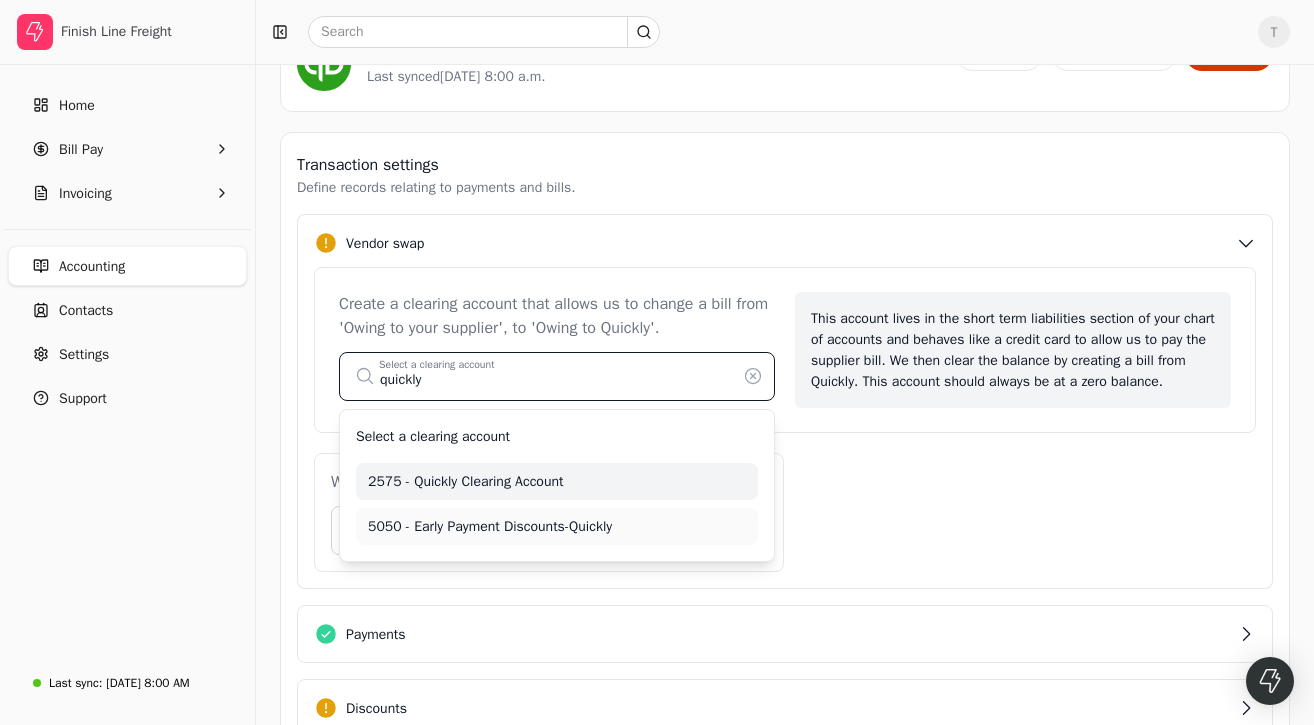 type on "2575 - Quickly Clearing  Account" 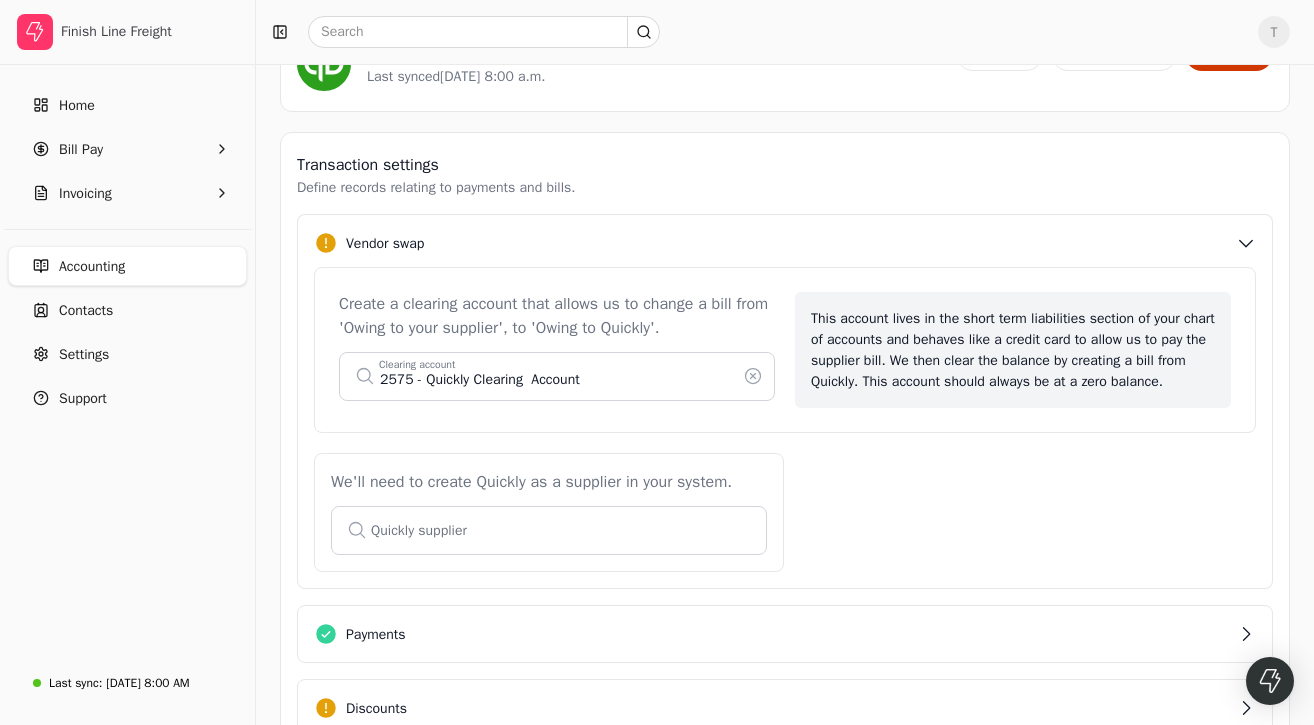 click at bounding box center [549, 530] 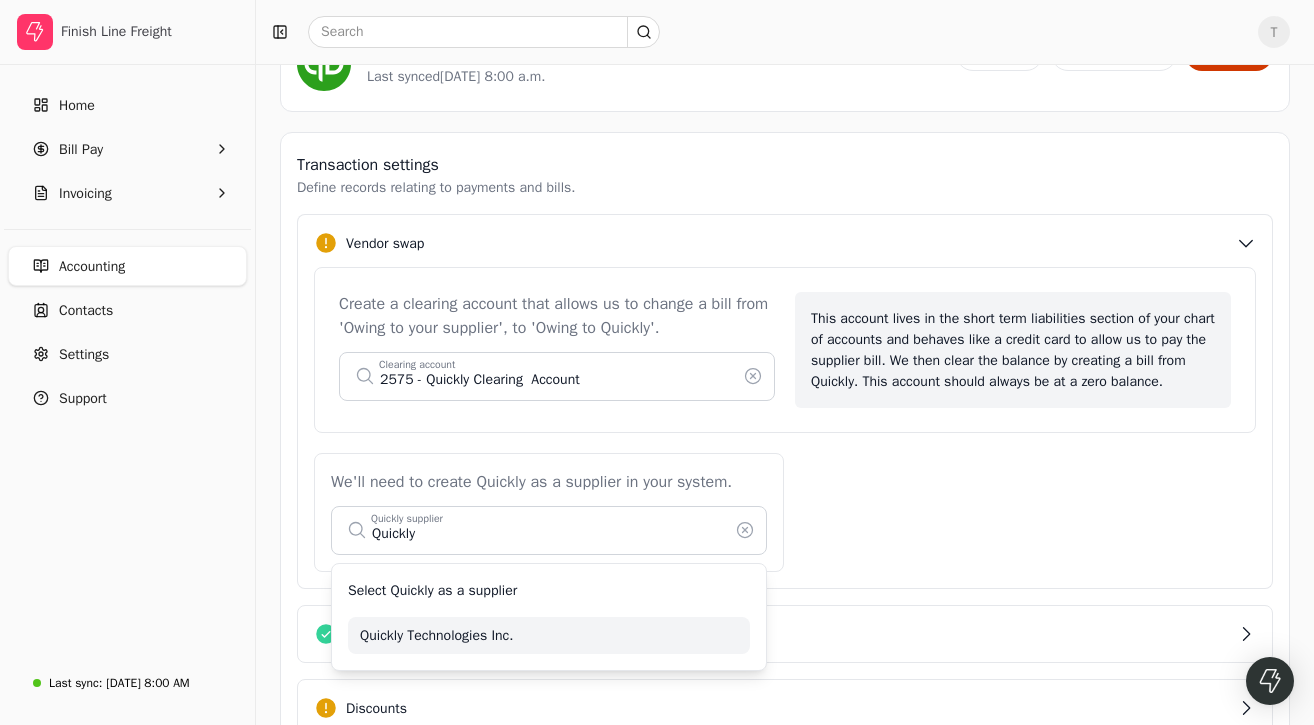 click on "Quickly Technologies Inc." at bounding box center (549, 635) 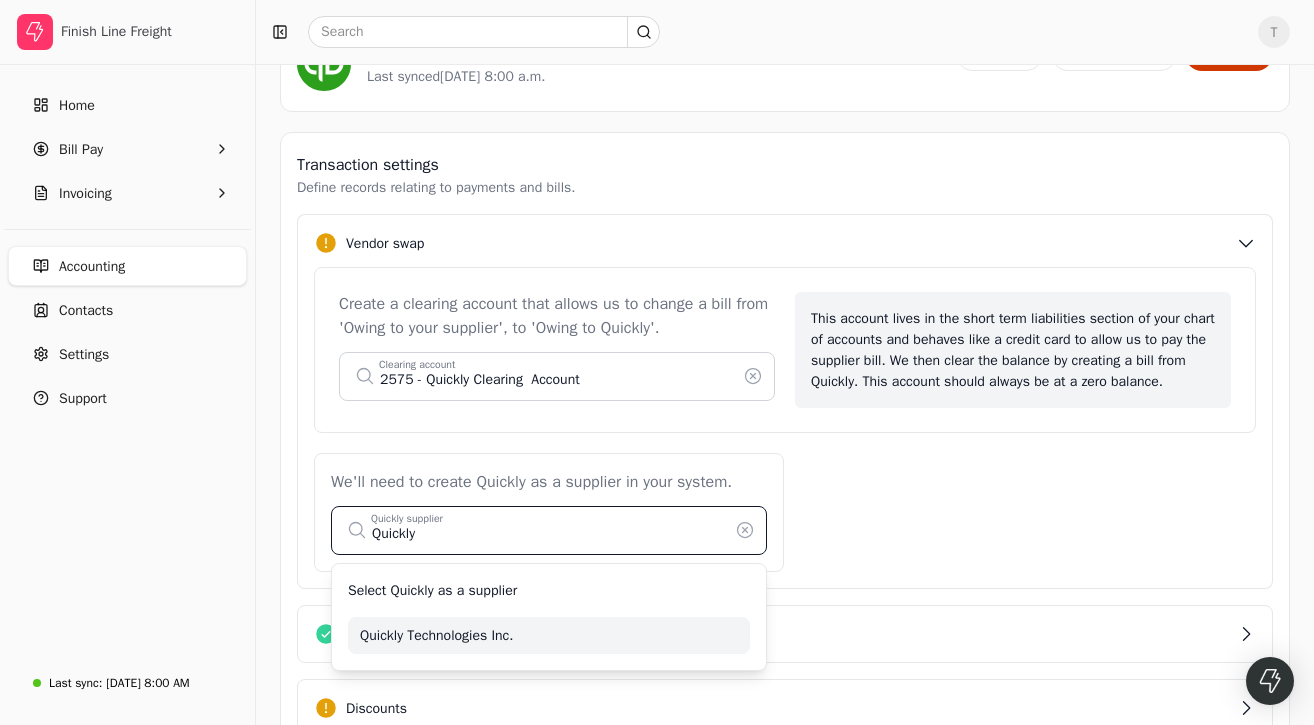 type on "Quickly Technologies Inc." 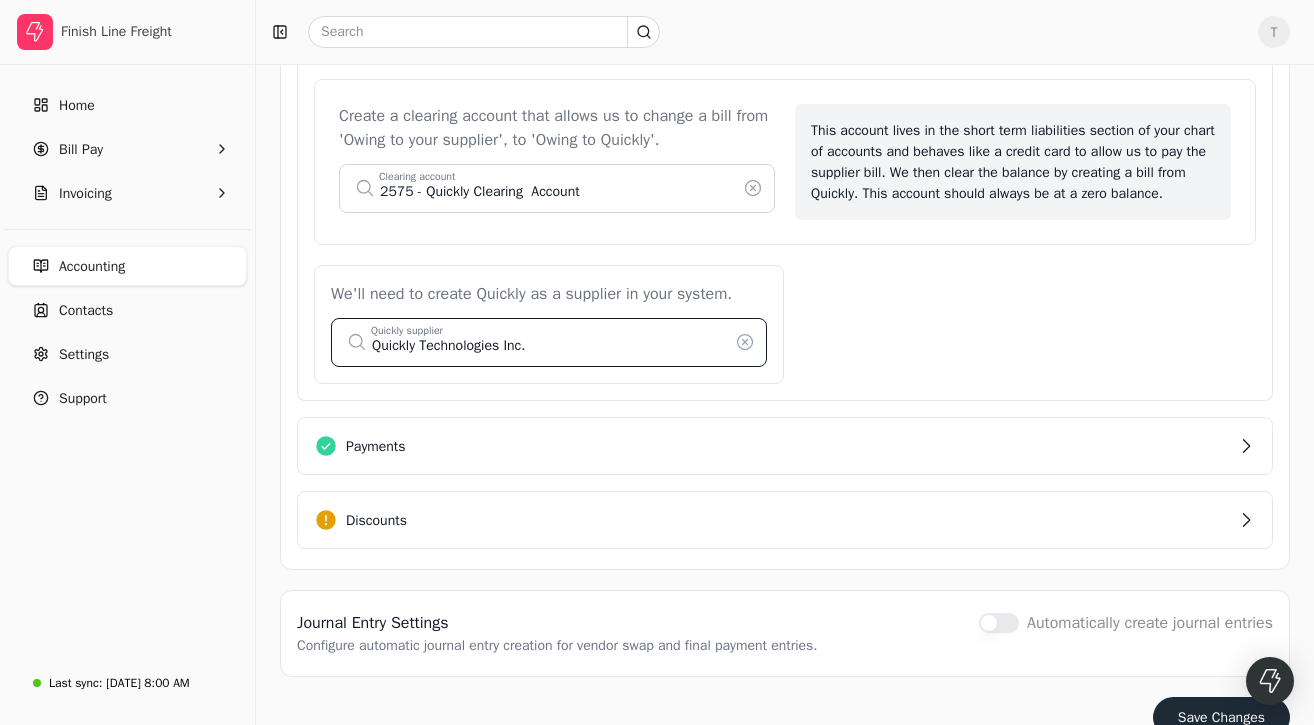 scroll, scrollTop: 448, scrollLeft: 0, axis: vertical 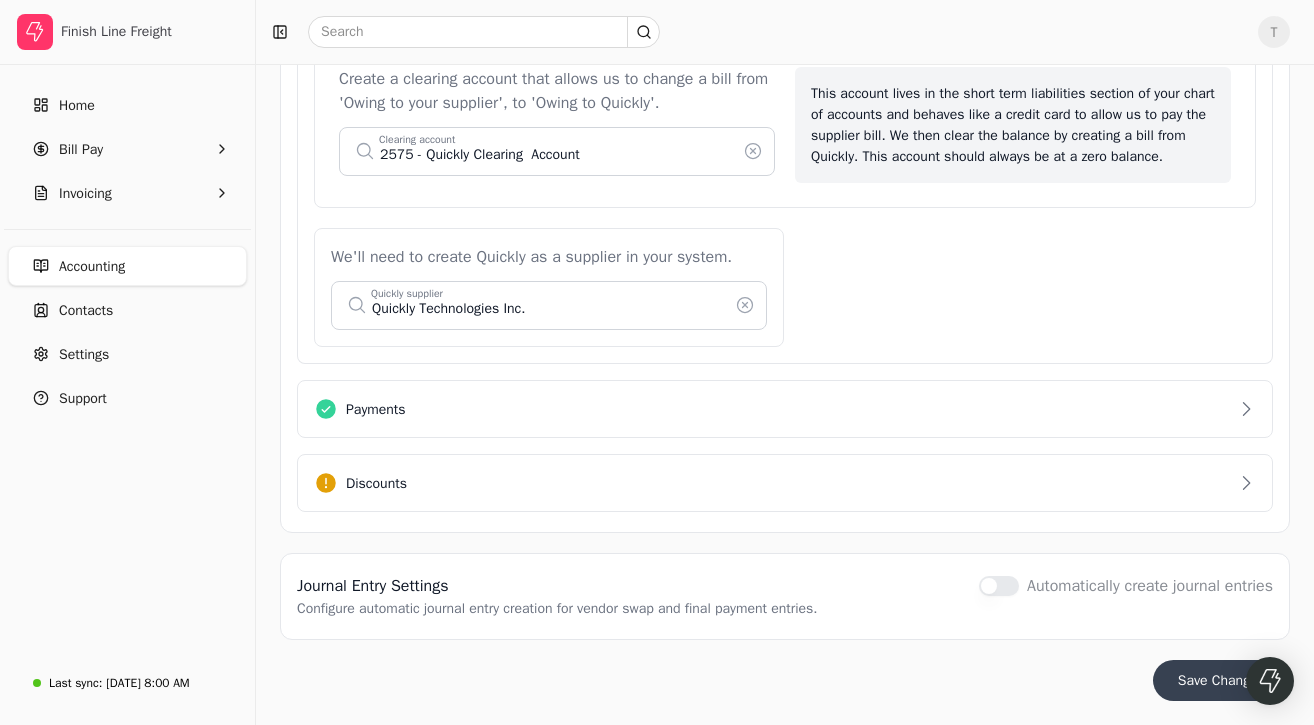 click on "Save Changes" at bounding box center [1221, 680] 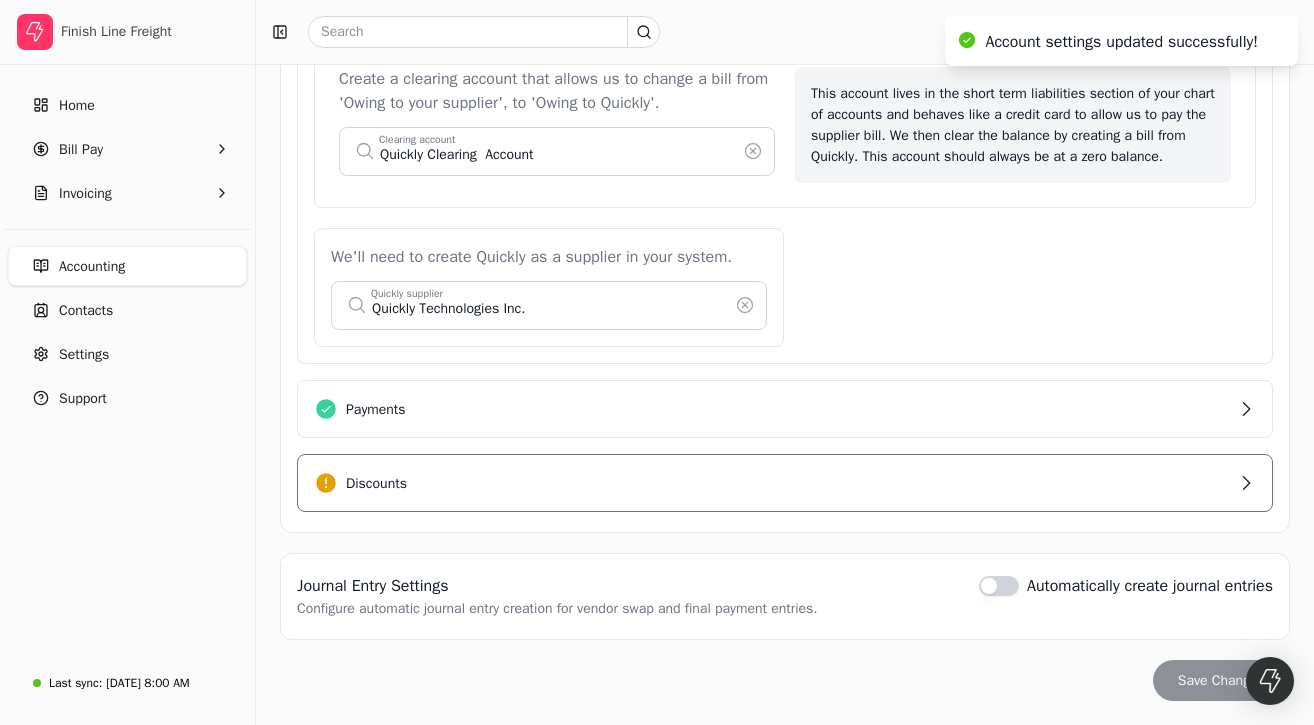 click on "Discounts" at bounding box center [785, 483] 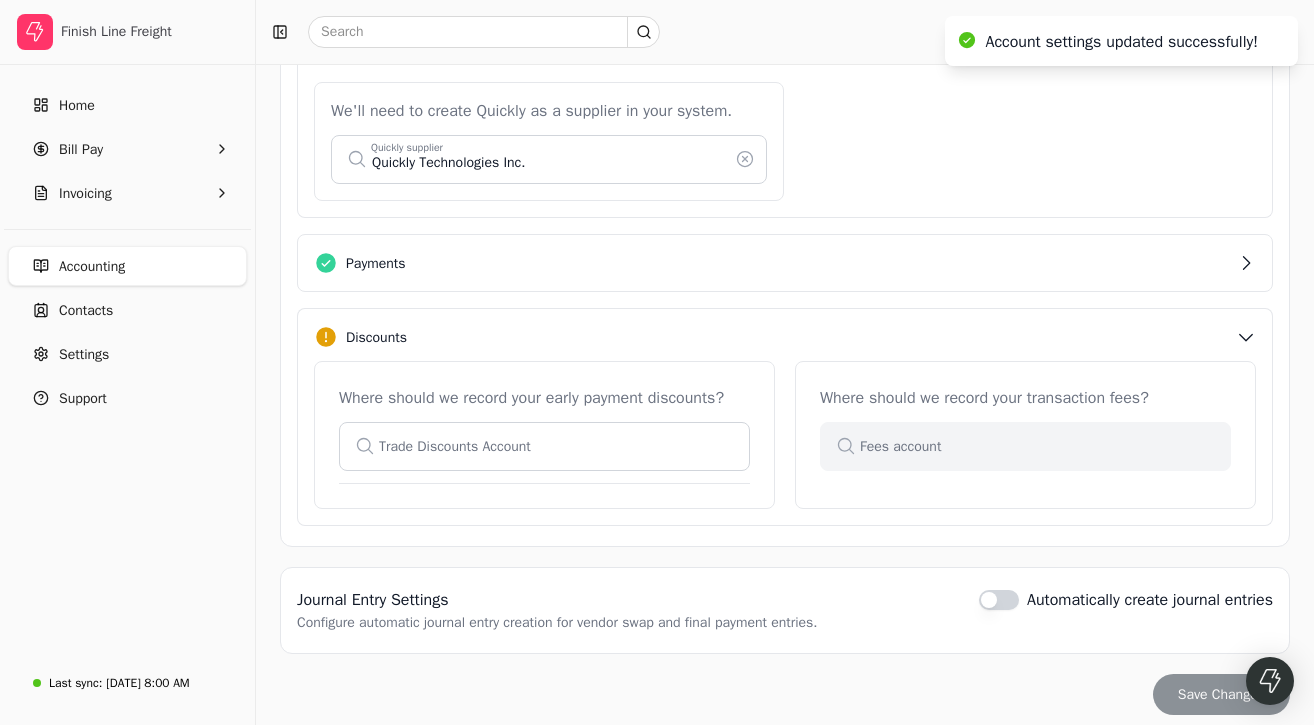 scroll, scrollTop: 655, scrollLeft: 0, axis: vertical 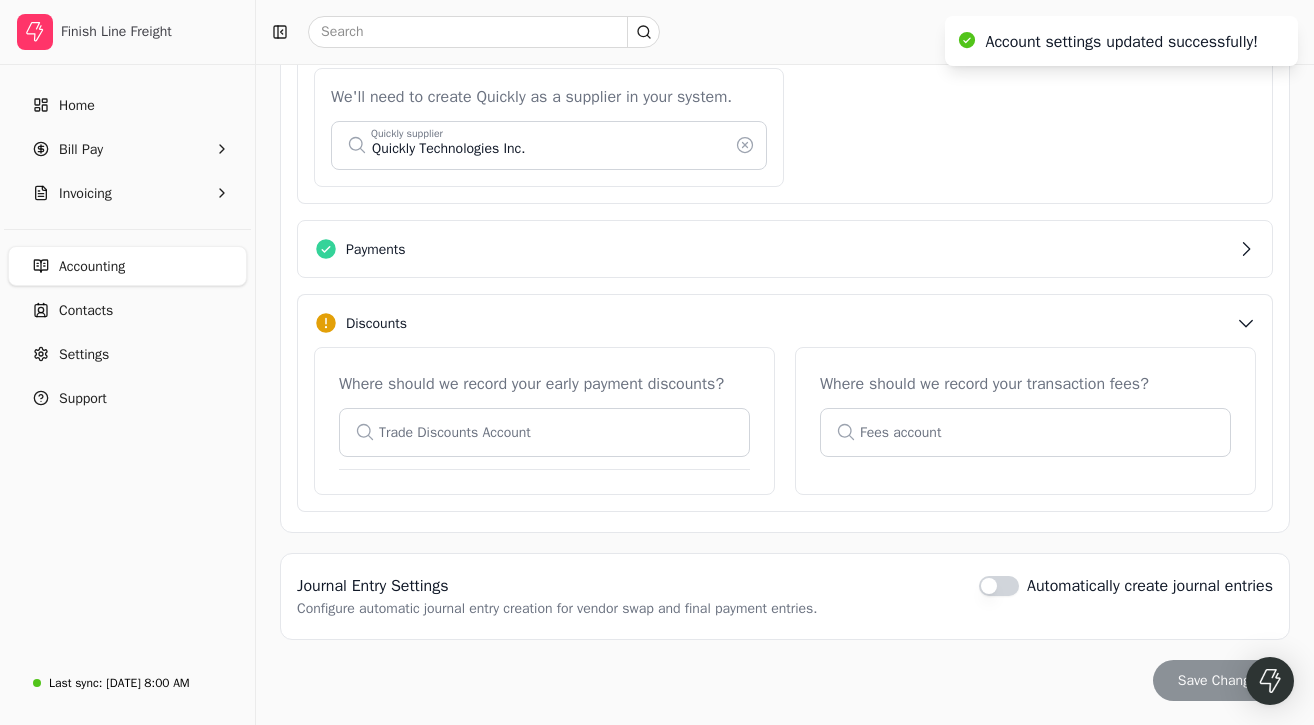 click at bounding box center [544, 432] 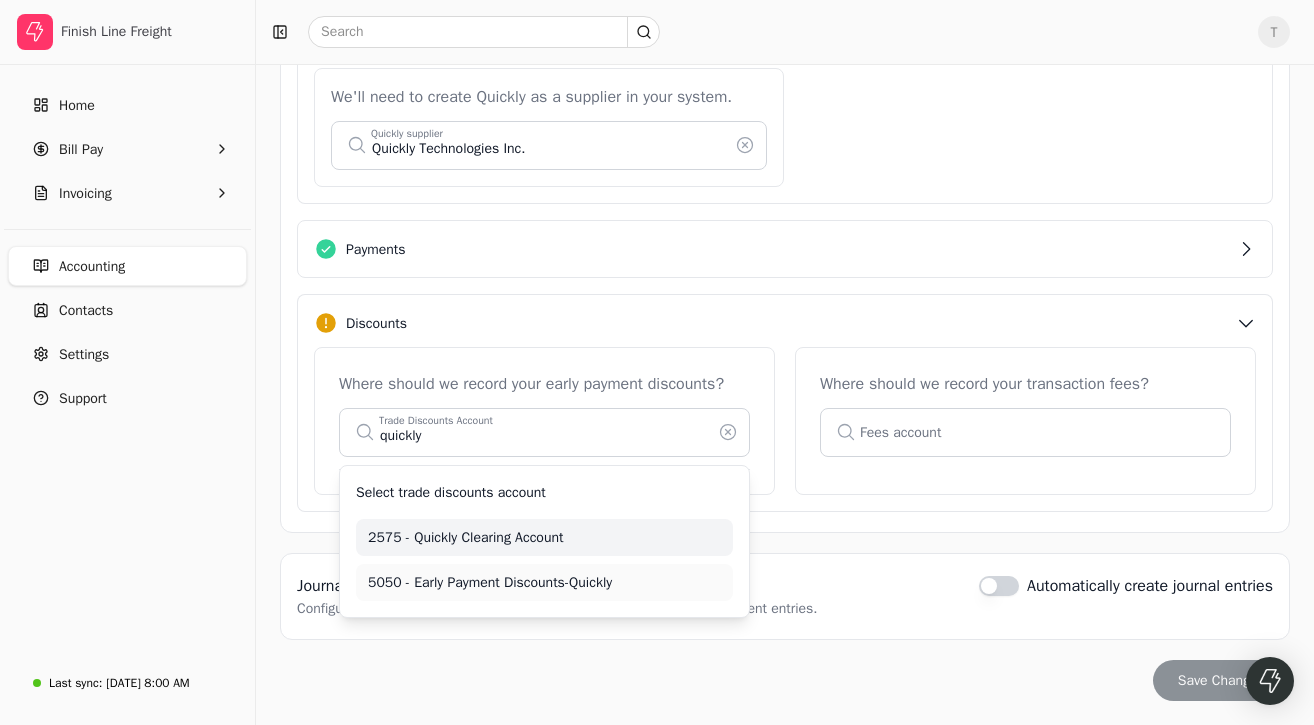 click on "Select trade discounts account" at bounding box center [451, 492] 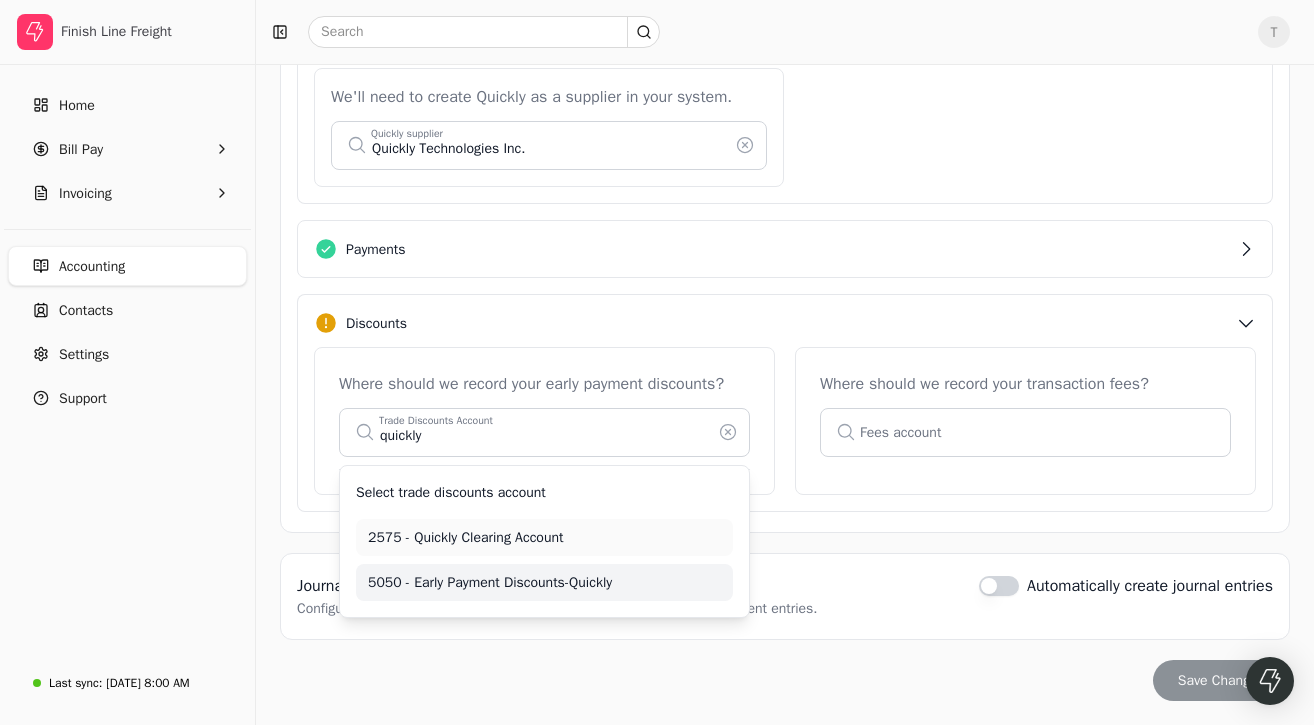 click on "5050 - Early Payment Discounts-Quickly" at bounding box center [544, 582] 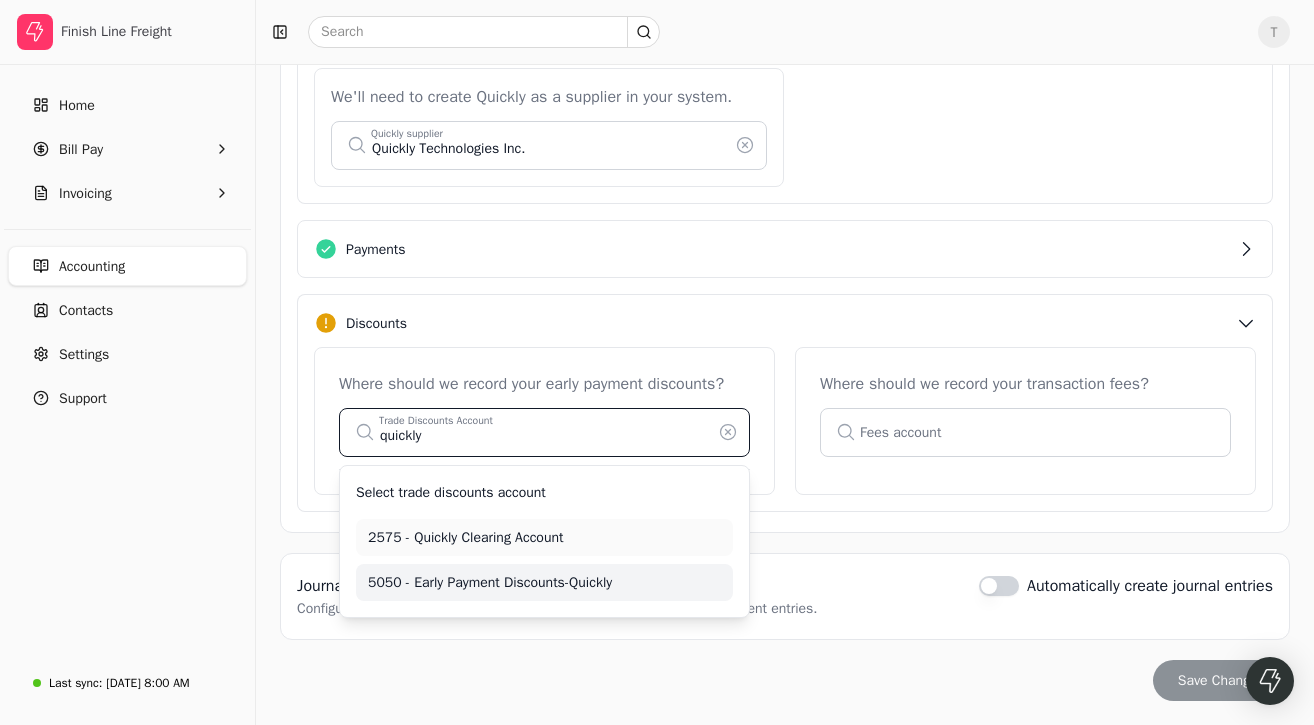 type on "5050 - Early Payment Discounts-Quickly" 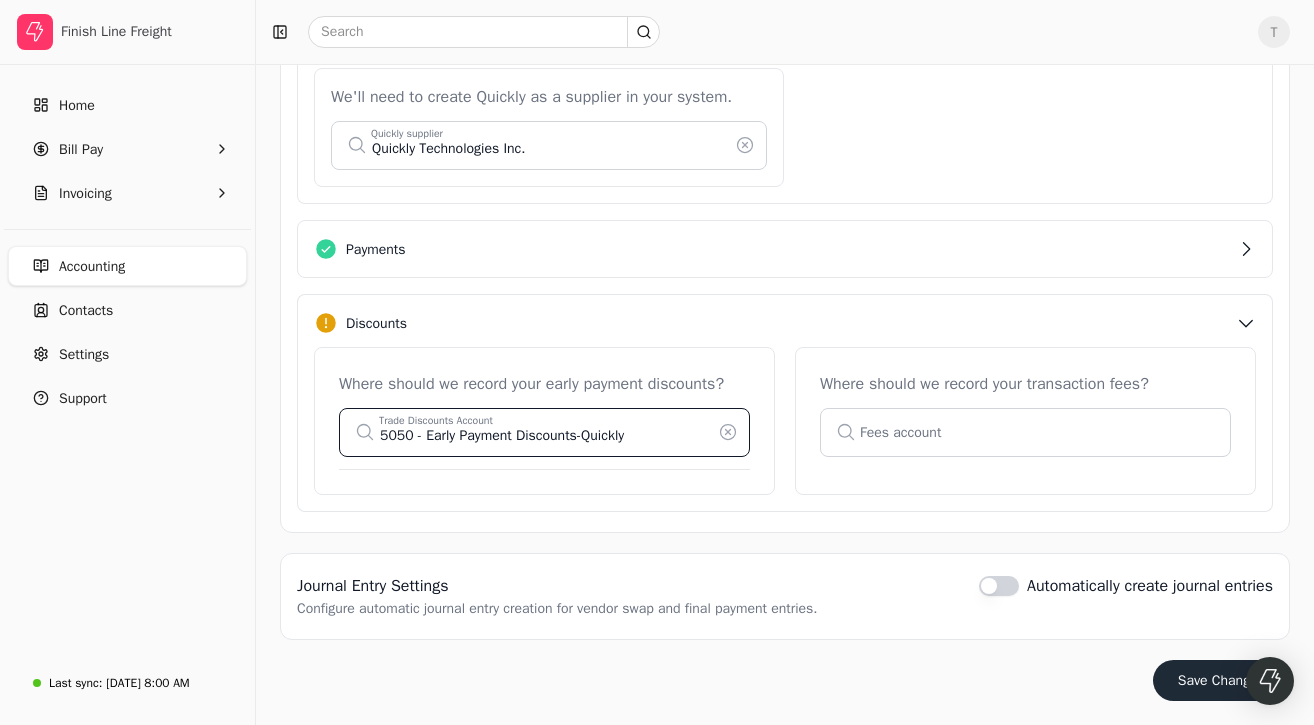 scroll, scrollTop: 699, scrollLeft: 0, axis: vertical 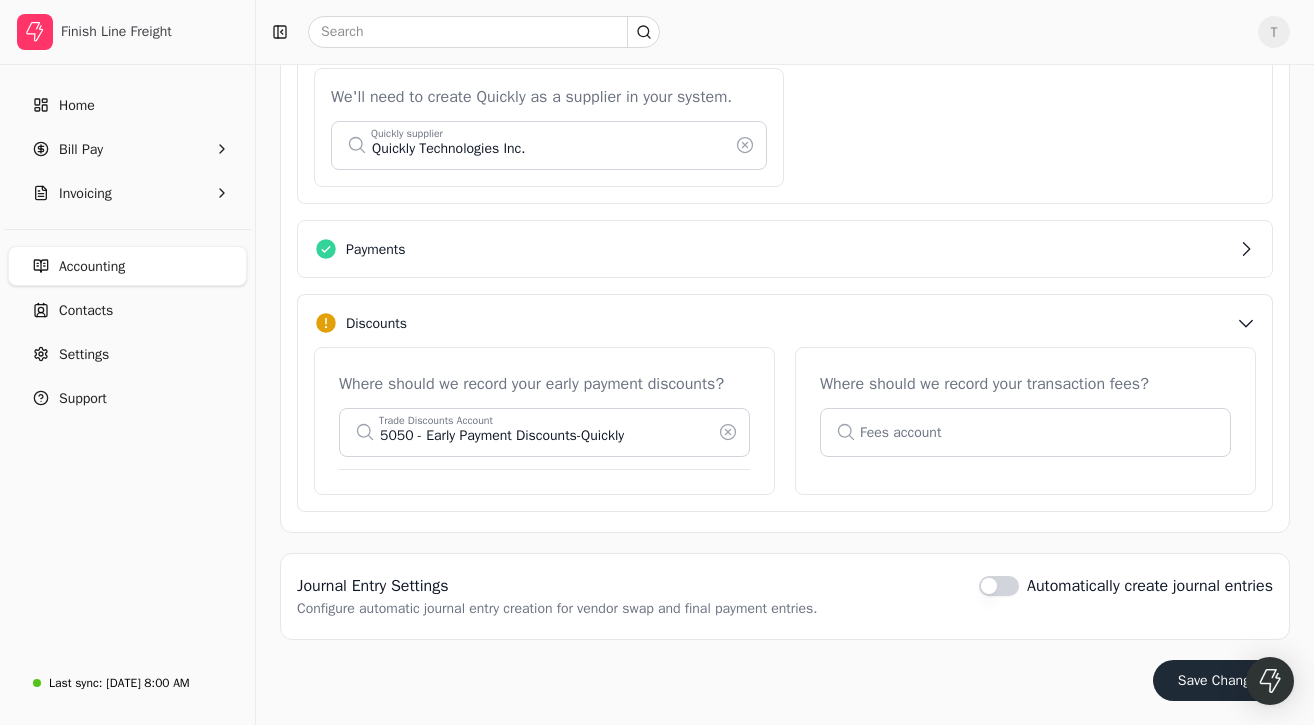 click at bounding box center [1025, 432] 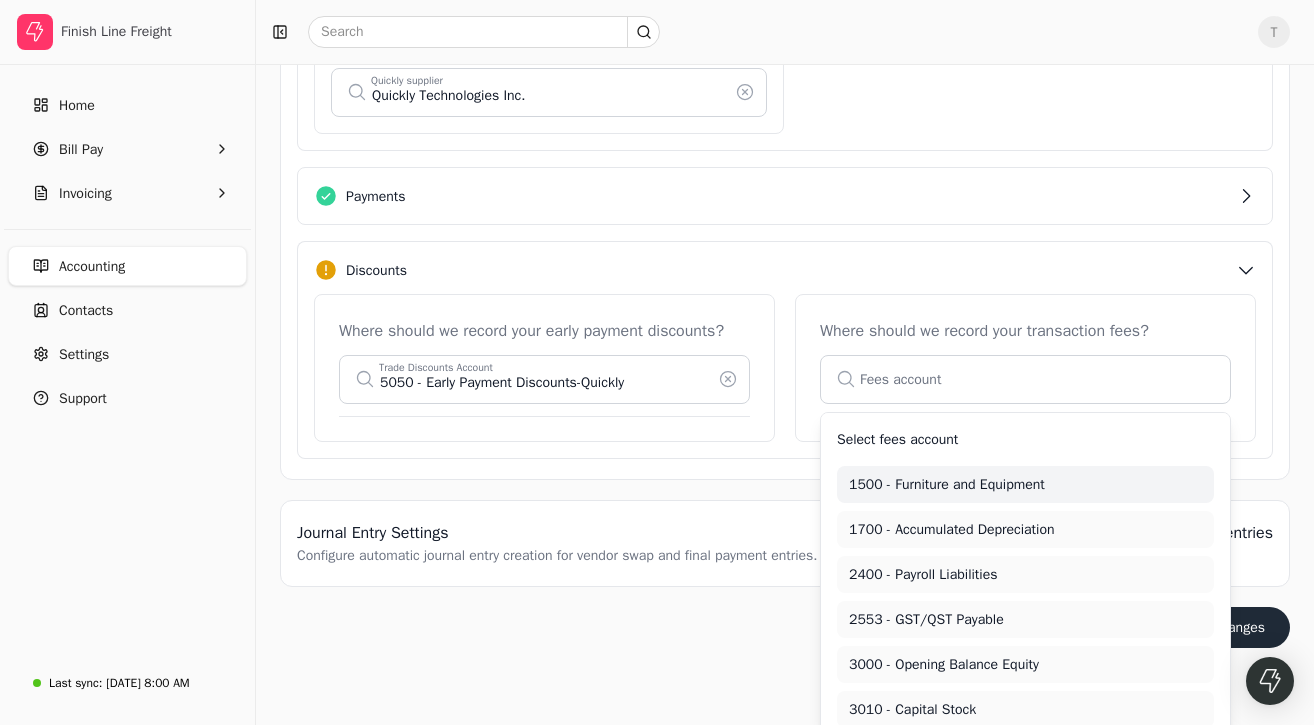 type on "1500 - Furniture and Equipment" 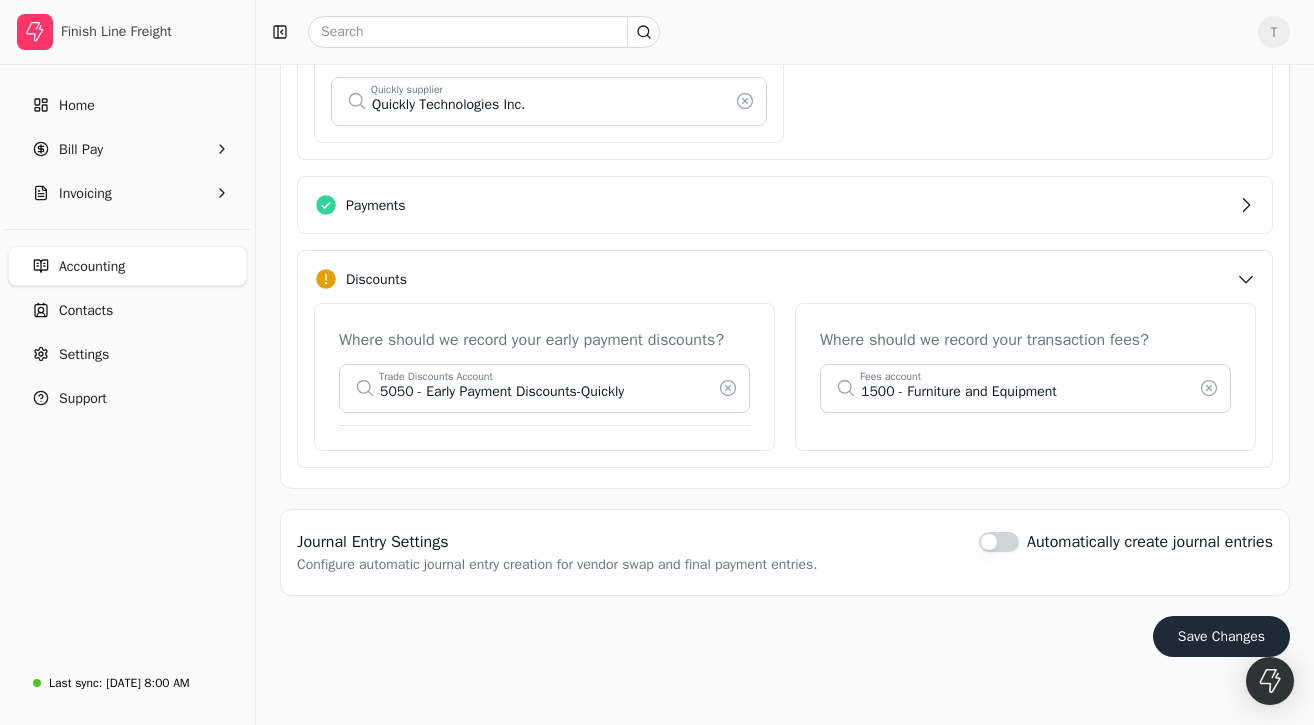 click on "Where should we record your transaction fees?" at bounding box center [1025, 340] 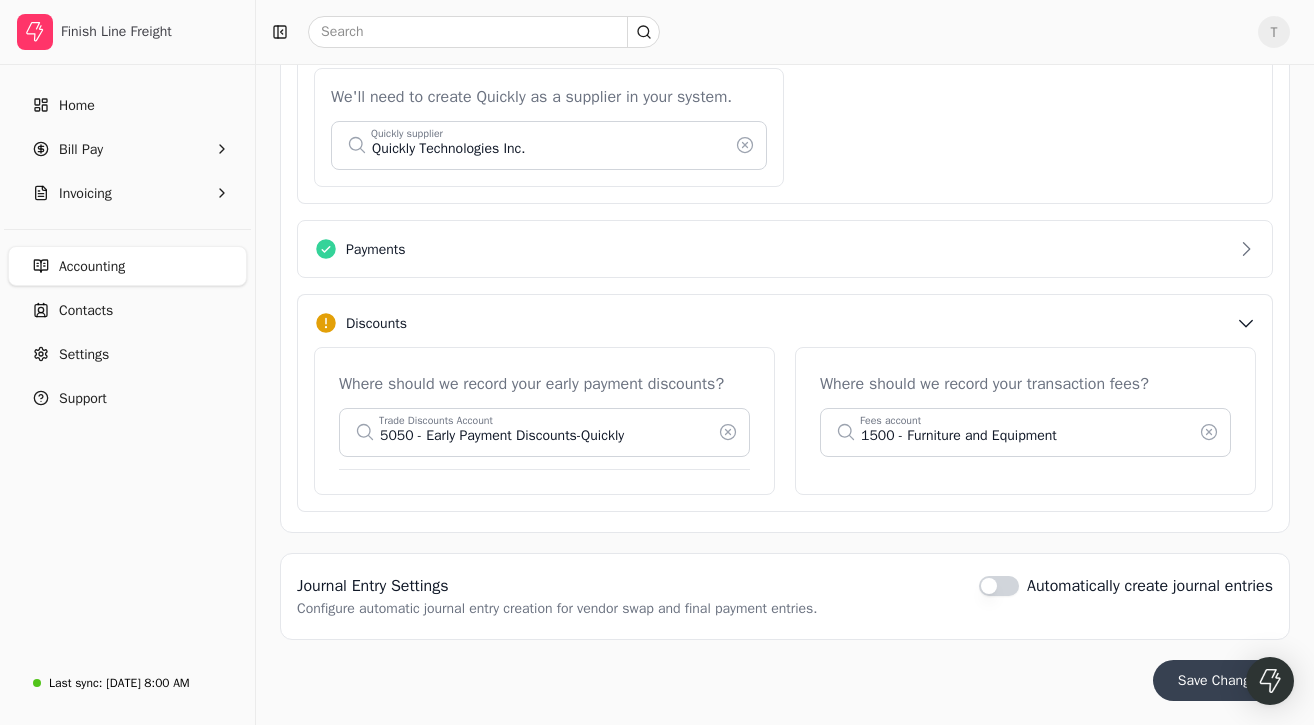 click on "Save Changes" at bounding box center (1221, 680) 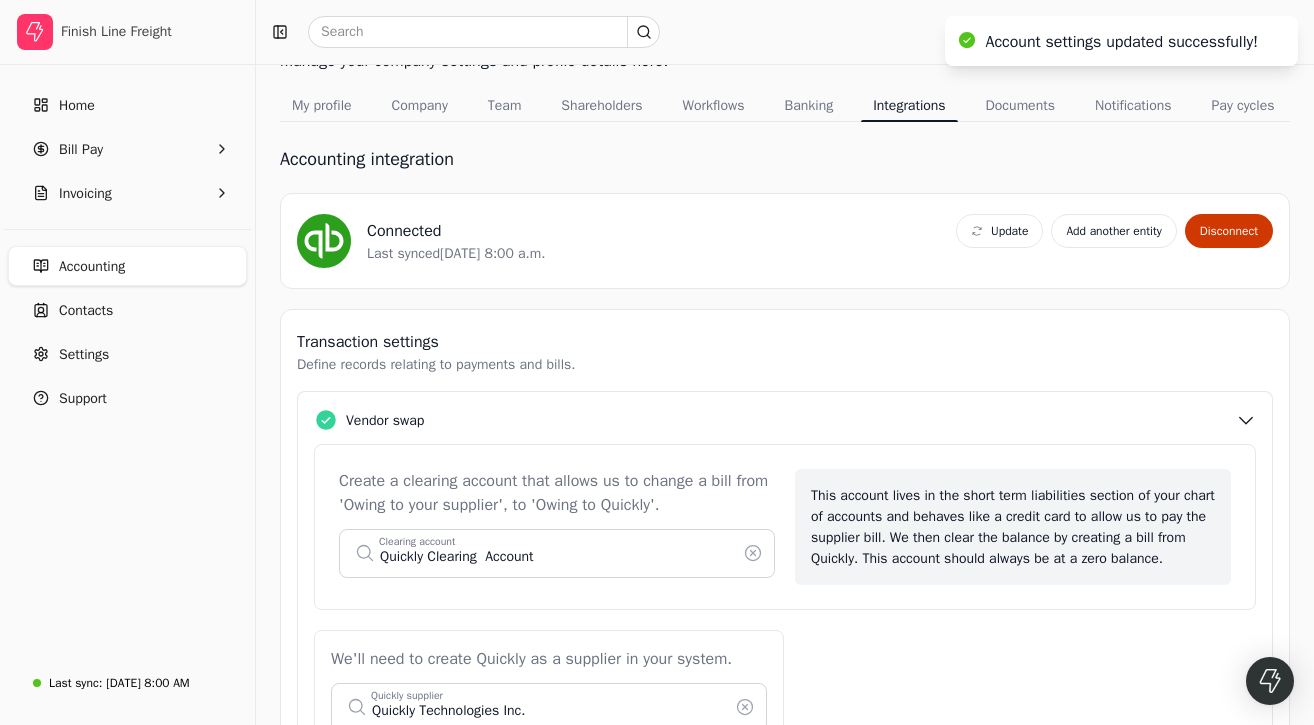scroll, scrollTop: 83, scrollLeft: 0, axis: vertical 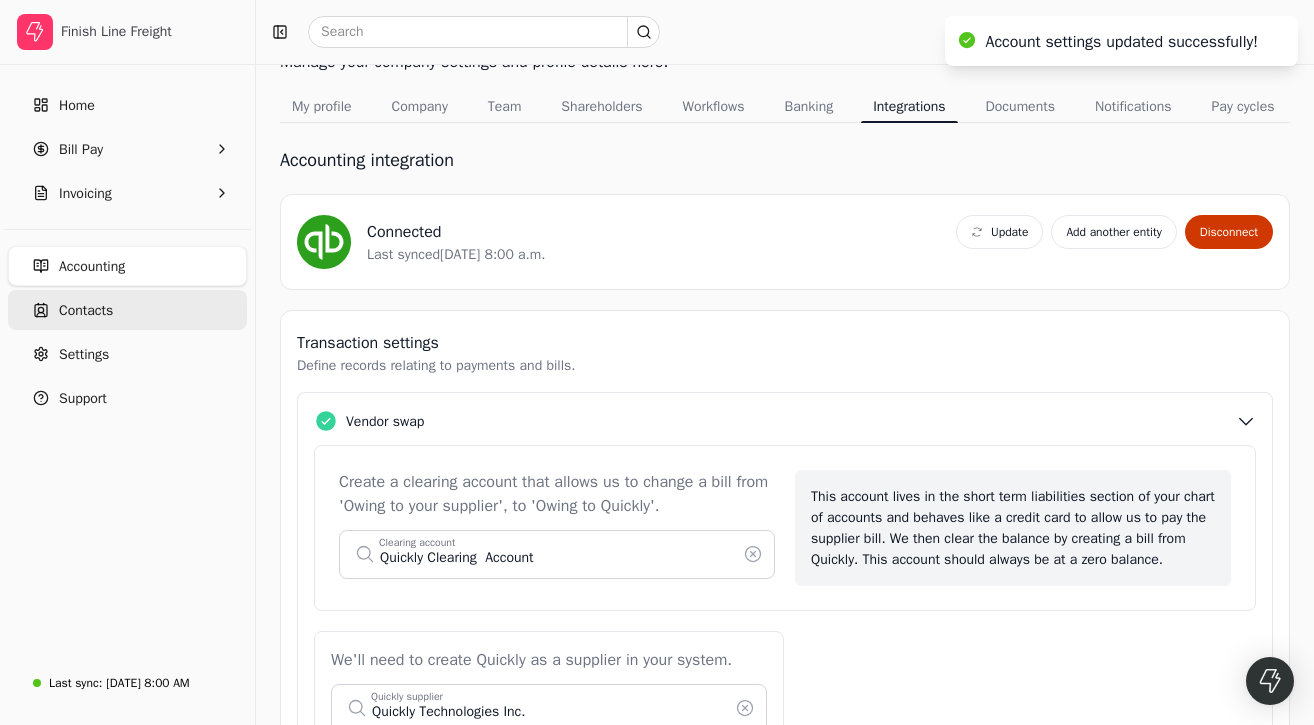 drag, startPoint x: 182, startPoint y: 272, endPoint x: 224, endPoint y: 309, distance: 55.97321 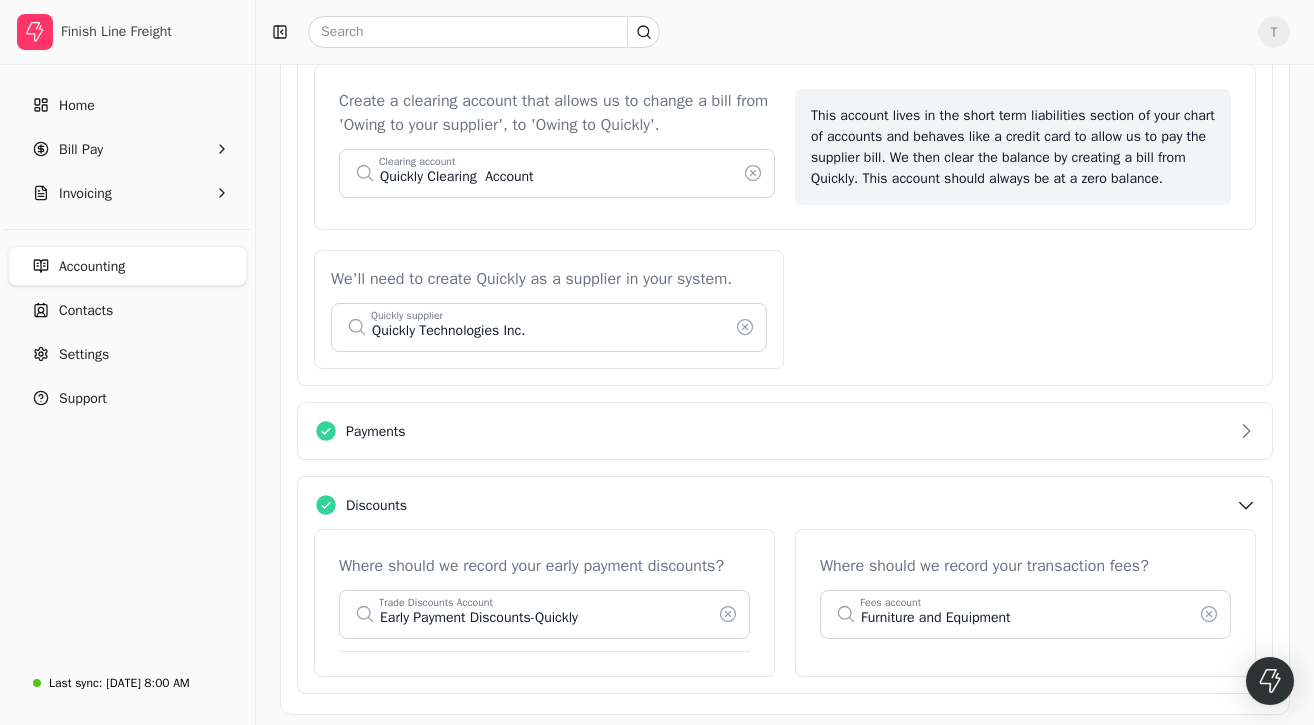 scroll, scrollTop: 0, scrollLeft: 0, axis: both 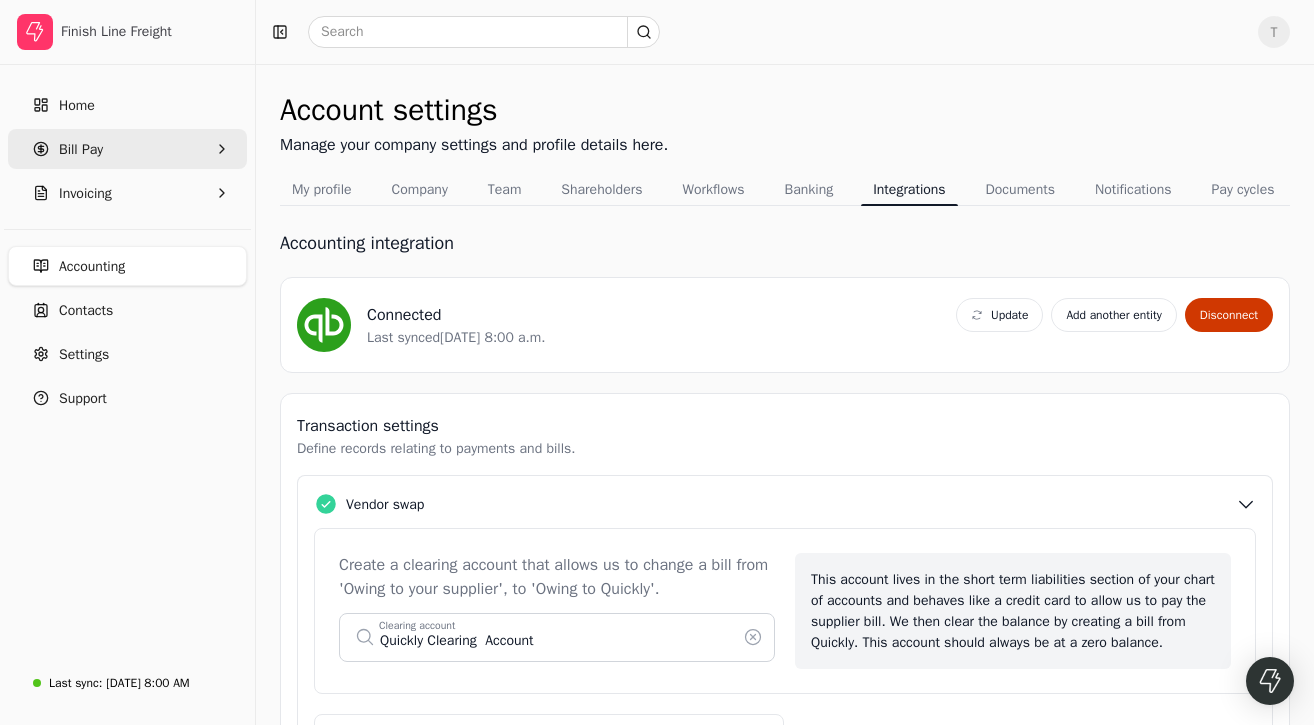 click on "Bill Pay" at bounding box center (81, 149) 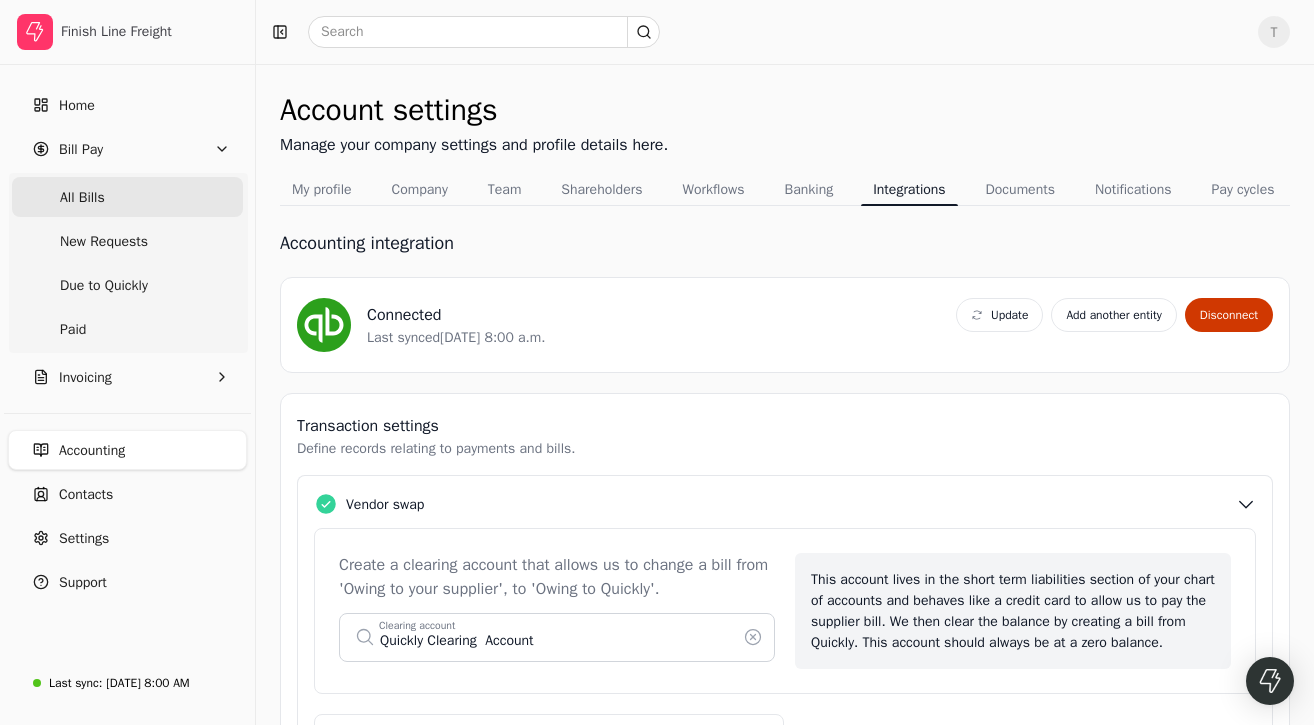 click on "All Bills" at bounding box center [127, 197] 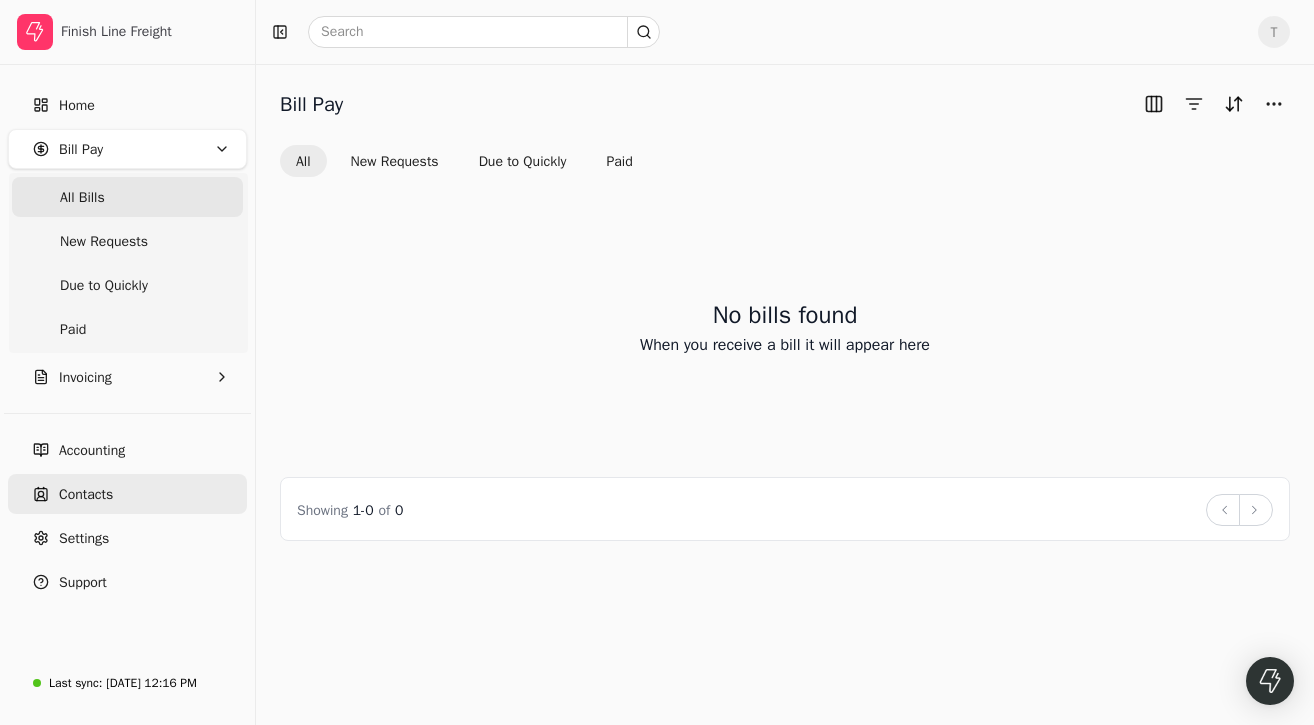 click on "Contacts" at bounding box center (127, 494) 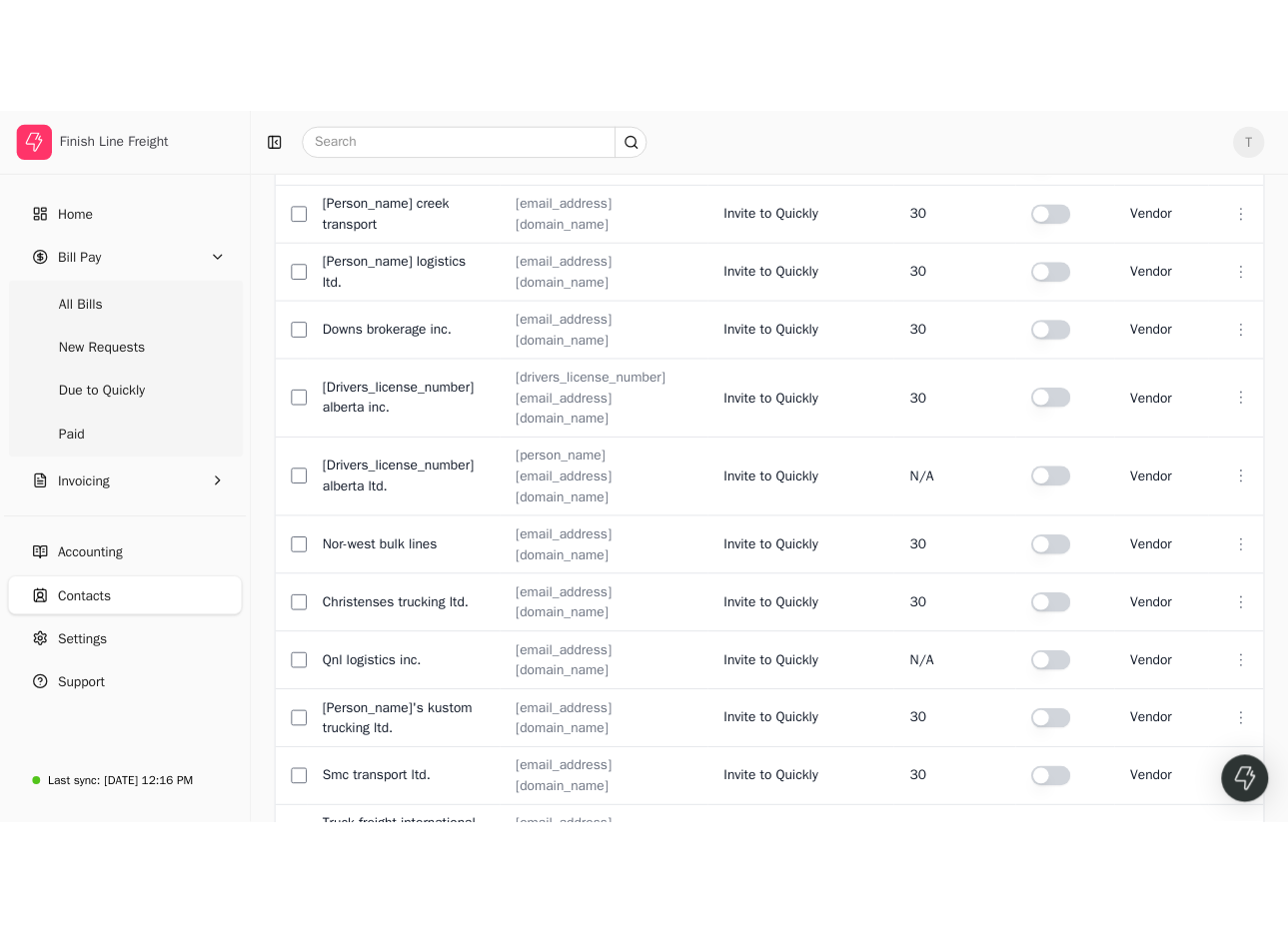 scroll, scrollTop: 0, scrollLeft: 0, axis: both 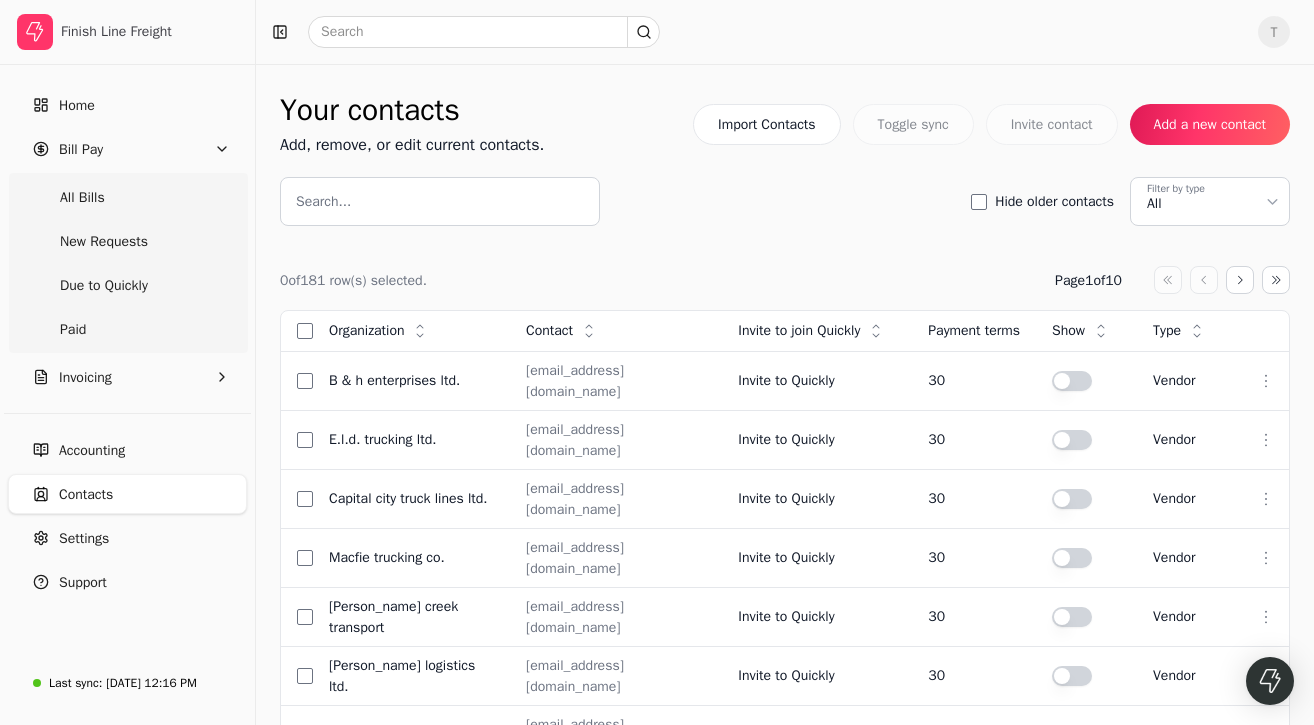 click on "0  of  181   row(s) selected. Page  1  of  10 caret-double-left caret-left caret-right caret-double-right Organization Context Menu Button Contact Context Menu Button Invite to join Quickly Context Menu Button Payment terms Show Context Menu Button Type Context Menu Button B & H Enterprises Ltd. [EMAIL_ADDRESS][DOMAIN_NAME] Invite to Quickly   30 vendor Context Menu Button E.L.D. Trucking Ltd. [EMAIL_ADDRESS][DOMAIN_NAME] Invite to Quickly   30 vendor Context Menu Button Capital City Truck Lines Ltd. [EMAIL_ADDRESS][DOMAIN_NAME] Invite to Quickly   30 vendor Context Menu Button Macfie Trucking Co. [PERSON_NAME][EMAIL_ADDRESS][DOMAIN_NAME] Invite to Quickly   30 vendor Context Menu Button [PERSON_NAME] Creek Transport [EMAIL_ADDRESS][DOMAIN_NAME] Invite to Quickly   30 vendor Context Menu Button [PERSON_NAME] Logistics Ltd. [EMAIL_ADDRESS][DOMAIN_NAME] Invite to Quickly   30 vendor Context Menu Button Downs Brokerage Inc. [EMAIL_ADDRESS][DOMAIN_NAME] Invite to Quickly   30 vendor Context Menu Button [DRIVERS_LICENSE_NUMBER] Alberta Inc. Invite to Quickly   30" at bounding box center [785, 942] 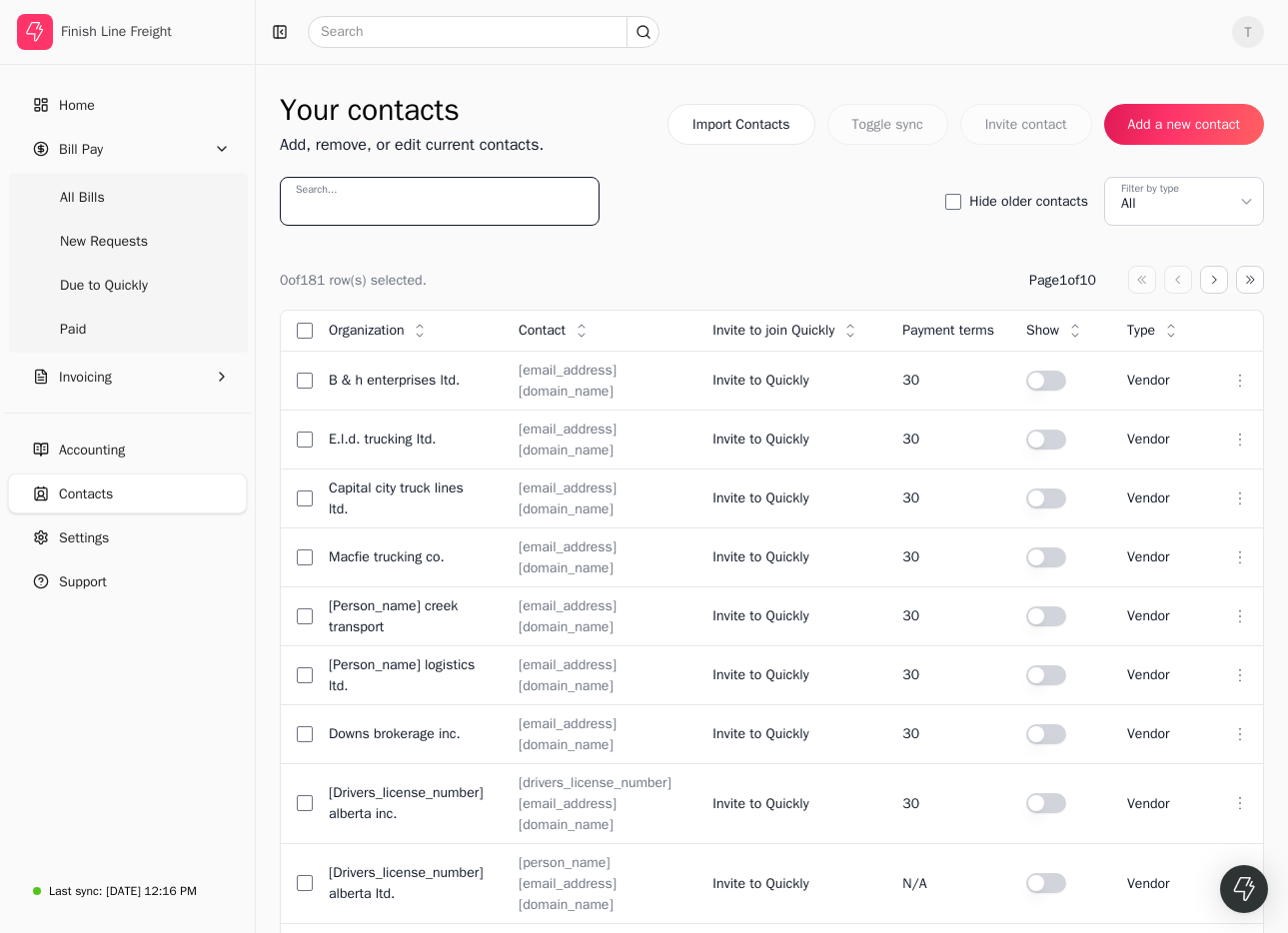 click on "Search..." at bounding box center [440, 201] 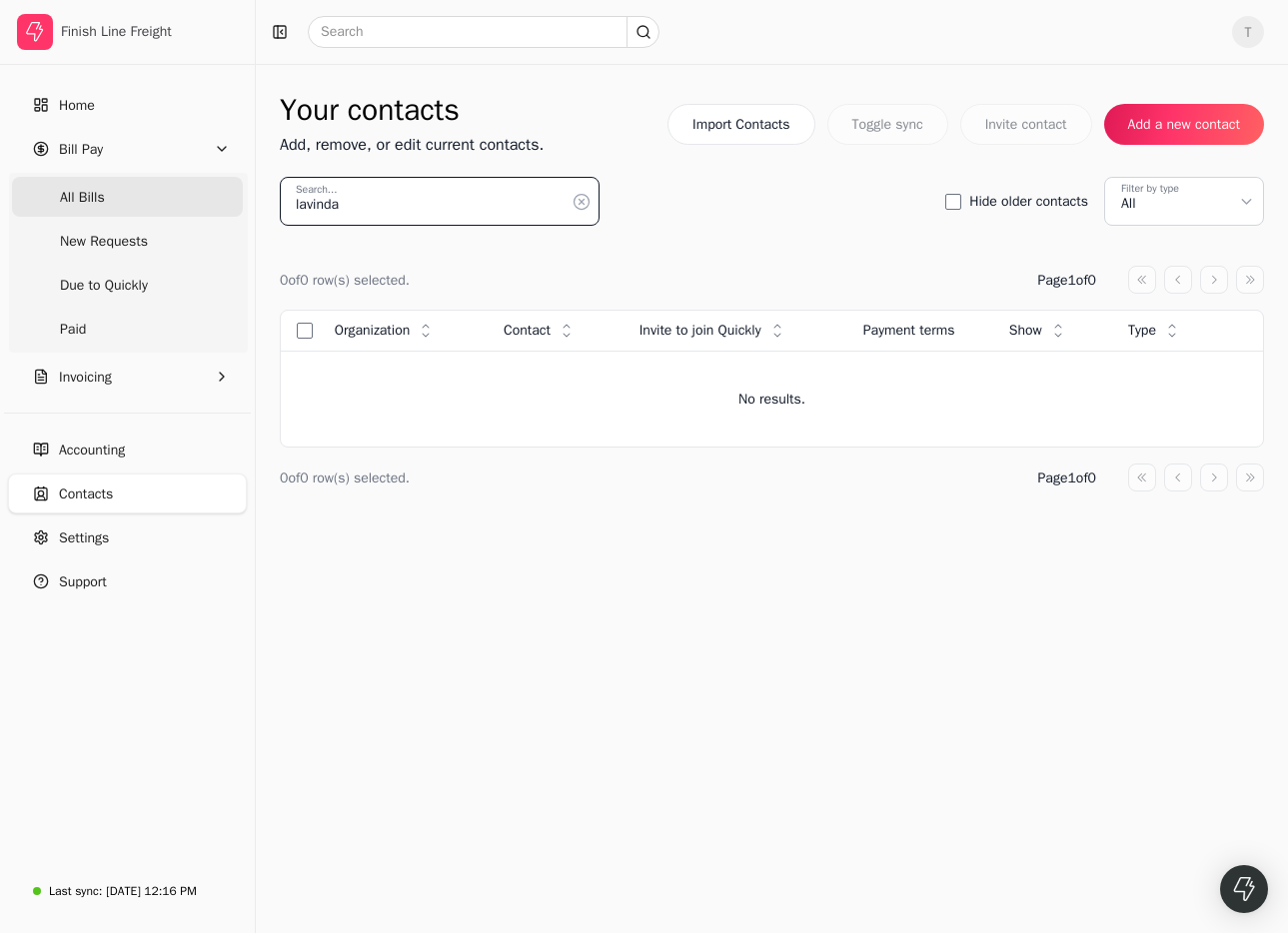 drag, startPoint x: 529, startPoint y: 200, endPoint x: 129, endPoint y: 182, distance: 400.4048 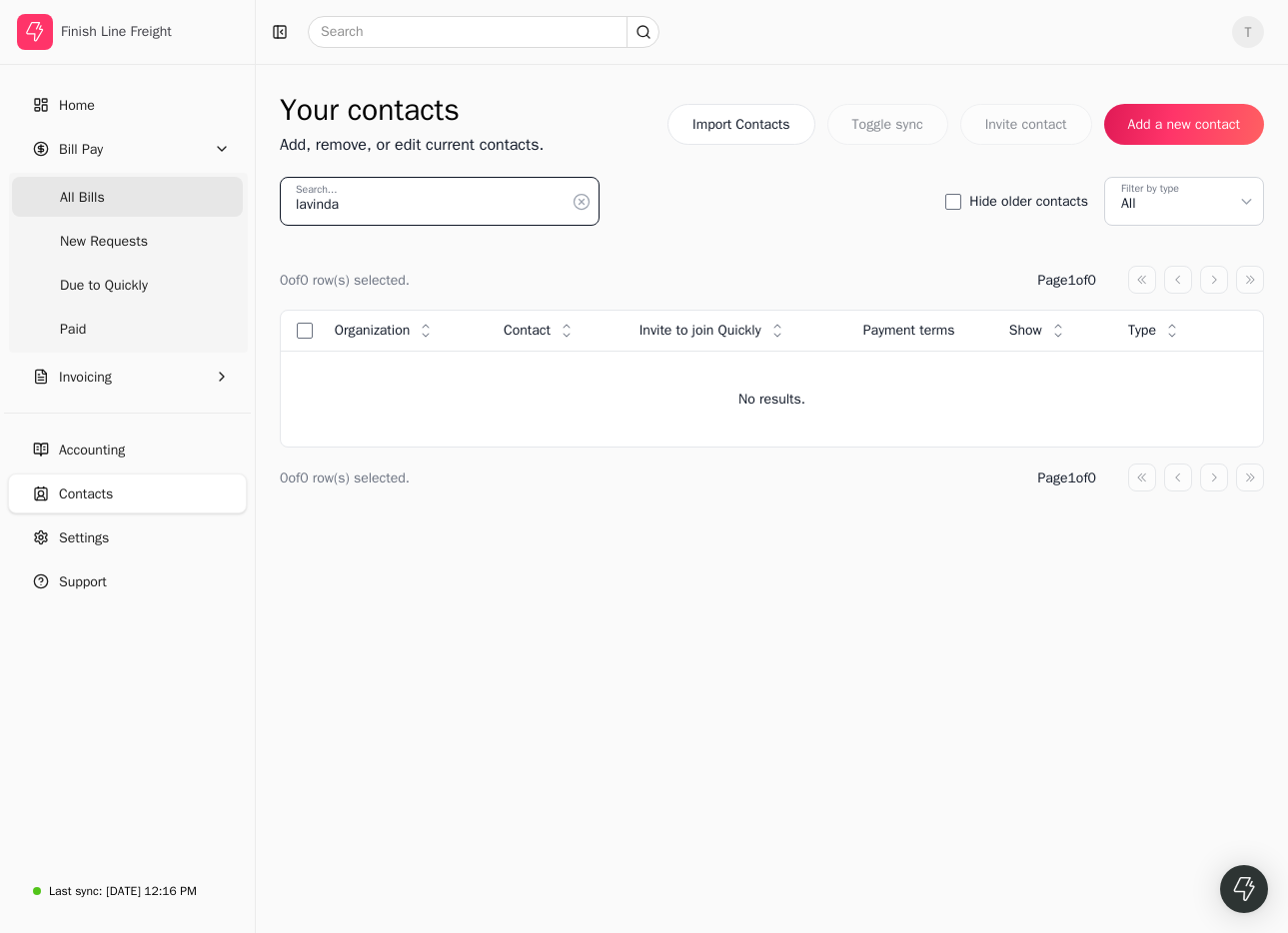 click on "Finish Line Freight Home Bill Pay All Bills New Requests Due to Quickly Paid Invoicing Accounting Contacts Settings Support Last sync: [DATE] 12:16 PM T Your contacts Add, remove, or edit current contacts. Import Contacts Toggle sync Invite contact Add a new contact lavinda Search... Hide older contacts Filter by type All 0  of  0   row(s) selected. Page  1  of  0 caret-double-left caret-left caret-right caret-double-right Organization Context Menu Button Contact Context Menu Button Invite to join Quickly Context Menu Button Payment terms Show Context Menu Button Type Context Menu Button No results. 0  of  0   row(s) selected. Page  1  of  0 caret-double-left caret-left caret-right caret-double-right" at bounding box center (644, 466) 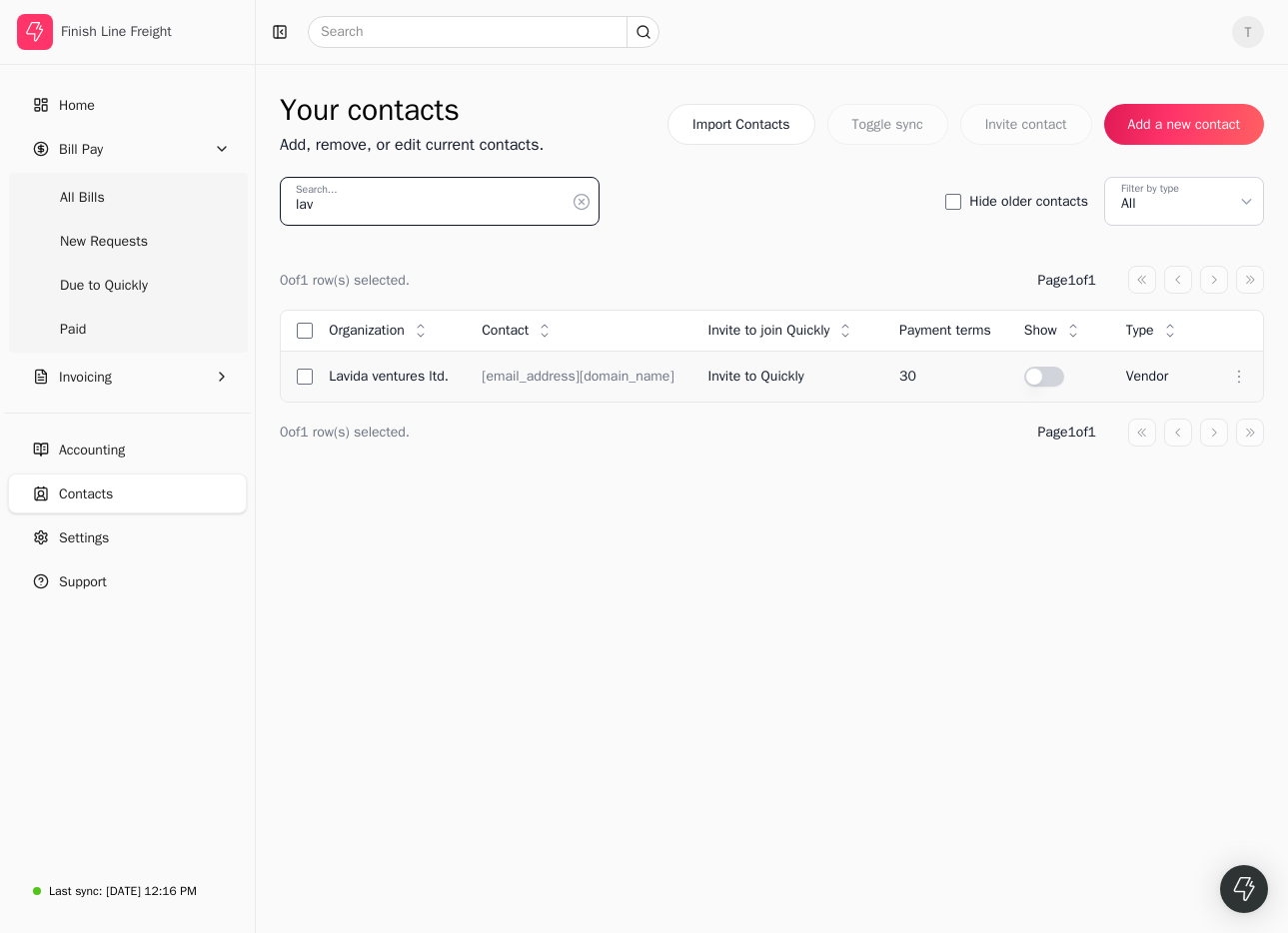 type on "lav" 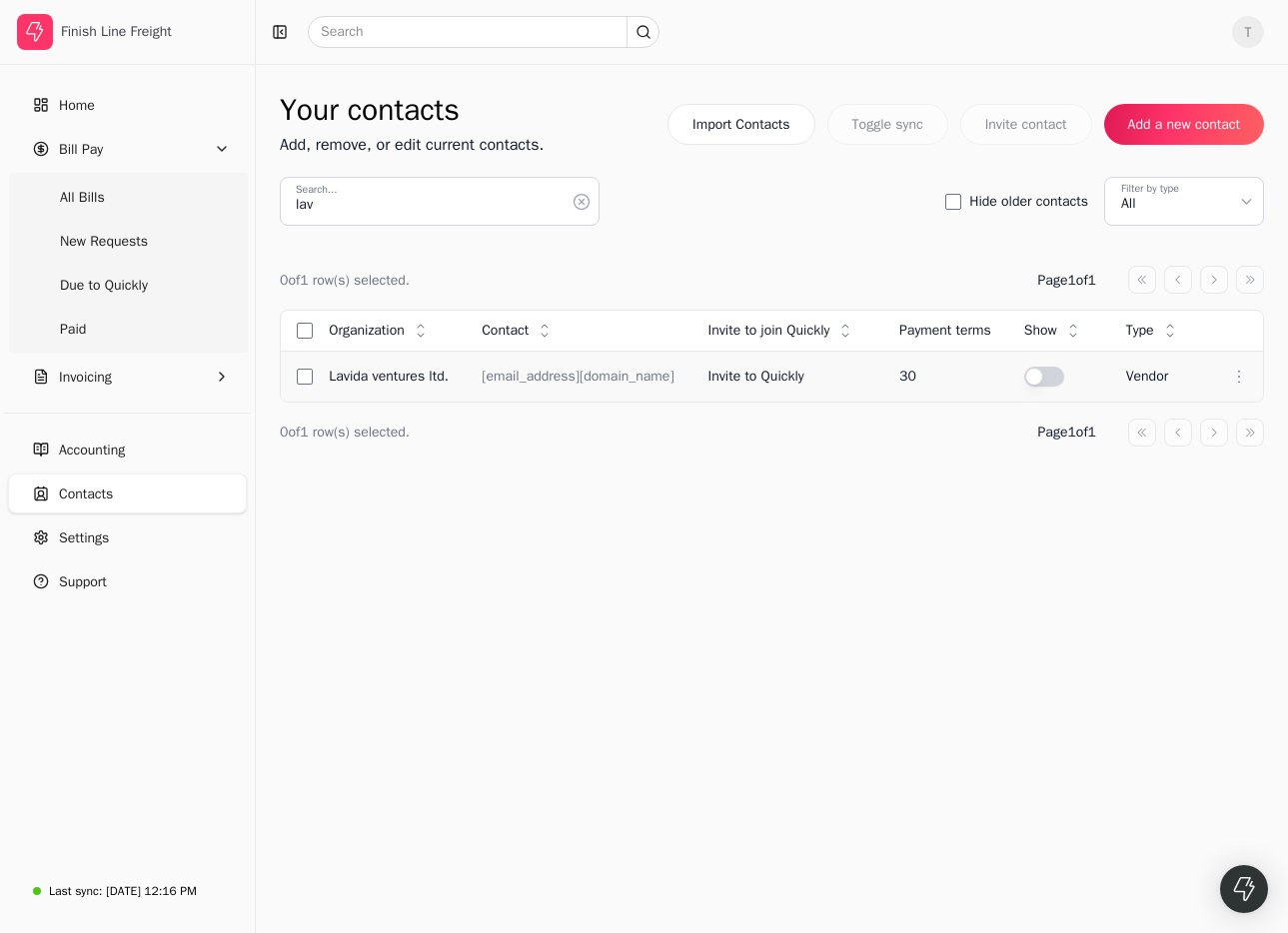 click at bounding box center [1044, 377] 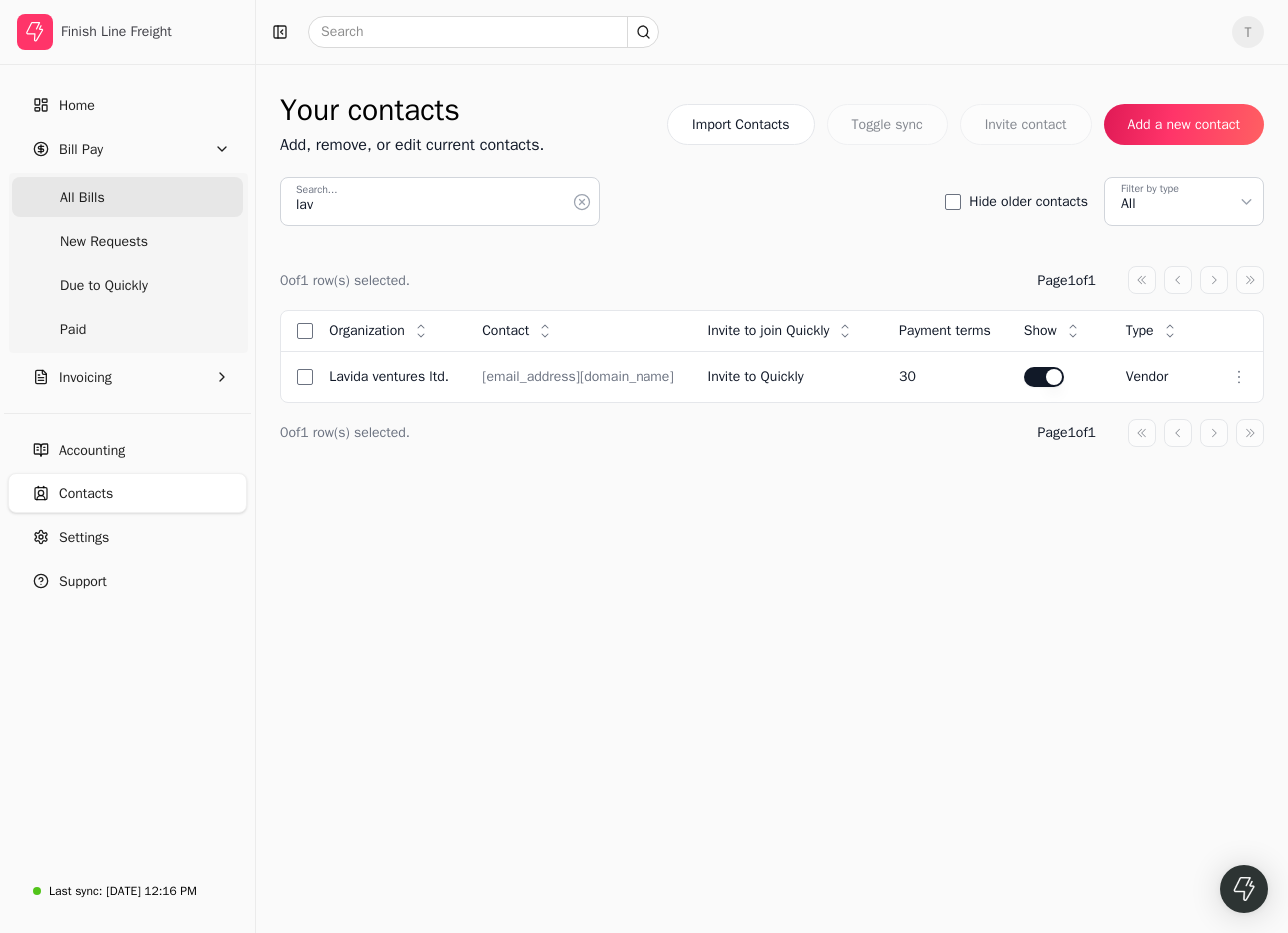 click on "All Bills" at bounding box center [127, 197] 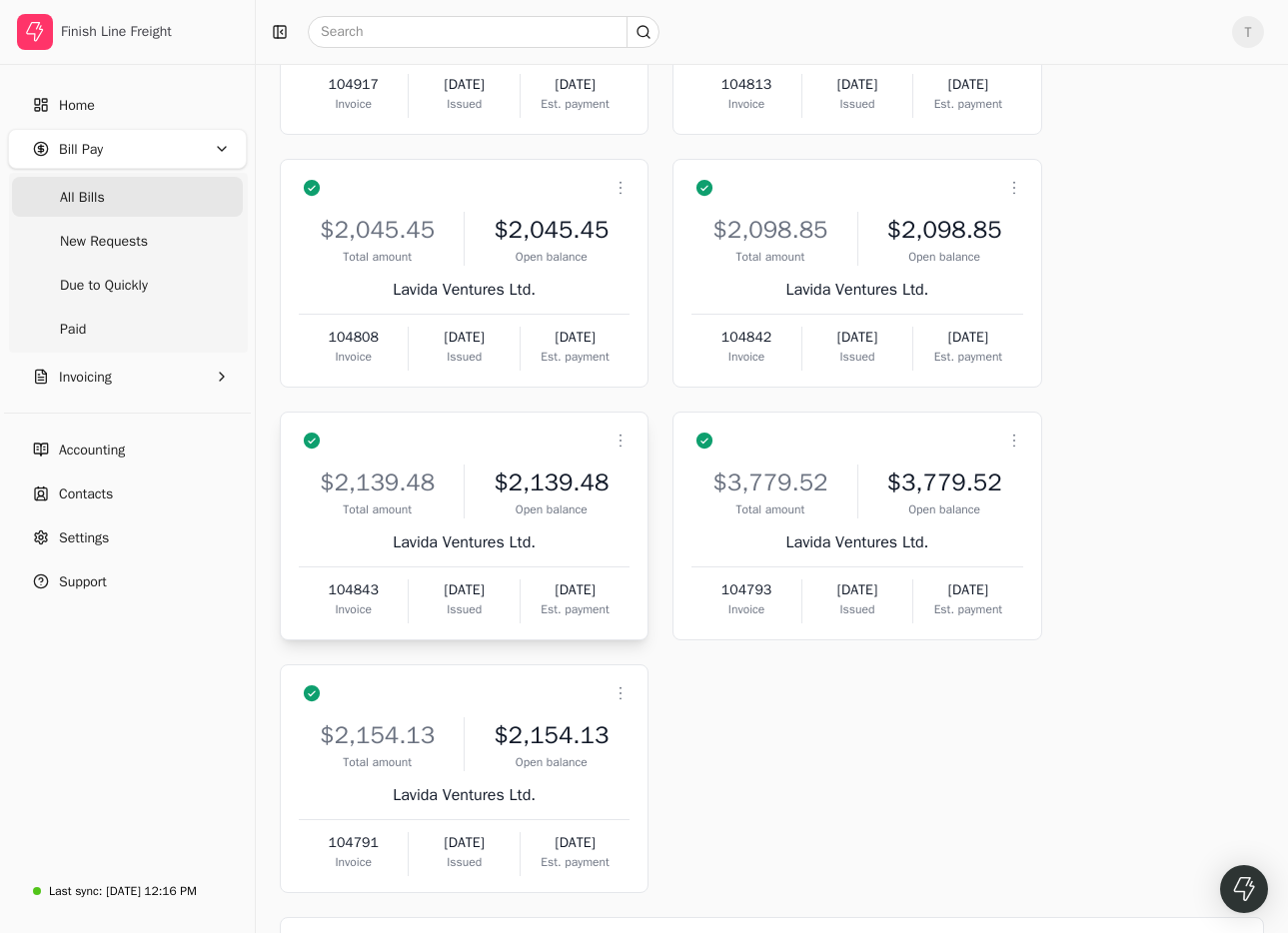 scroll, scrollTop: 520, scrollLeft: 0, axis: vertical 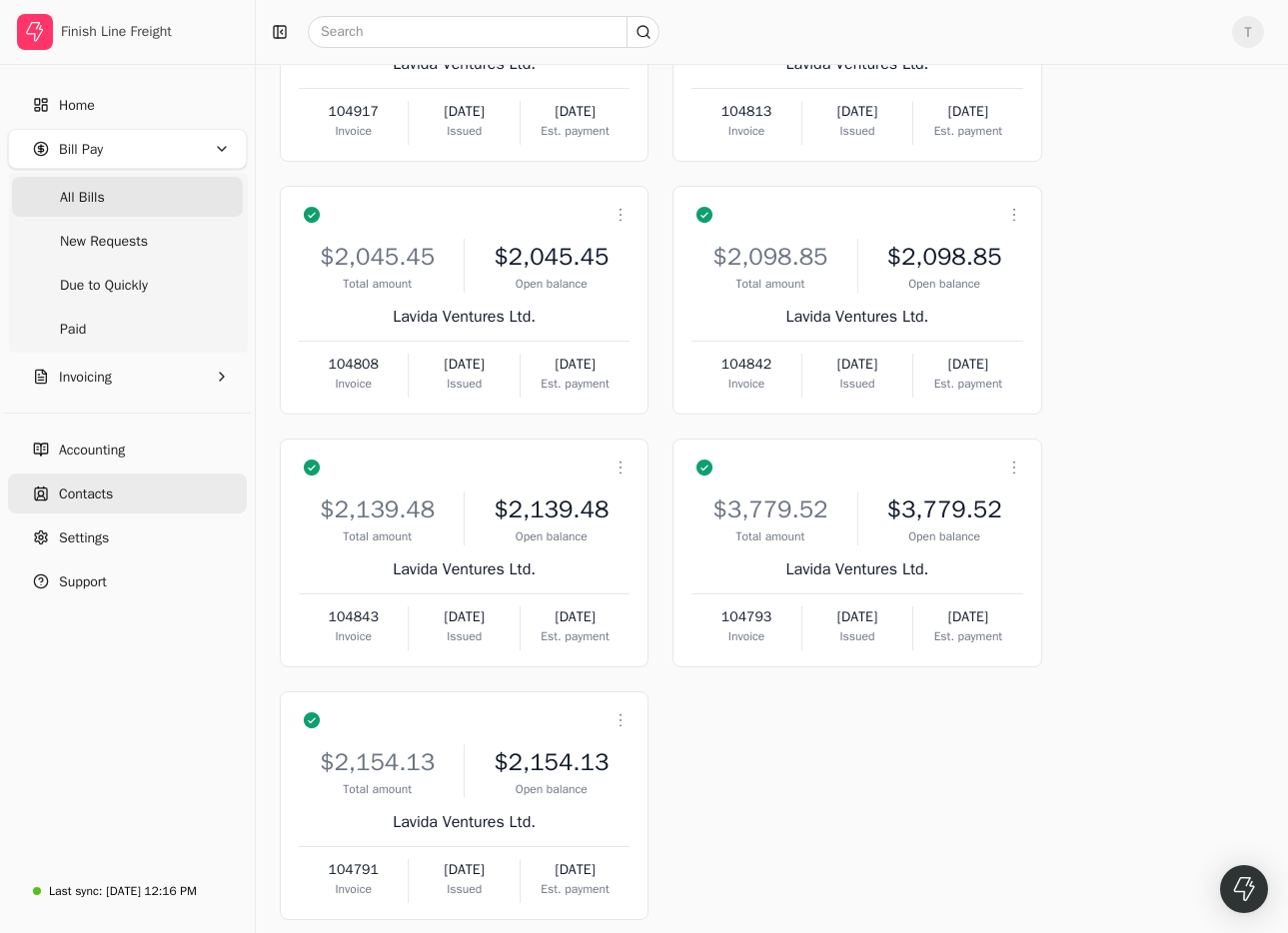 click on "Contacts" at bounding box center [86, 493] 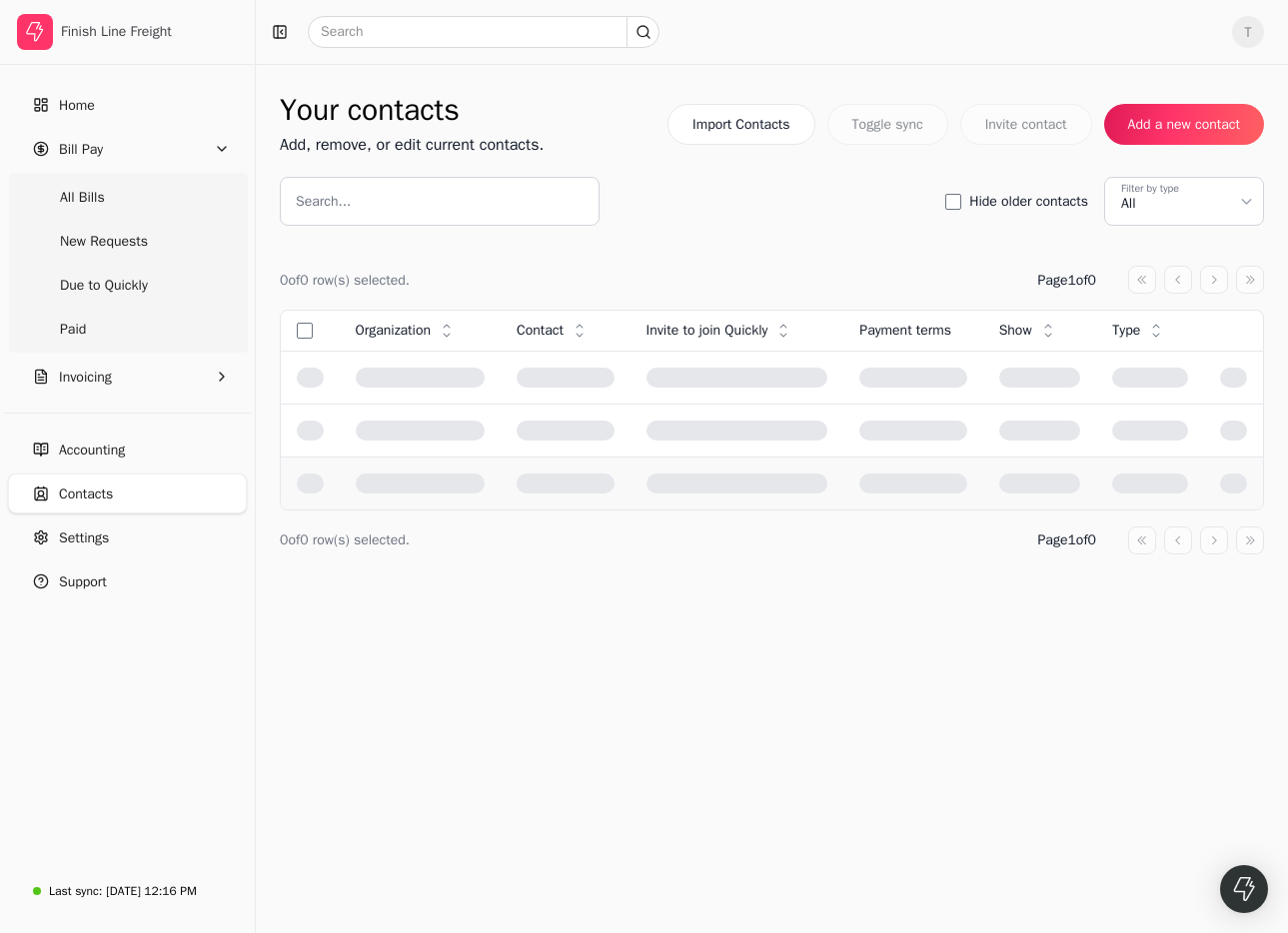 scroll, scrollTop: 0, scrollLeft: 0, axis: both 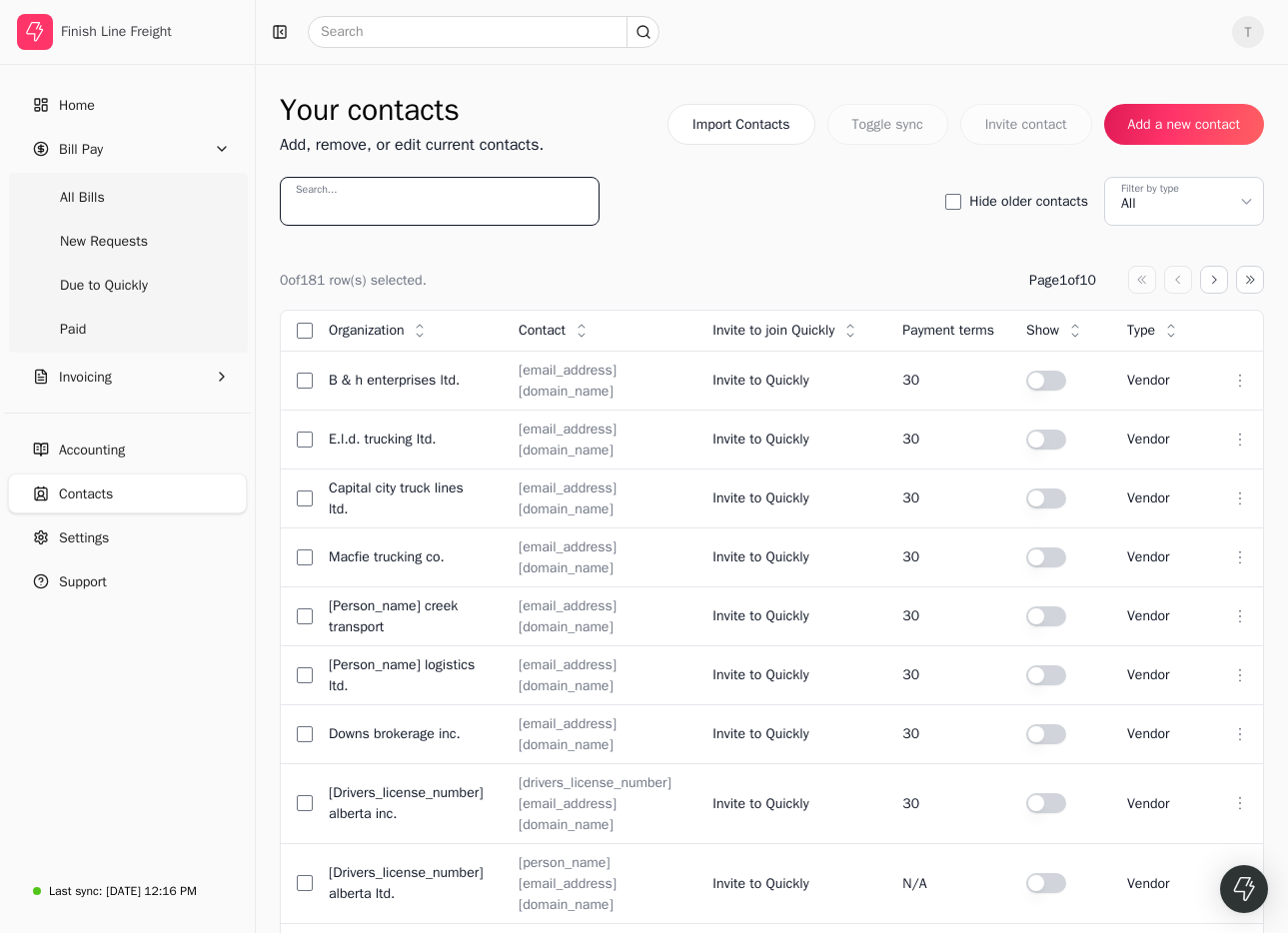 click on "Search..." at bounding box center [440, 201] 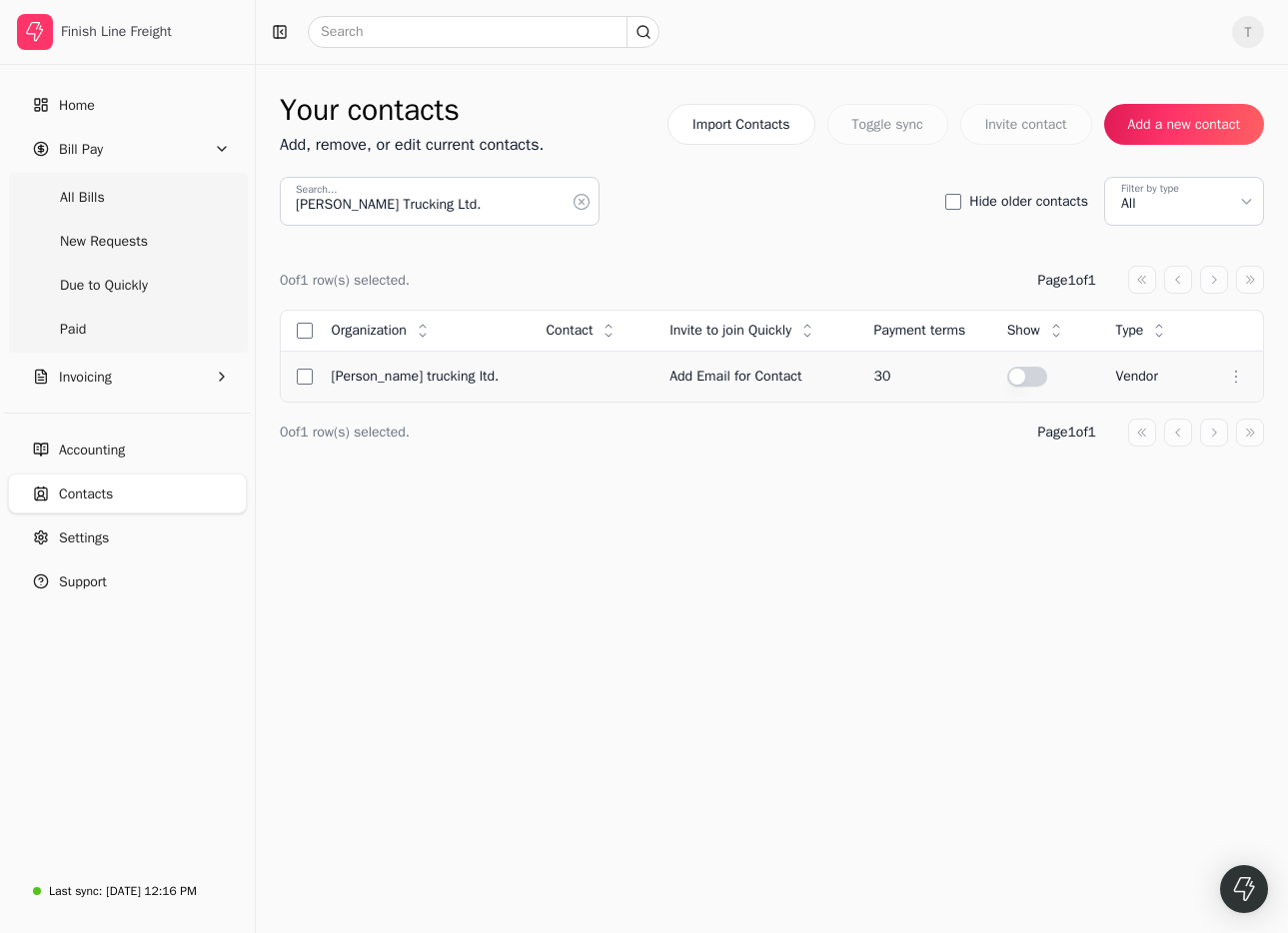 click at bounding box center (1027, 377) 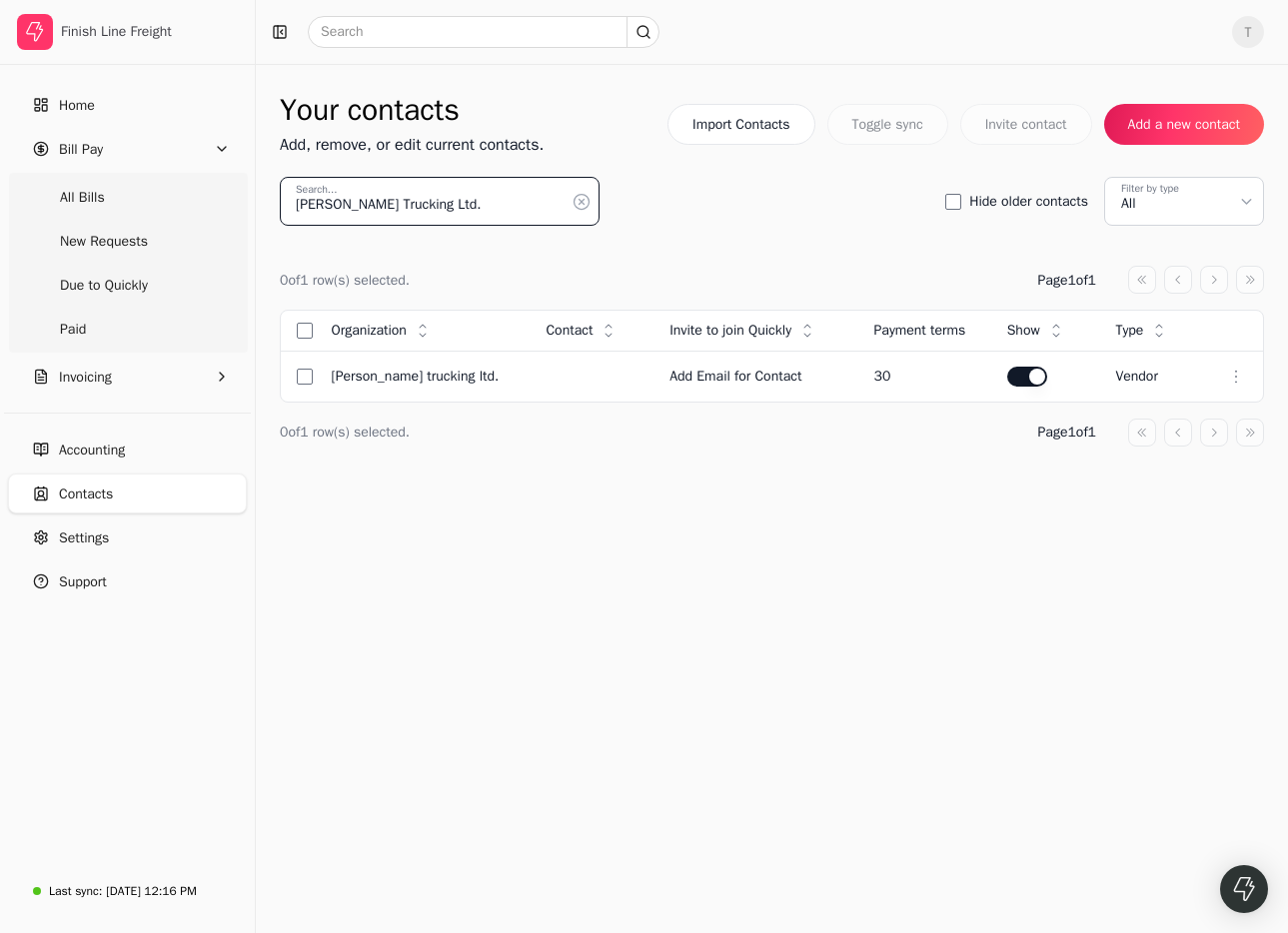 drag, startPoint x: 79, startPoint y: 145, endPoint x: -305, endPoint y: 92, distance: 387.6403 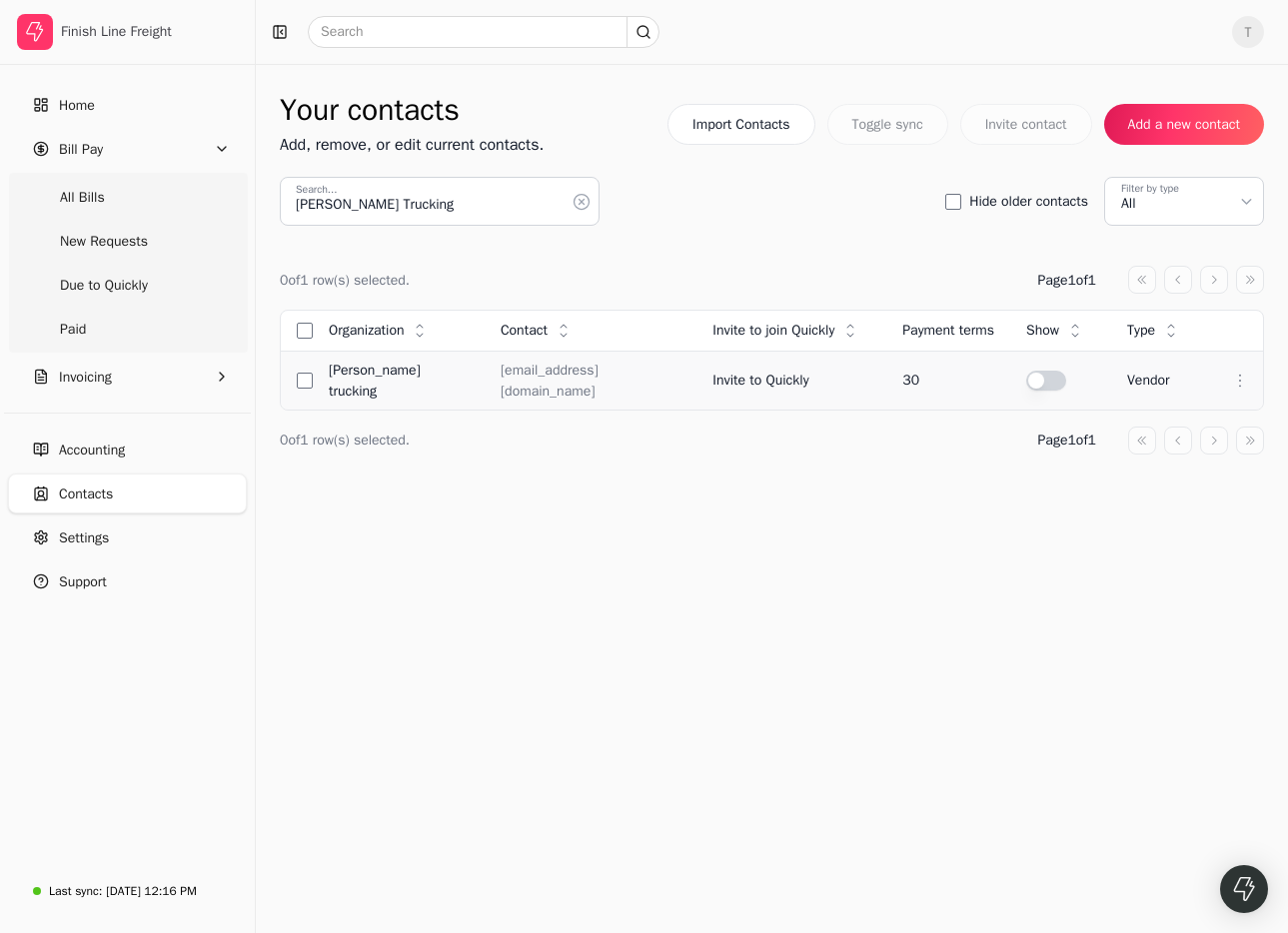 click at bounding box center [1046, 381] 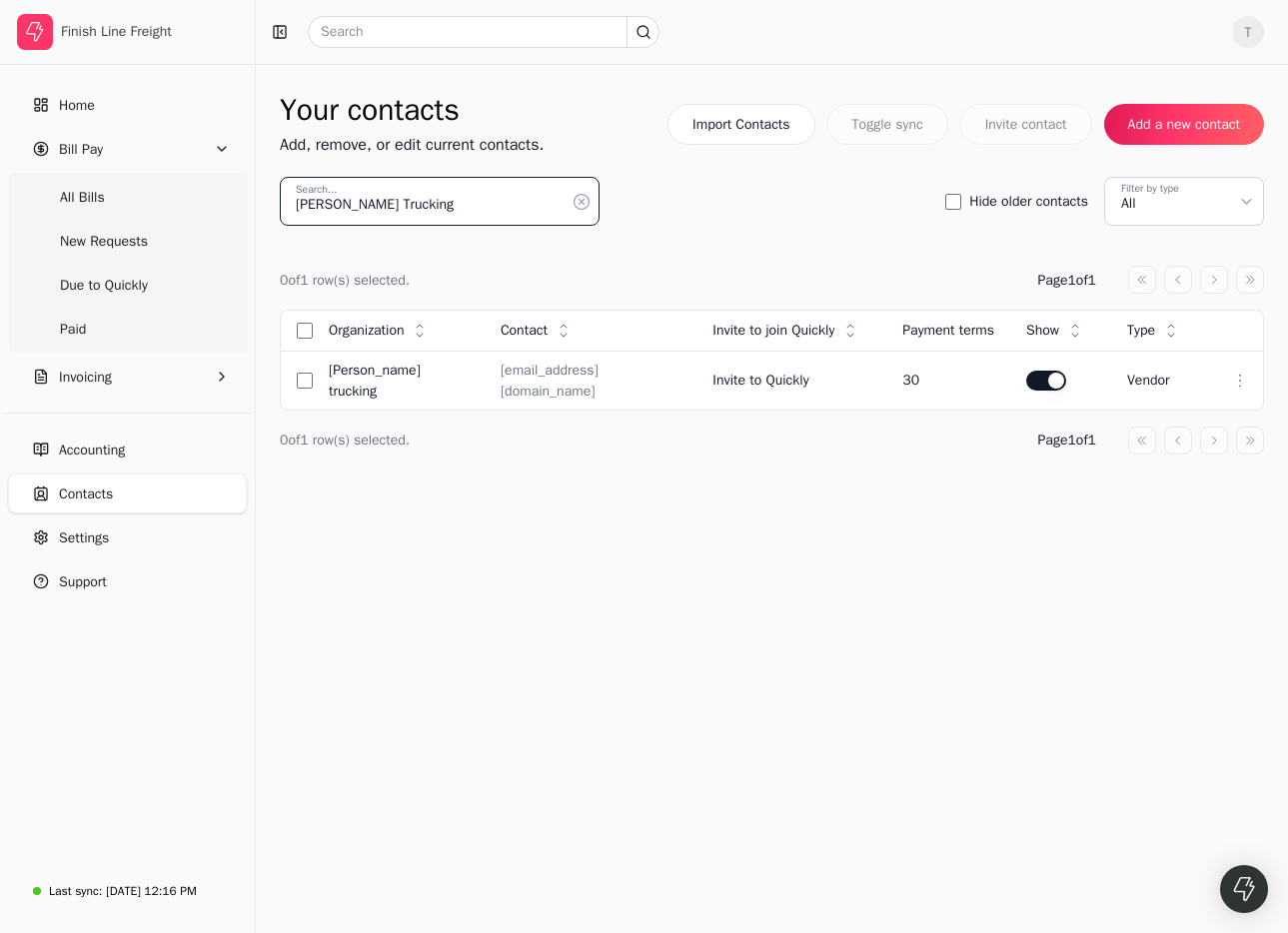 paste on "ulk Transport (1083312 Ab Ltd)" 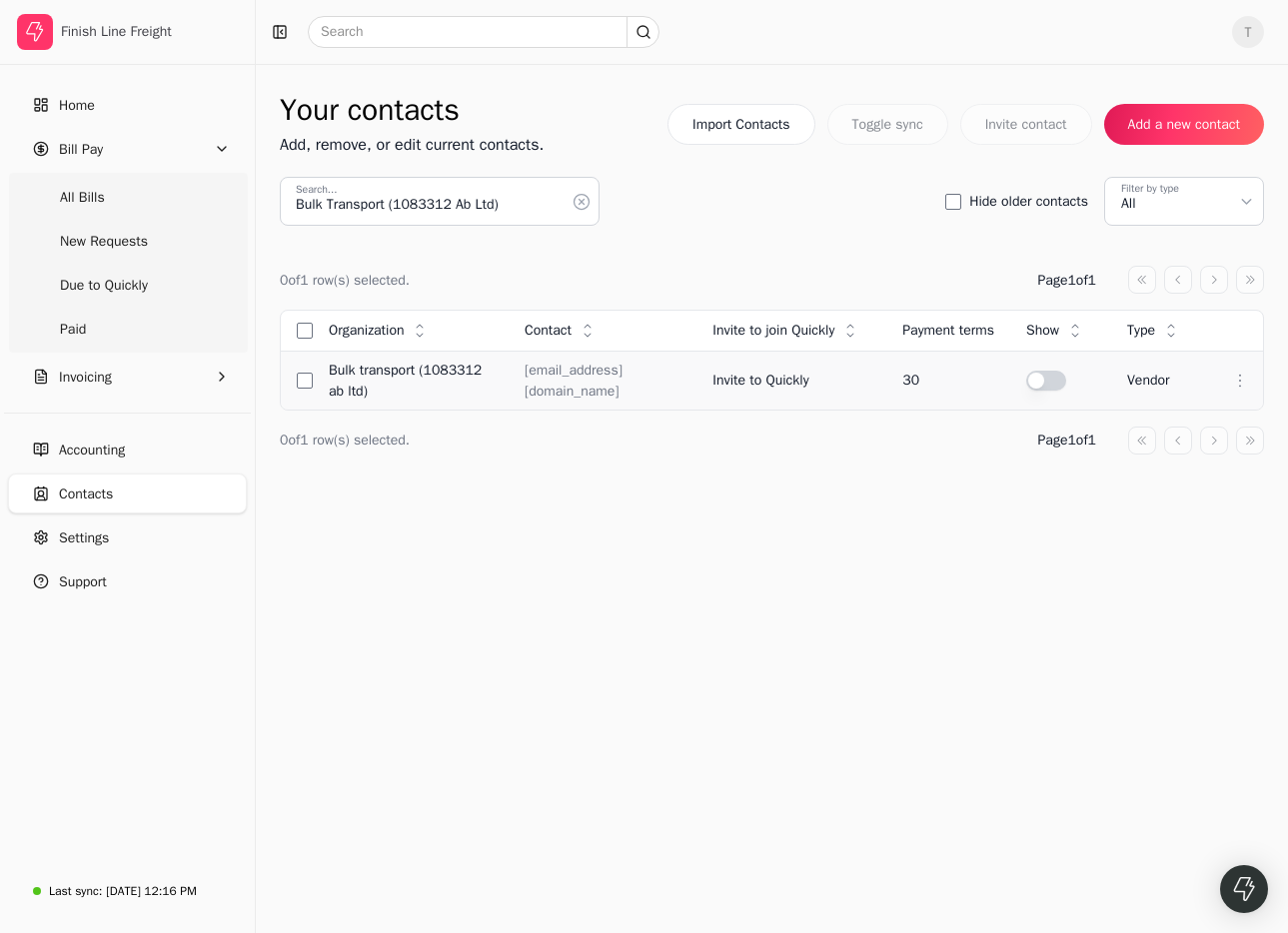 click at bounding box center (1046, 381) 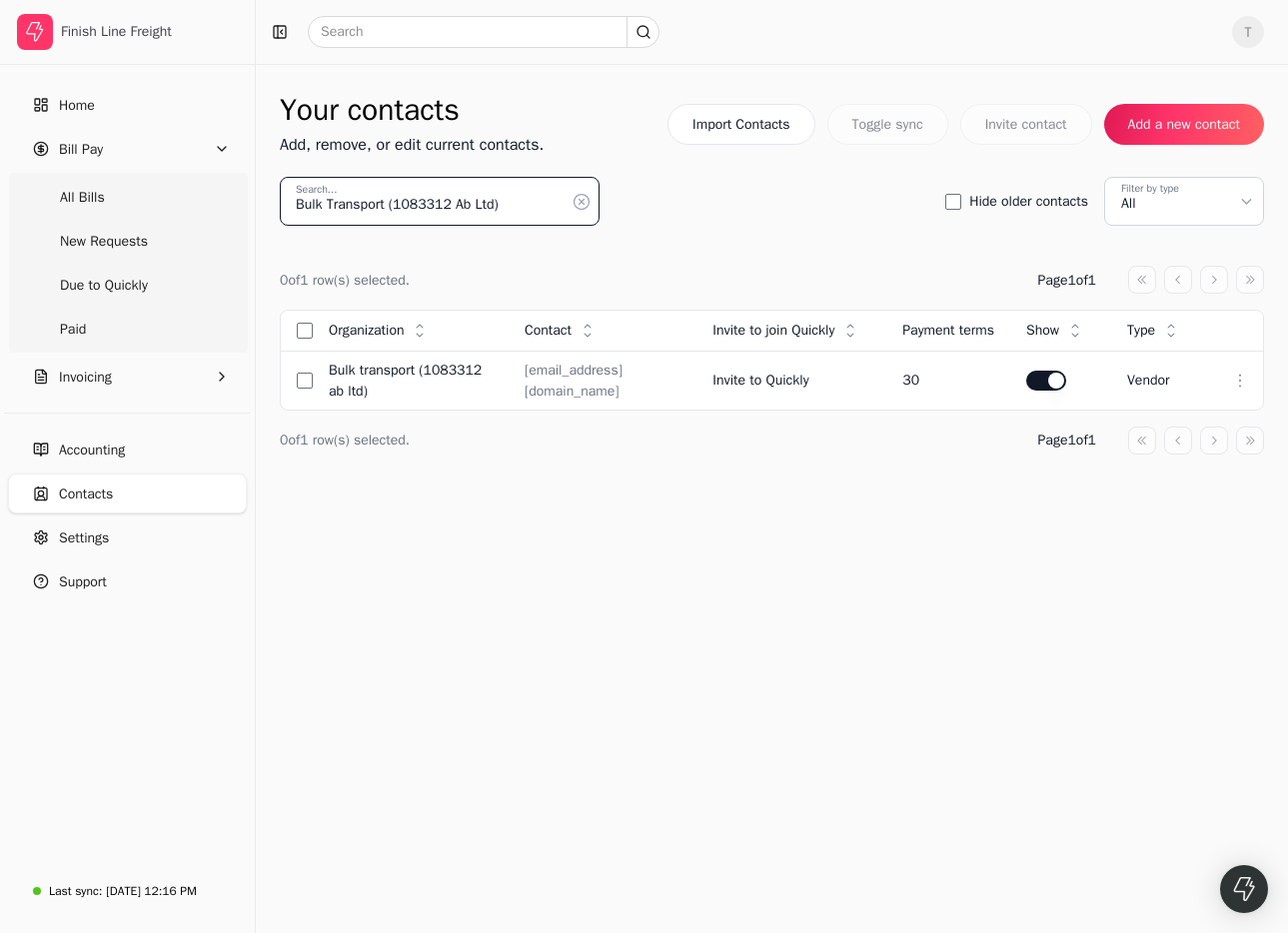 drag, startPoint x: 552, startPoint y: 206, endPoint x: -178, endPoint y: 123, distance: 734.70334 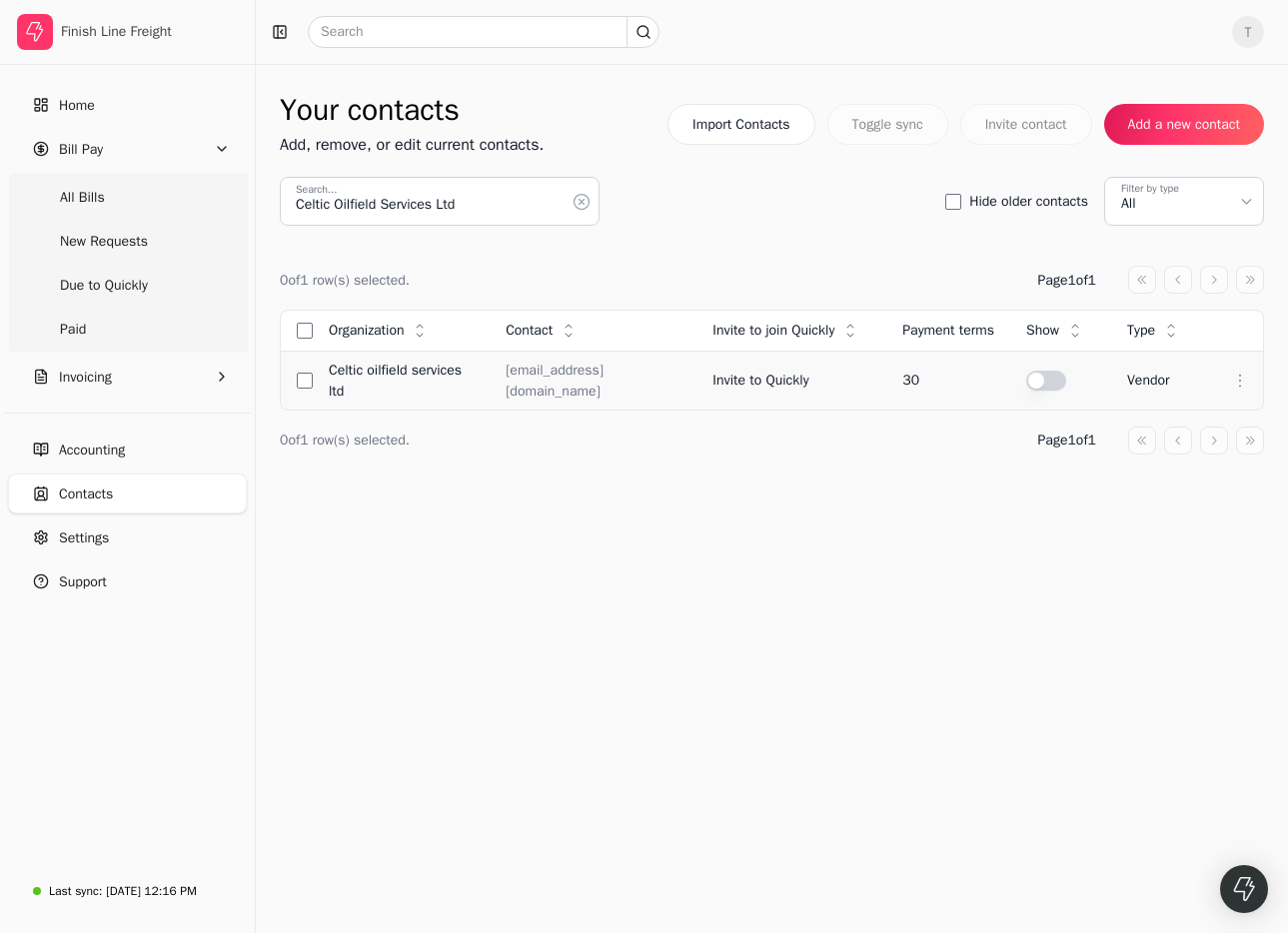 click at bounding box center [1046, 381] 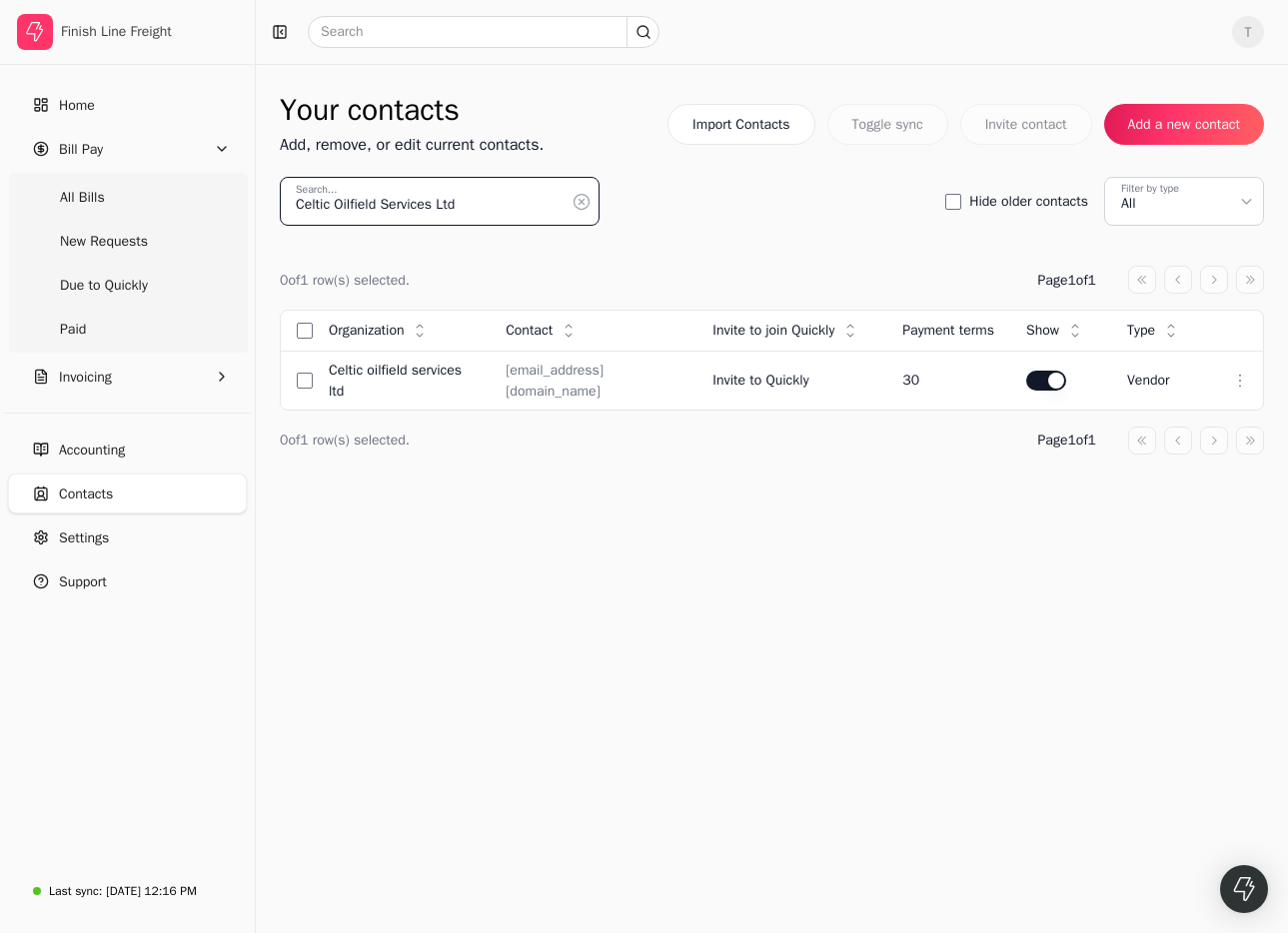 drag, startPoint x: 516, startPoint y: 204, endPoint x: -131, endPoint y: 130, distance: 651.2181 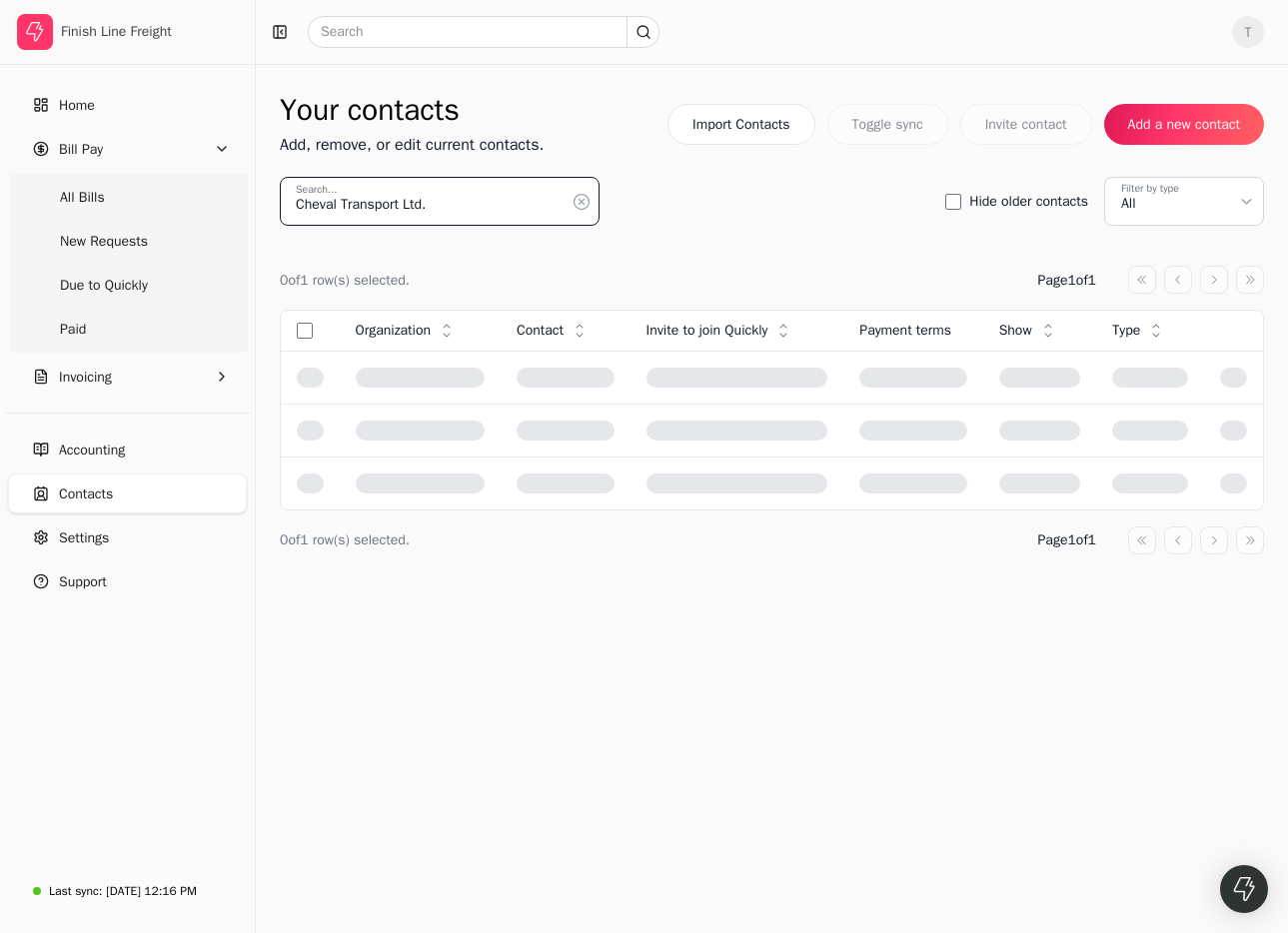 type on "Cheval Transport Ltd." 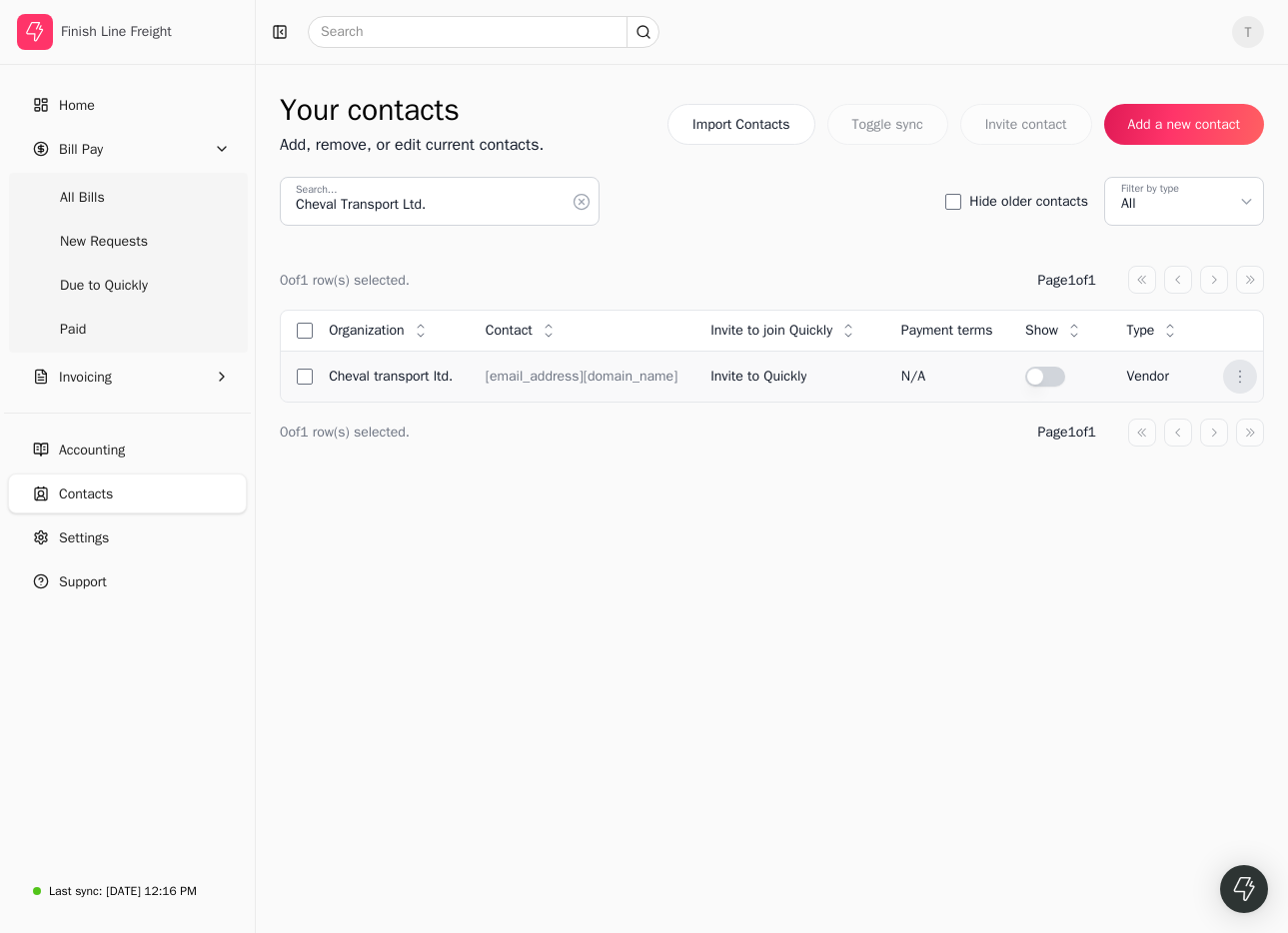 click 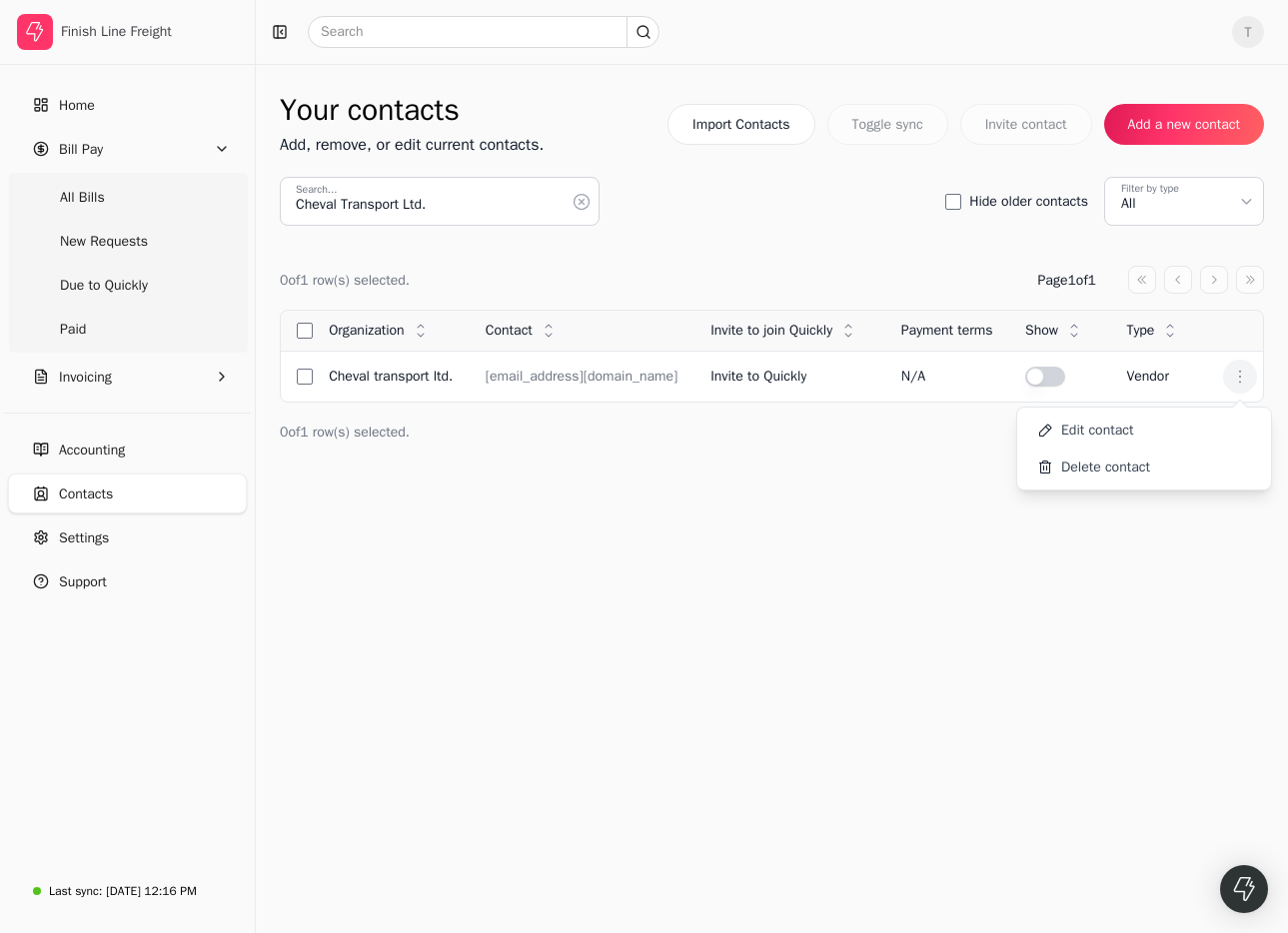 drag, startPoint x: 888, startPoint y: 312, endPoint x: 904, endPoint y: 314, distance: 16.124515 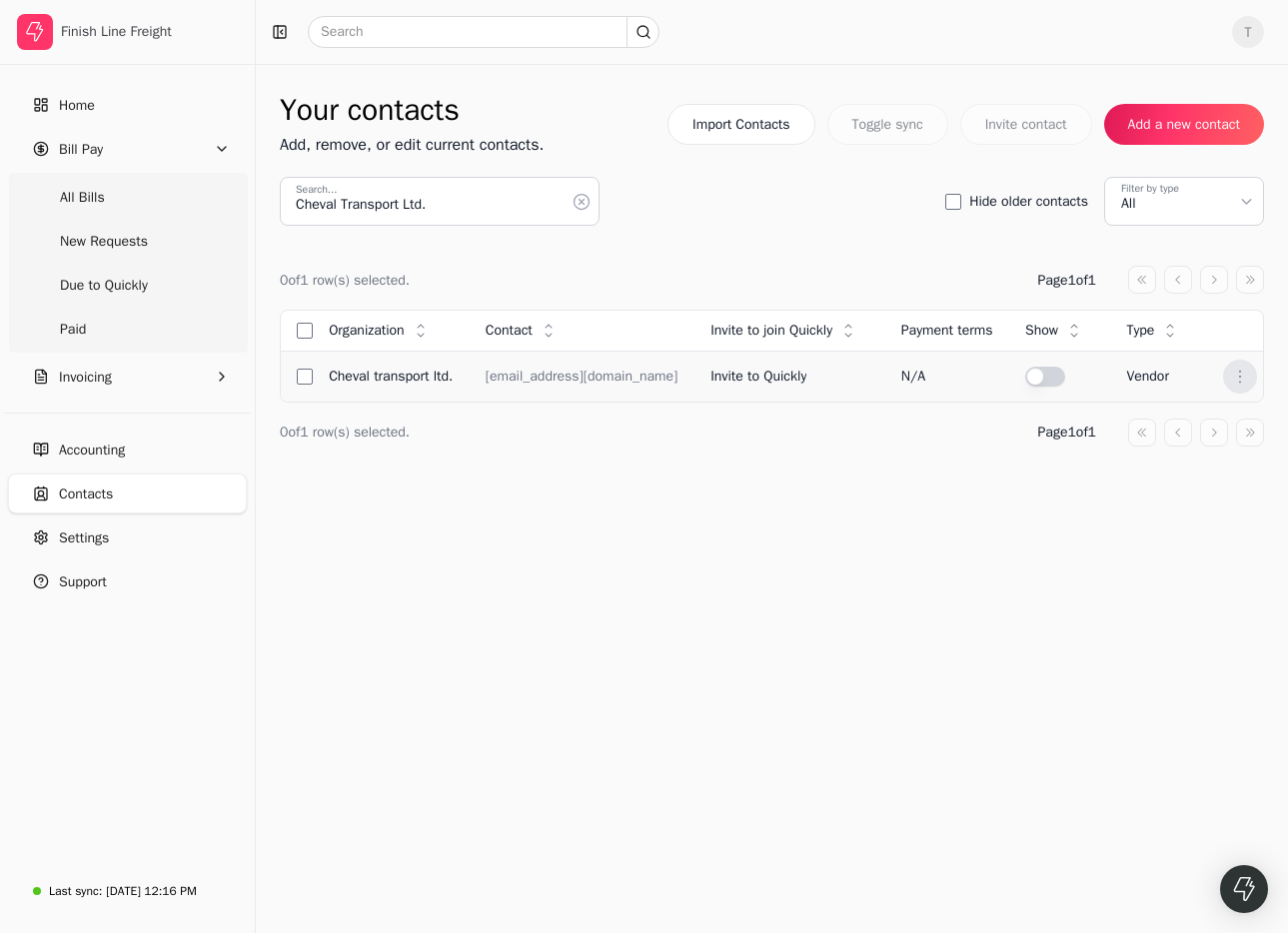 click 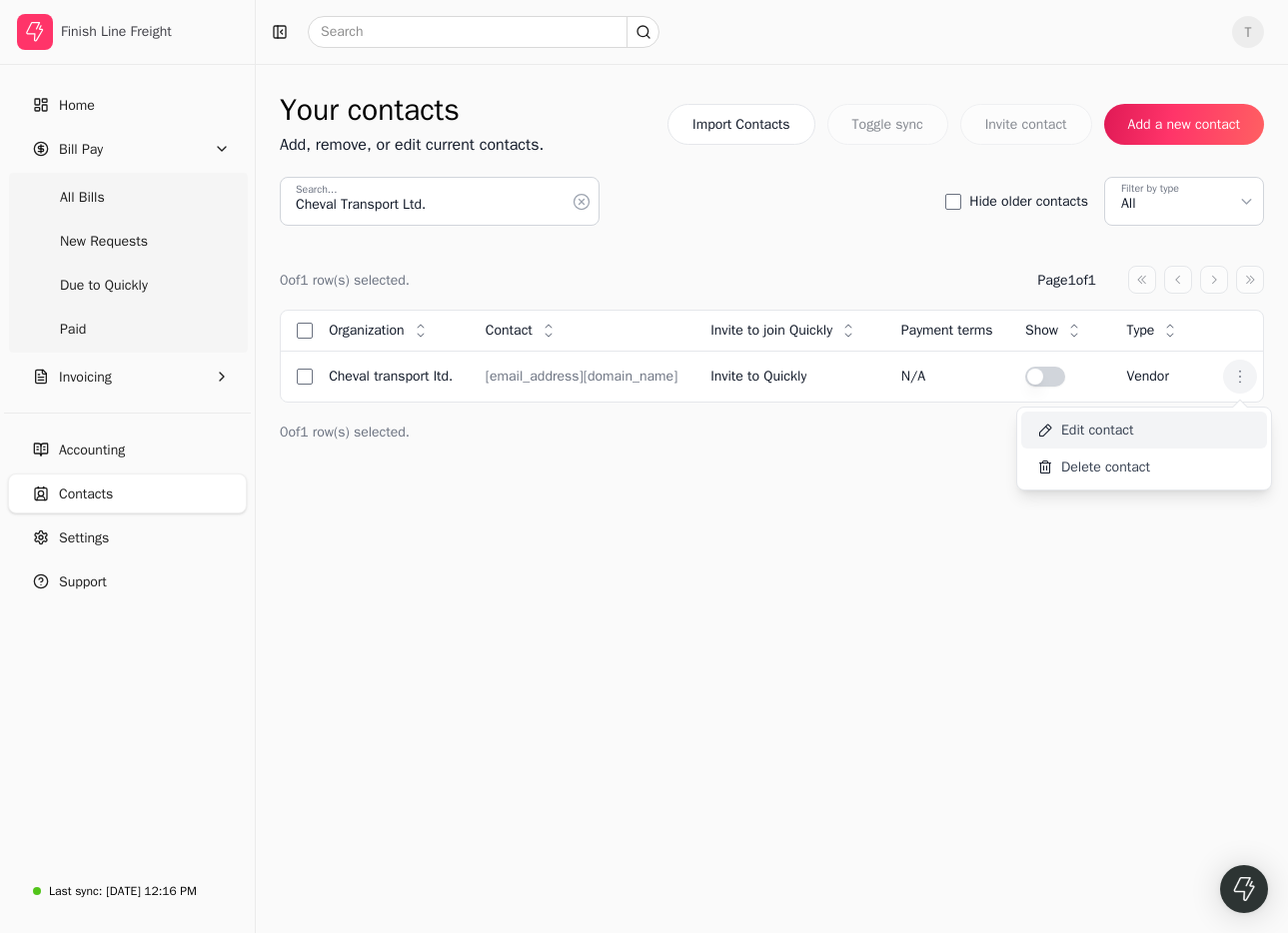click on "Edit contact" at bounding box center (1144, 430) 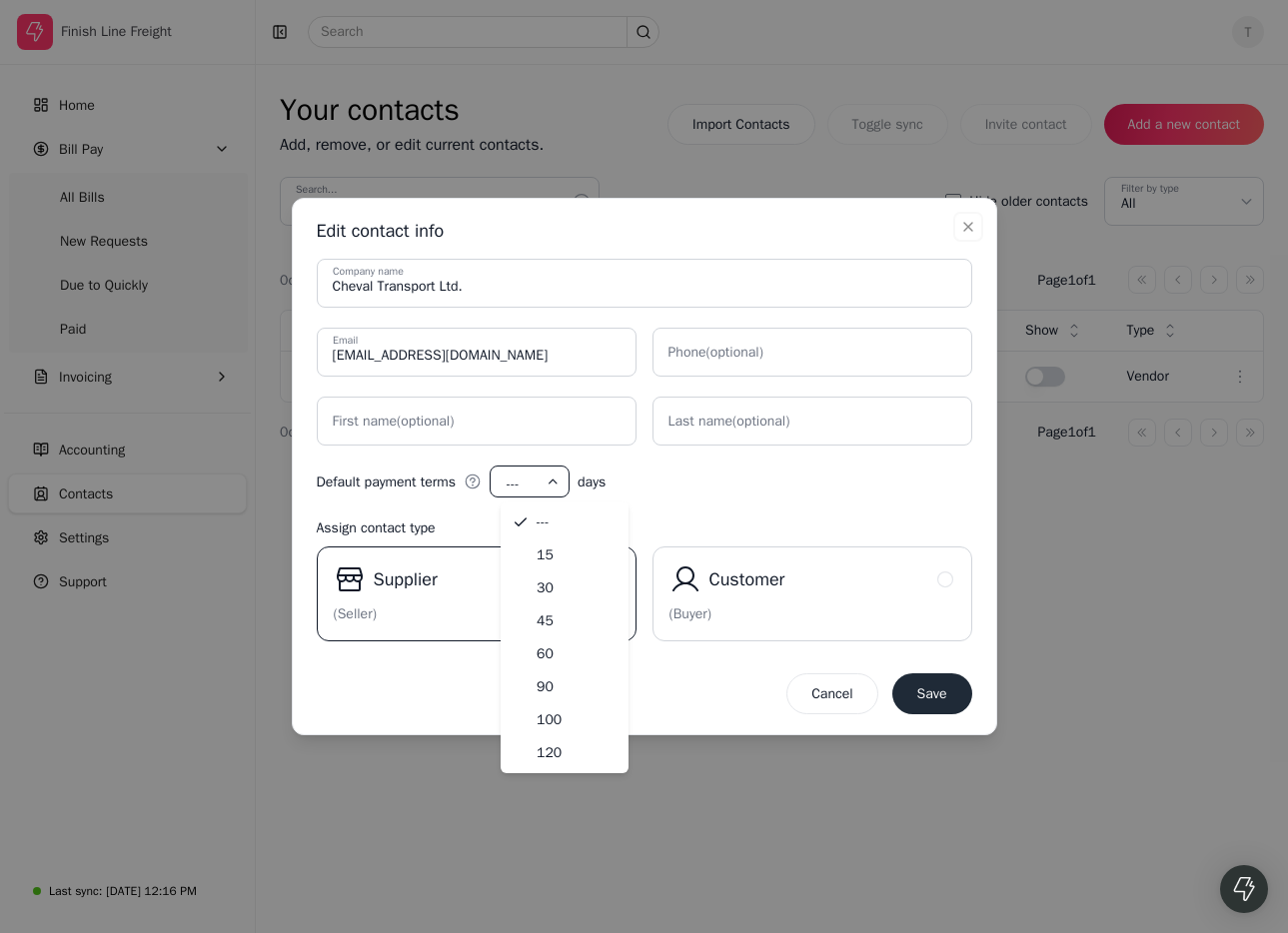 click on "---" at bounding box center (526, 483) 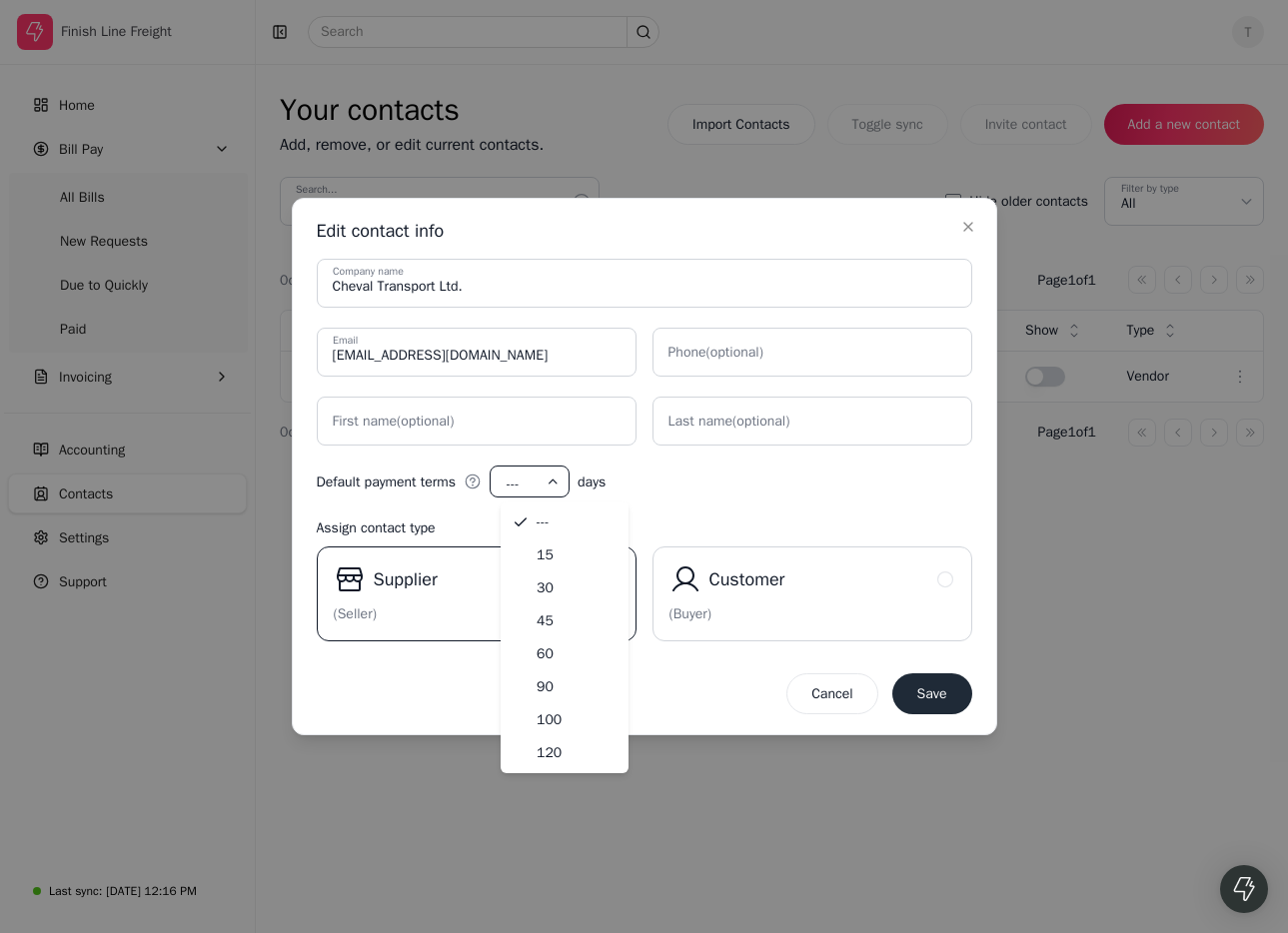 drag, startPoint x: 550, startPoint y: 580, endPoint x: 593, endPoint y: 580, distance: 43 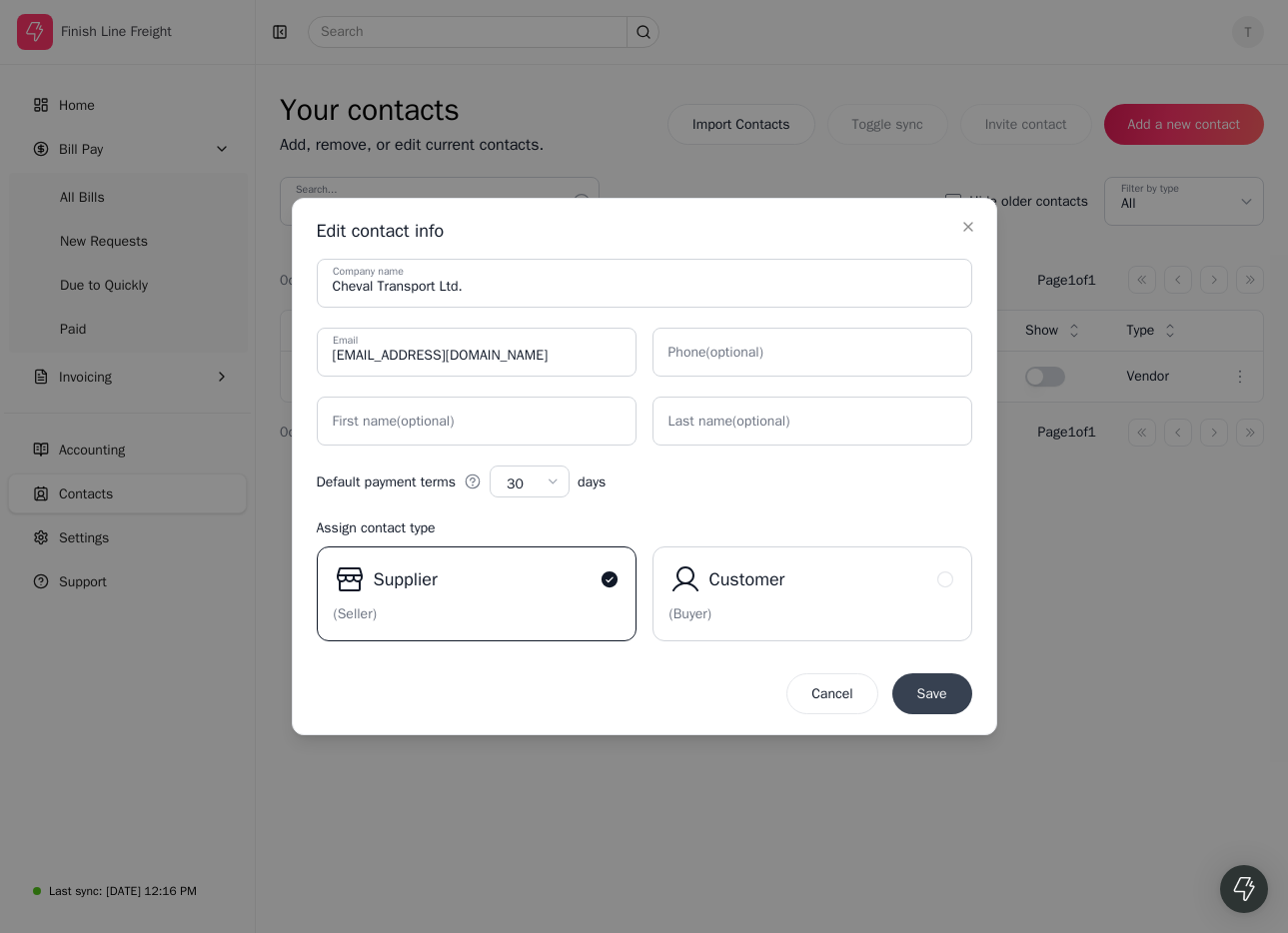 click on "Save" at bounding box center [932, 693] 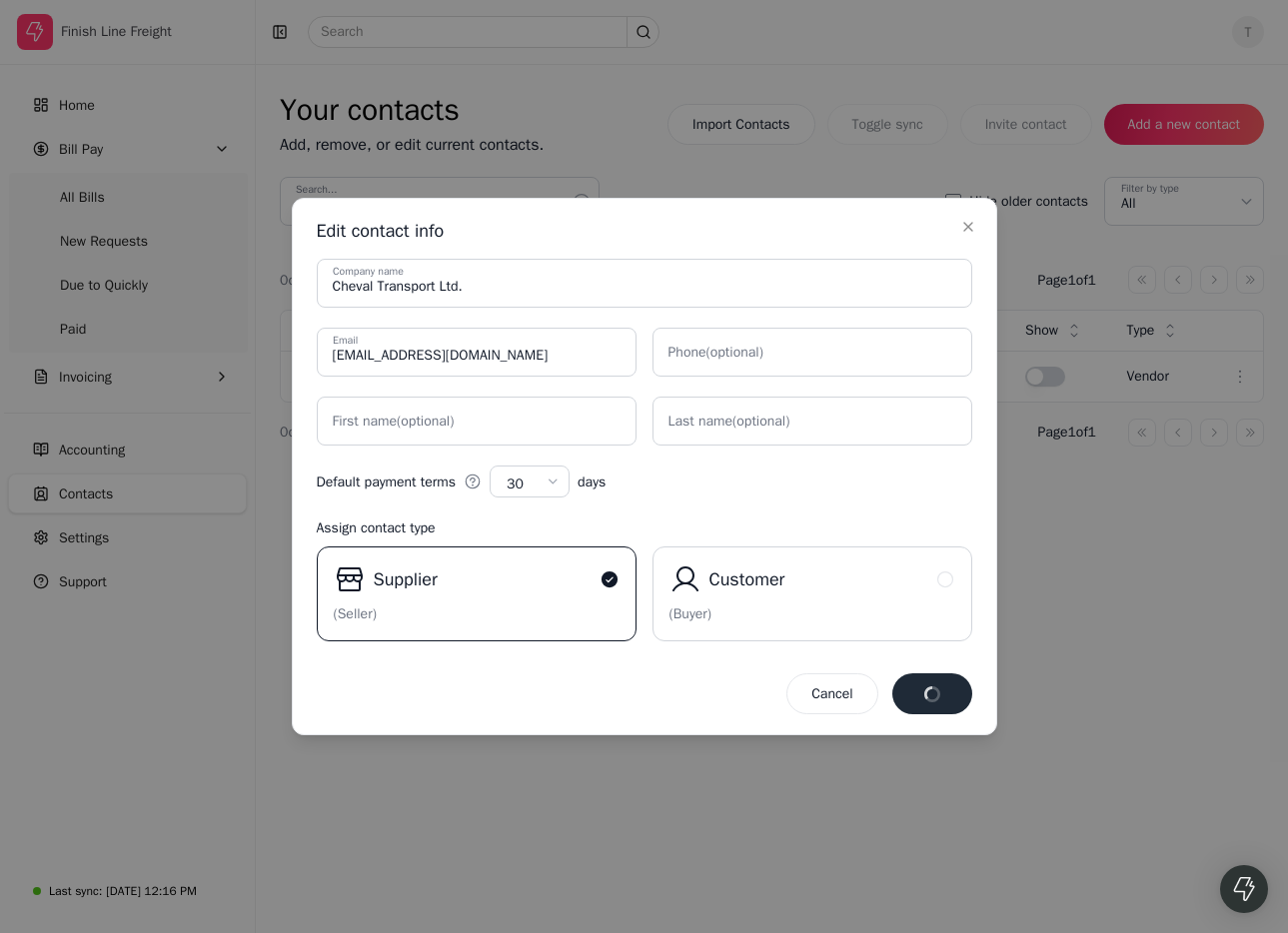 select on "---" 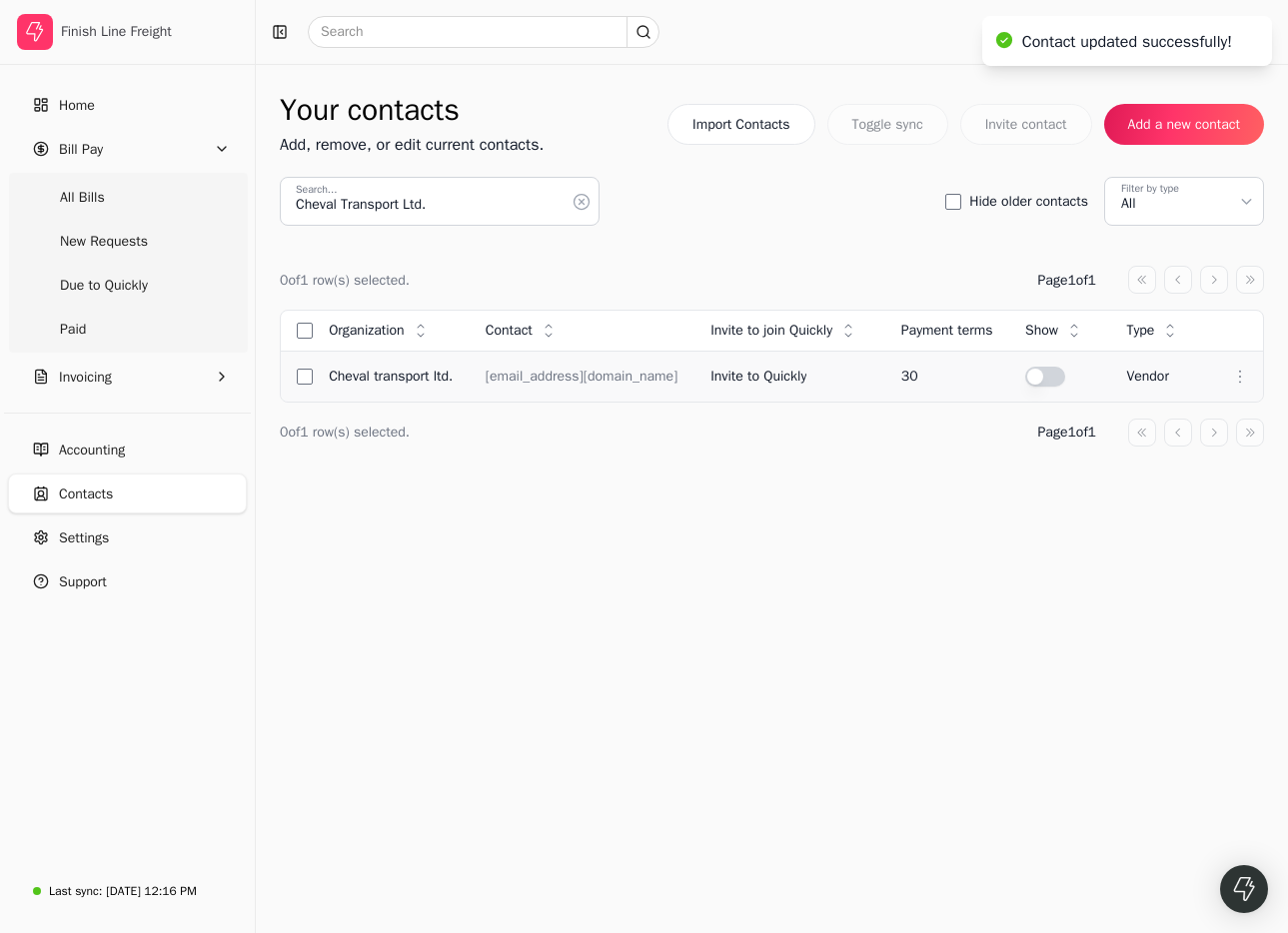 click at bounding box center [1045, 377] 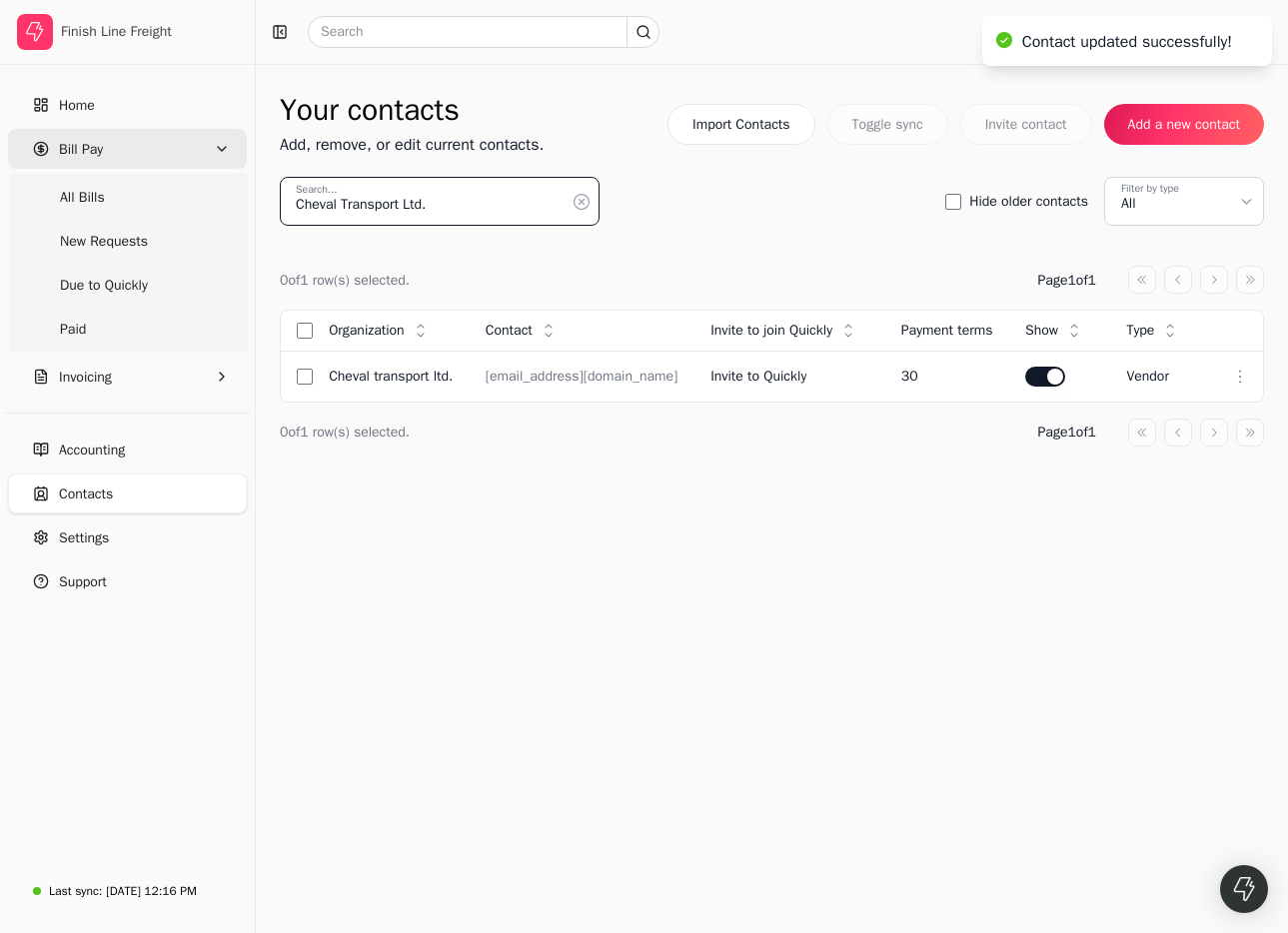 drag, startPoint x: 514, startPoint y: 209, endPoint x: 49, endPoint y: 148, distance: 468.984 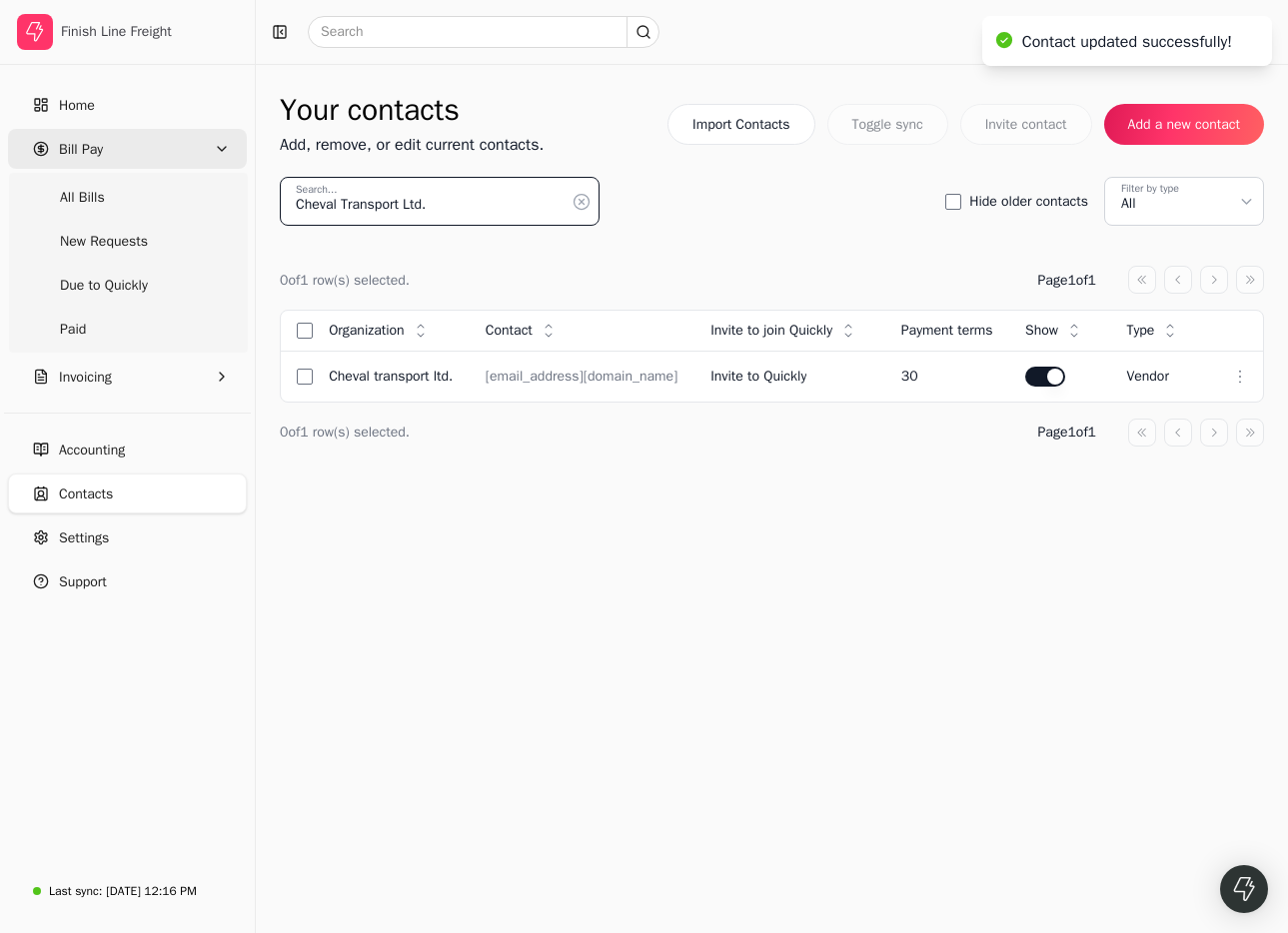 click on "Finish Line Freight Home Bill Pay All Bills New Requests Due to Quickly Paid Invoicing Accounting Contacts Settings Support Last sync: [DATE] 12:16 PM T Your contacts Add, remove, or edit current contacts. Import Contacts Toggle sync Invite contact Add a new contact Cheval Transport Ltd. Search... Hide older contacts Filter by type All 0  of  1   row(s) selected. Page  1  of  1 caret-double-left caret-left caret-right caret-double-right Organization Context Menu Button Contact Context Menu Button Invite to join Quickly Context Menu Button Payment terms Show Context Menu Button Type Context Menu Button Cheval Transport Ltd. [EMAIL_ADDRESS][DOMAIN_NAME] Invite to Quickly   30 vendor Context Menu Button 0  of  1   row(s) selected. Page  1  of  1 caret-double-left caret-left caret-right caret-double-right" at bounding box center [644, 466] 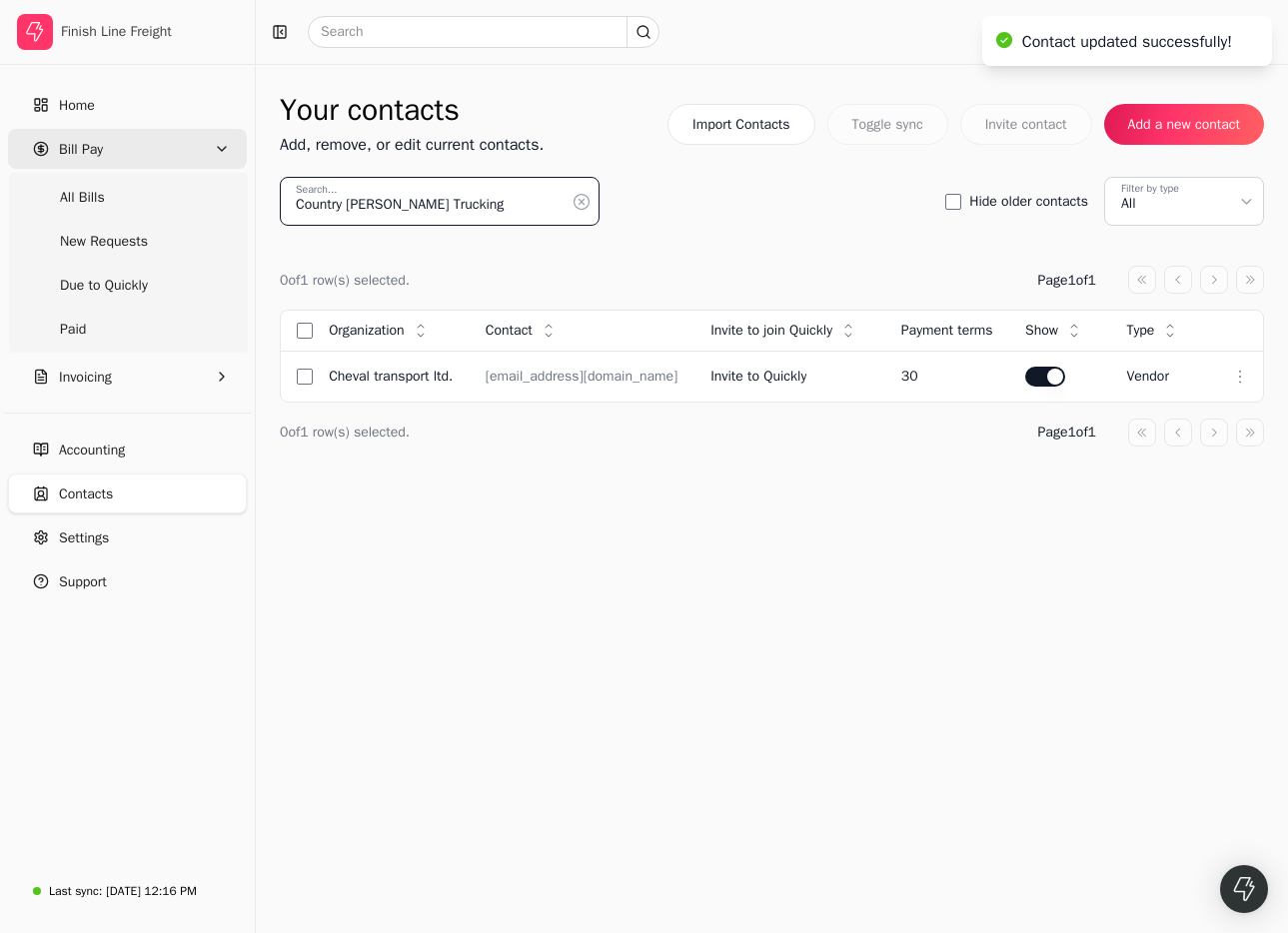 type on "Country [PERSON_NAME] Trucking" 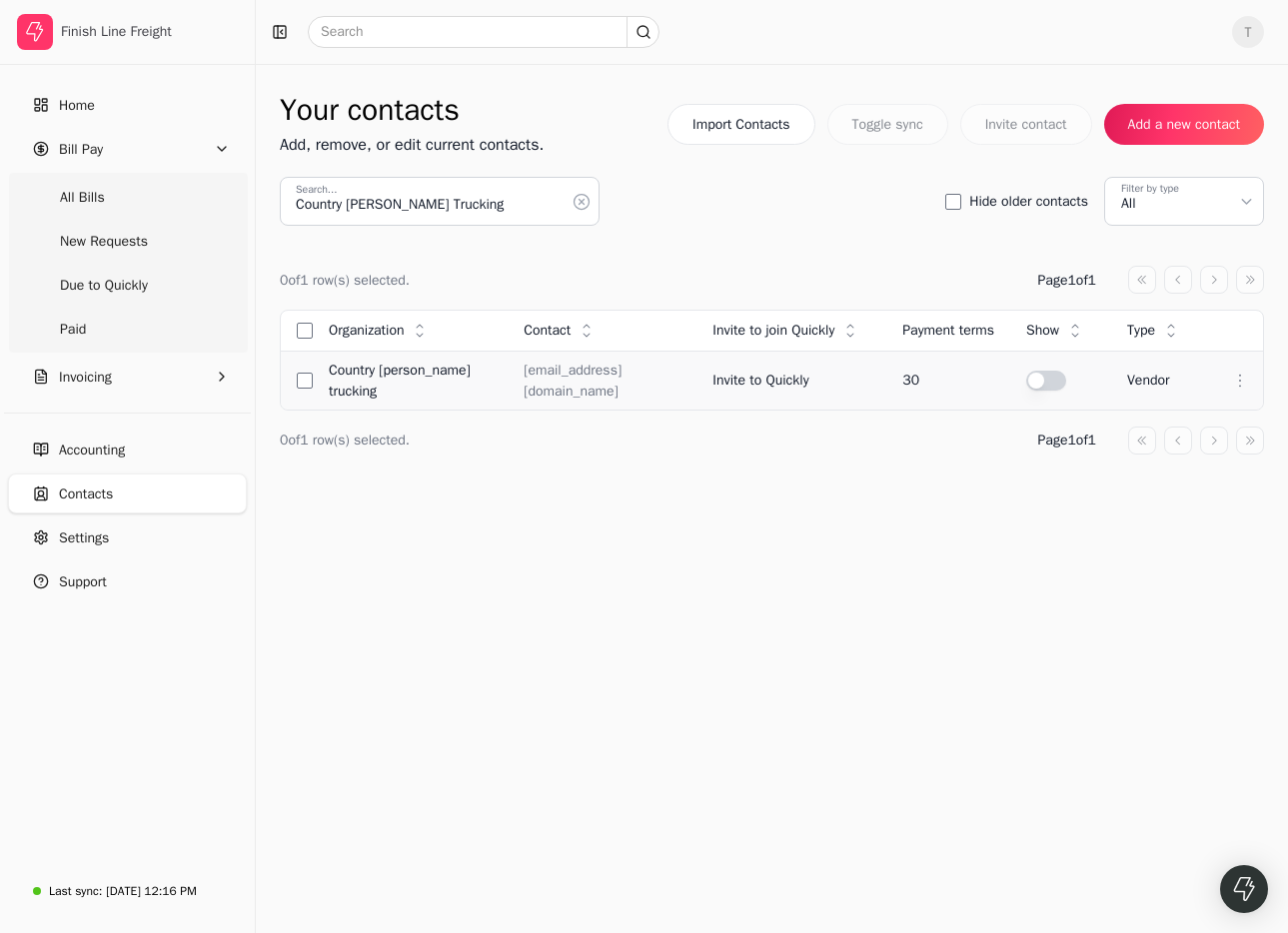 click at bounding box center (1046, 381) 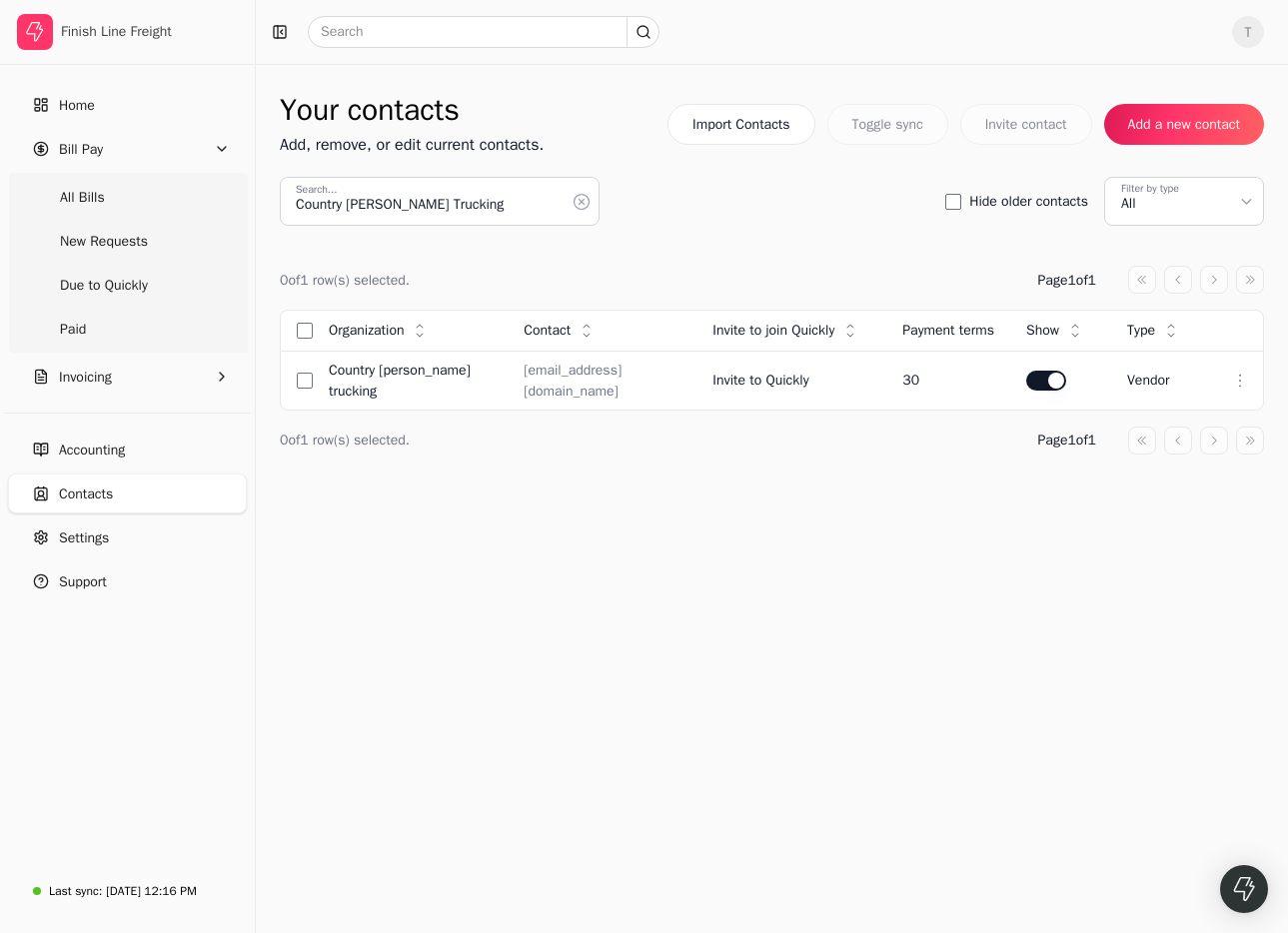 click 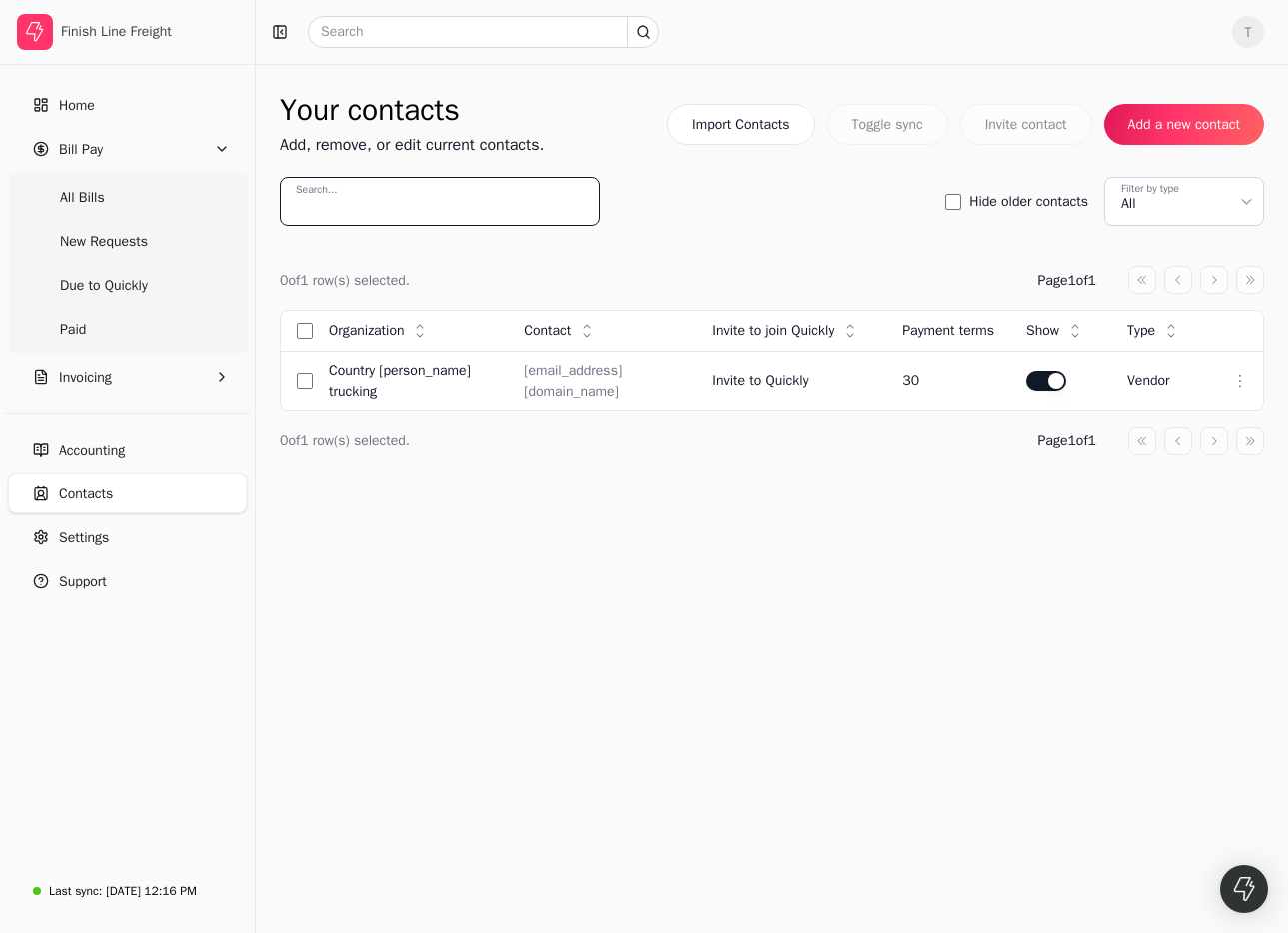 click on "Search..." at bounding box center [440, 201] 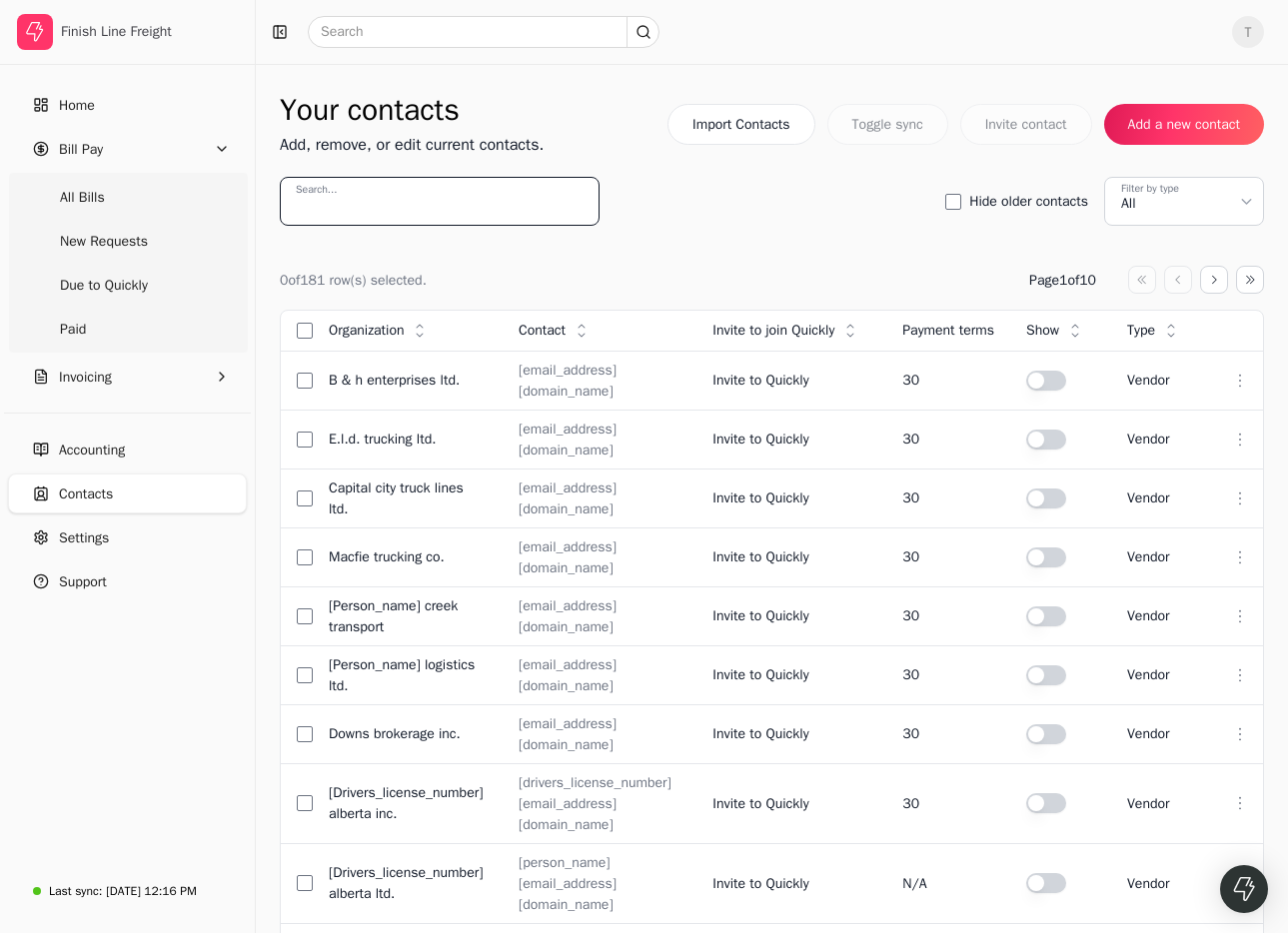 paste on "DBT Holdings Ltd." 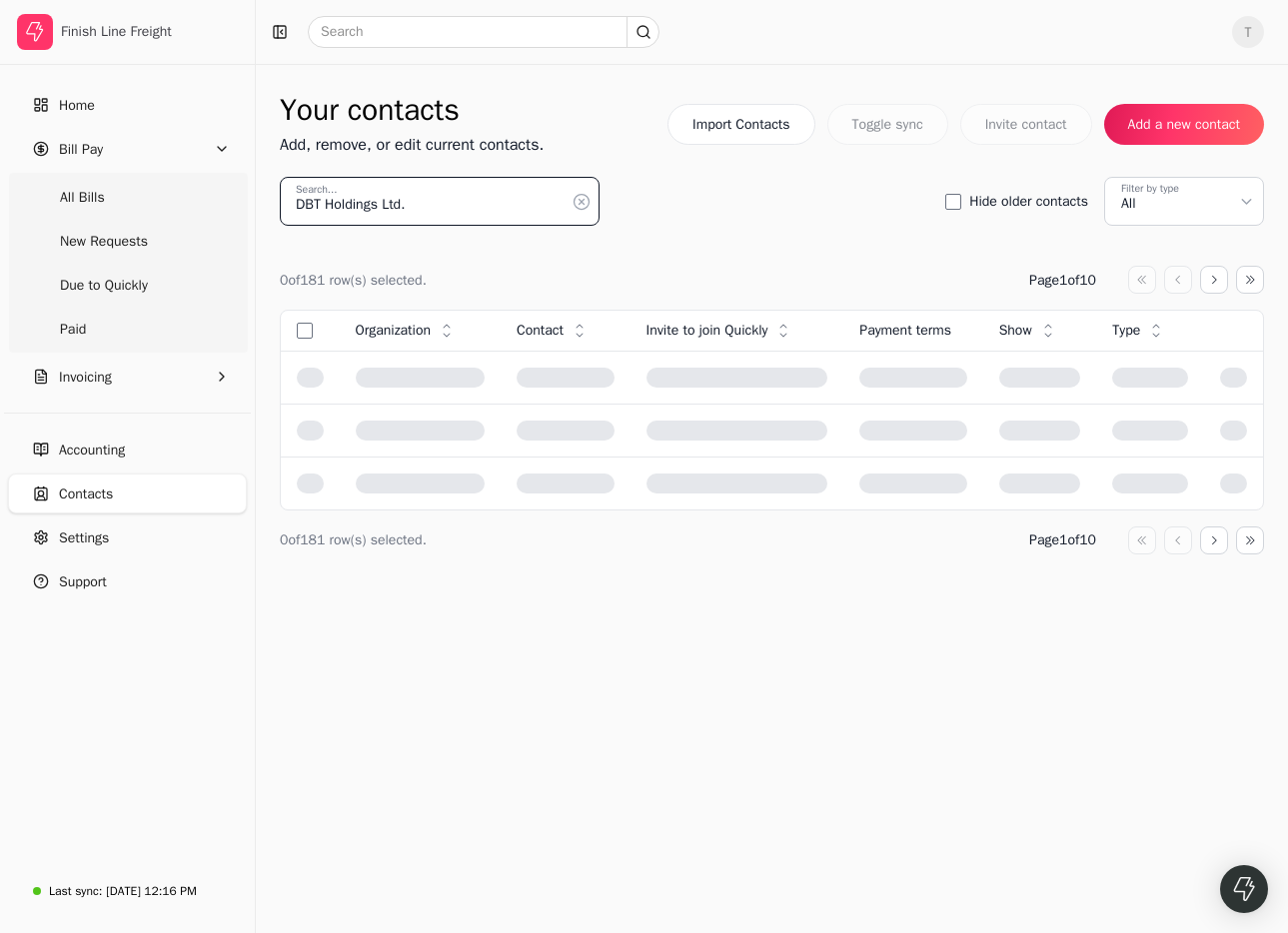 type on "DBT Holdings Ltd." 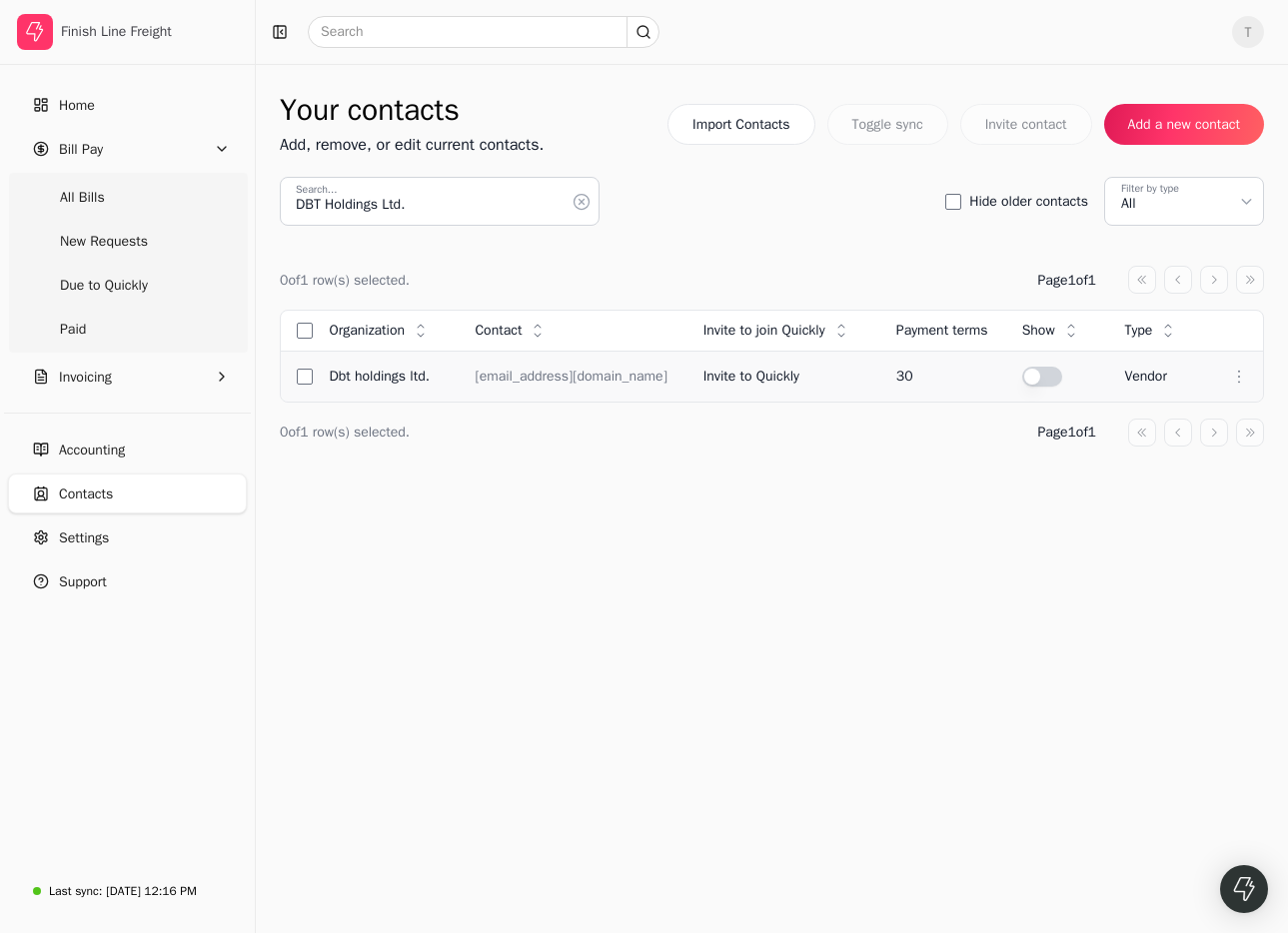 click at bounding box center (1042, 377) 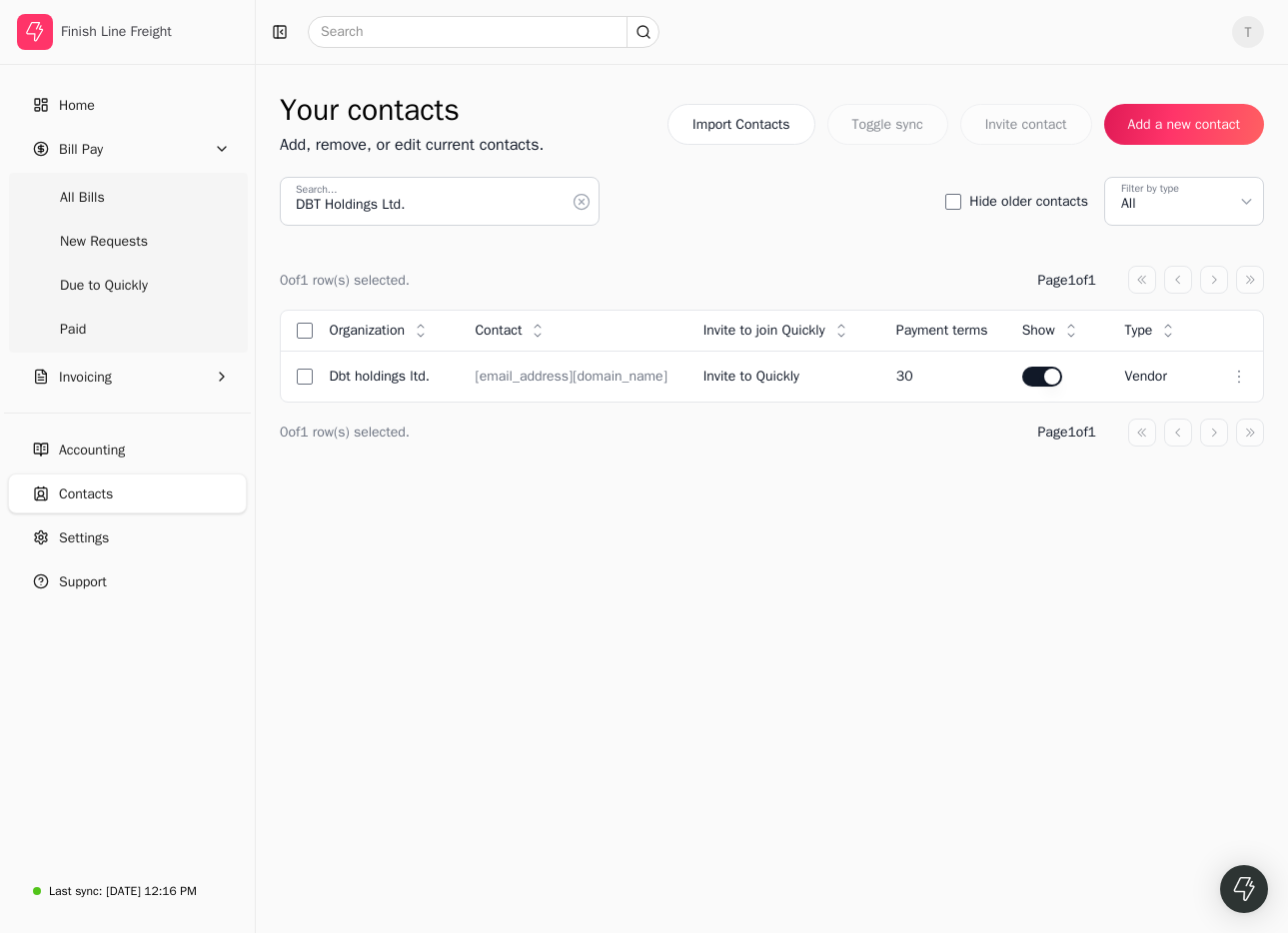 click 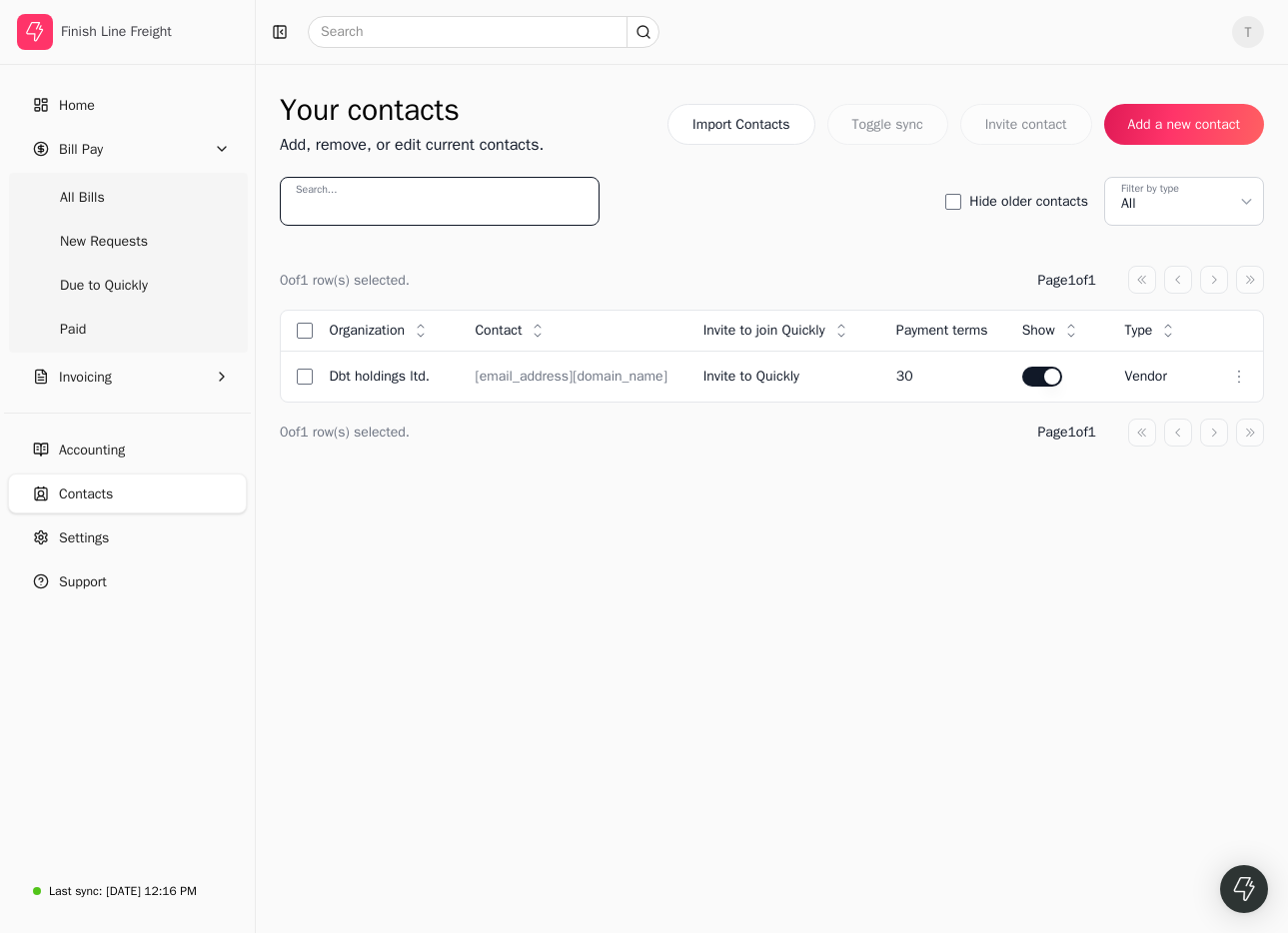 click on "Search..." at bounding box center [440, 201] 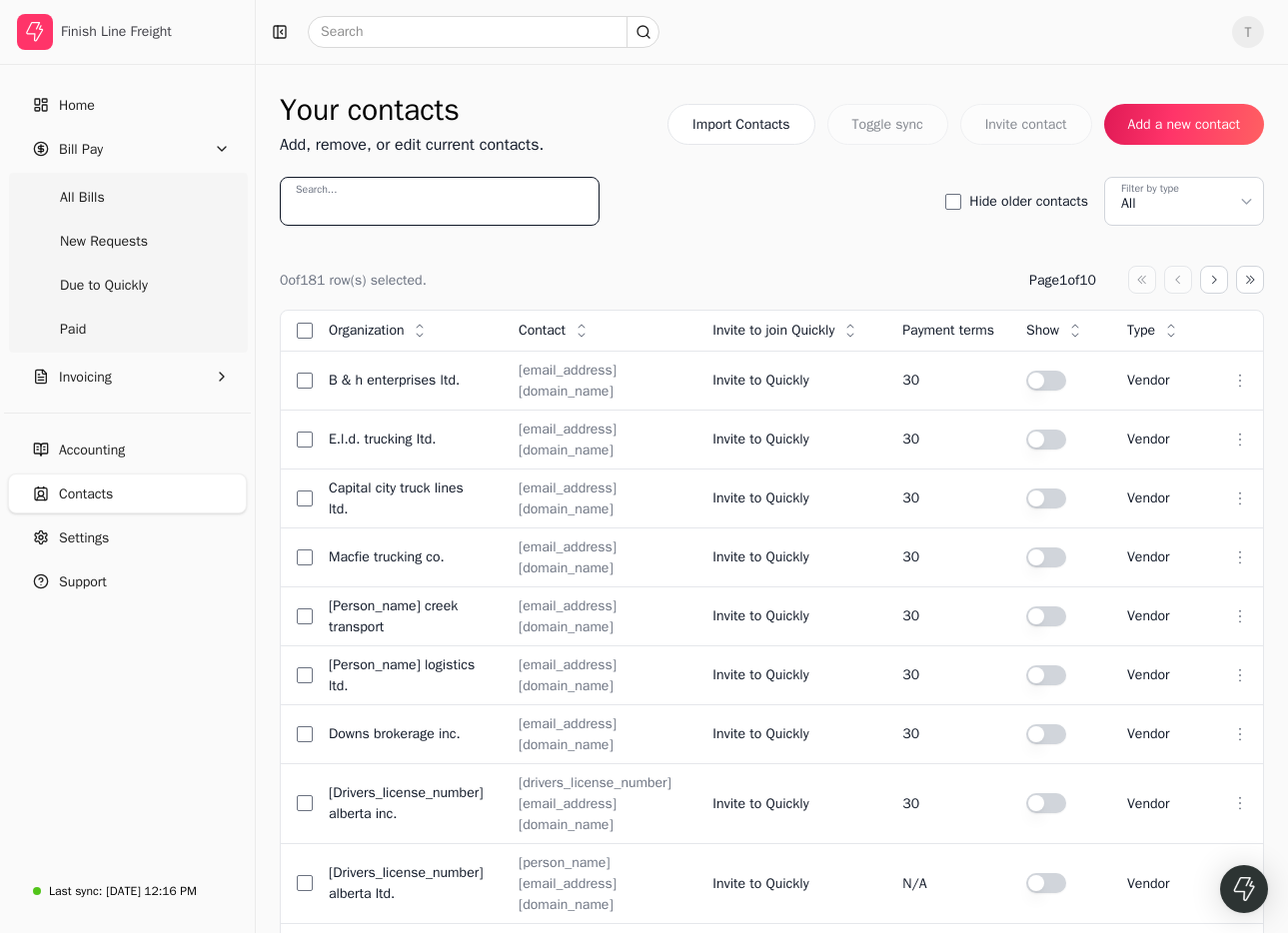 paste on "E.L.D. Trucking Ltd." 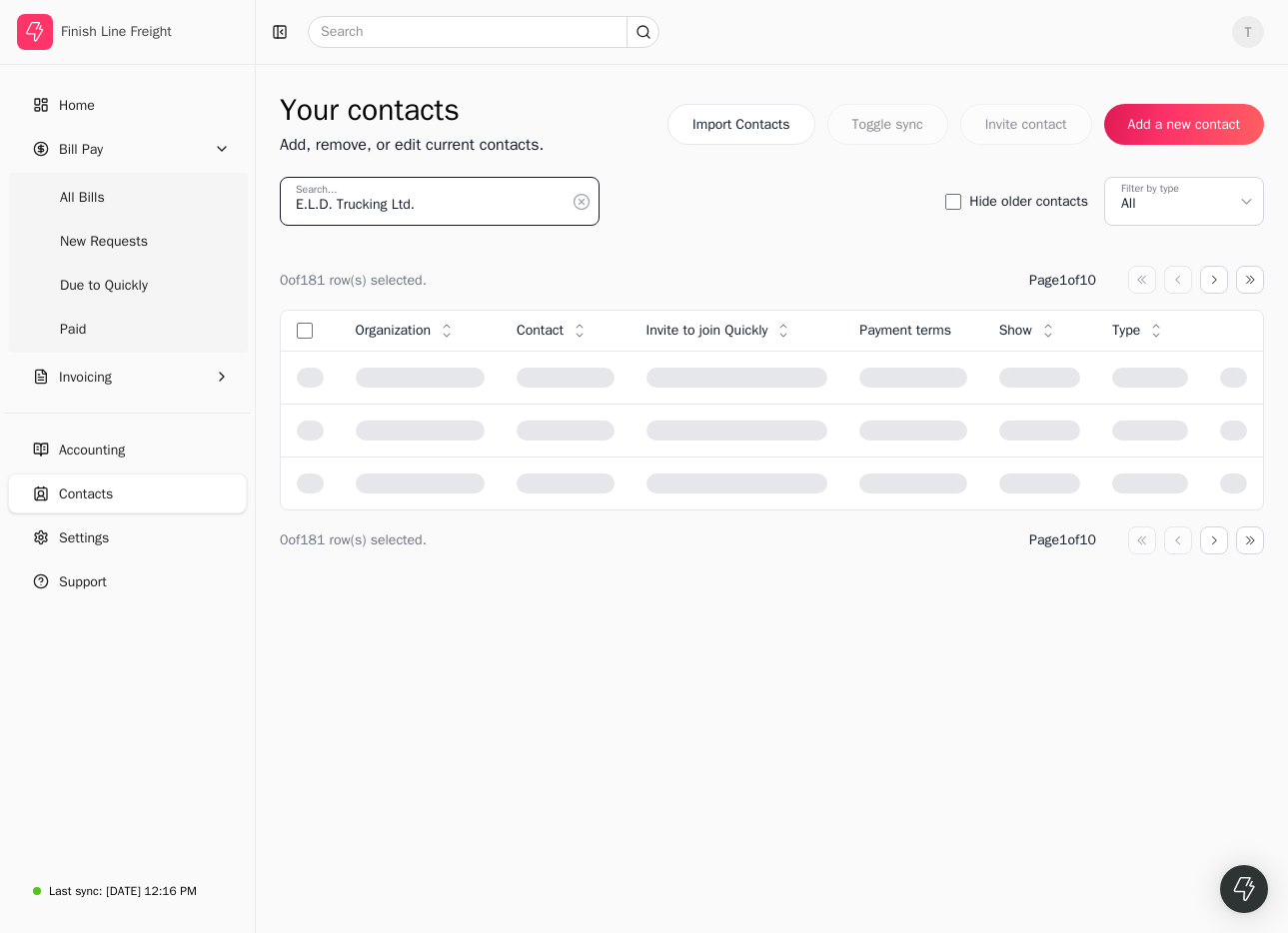 type on "E.L.D. Trucking Ltd." 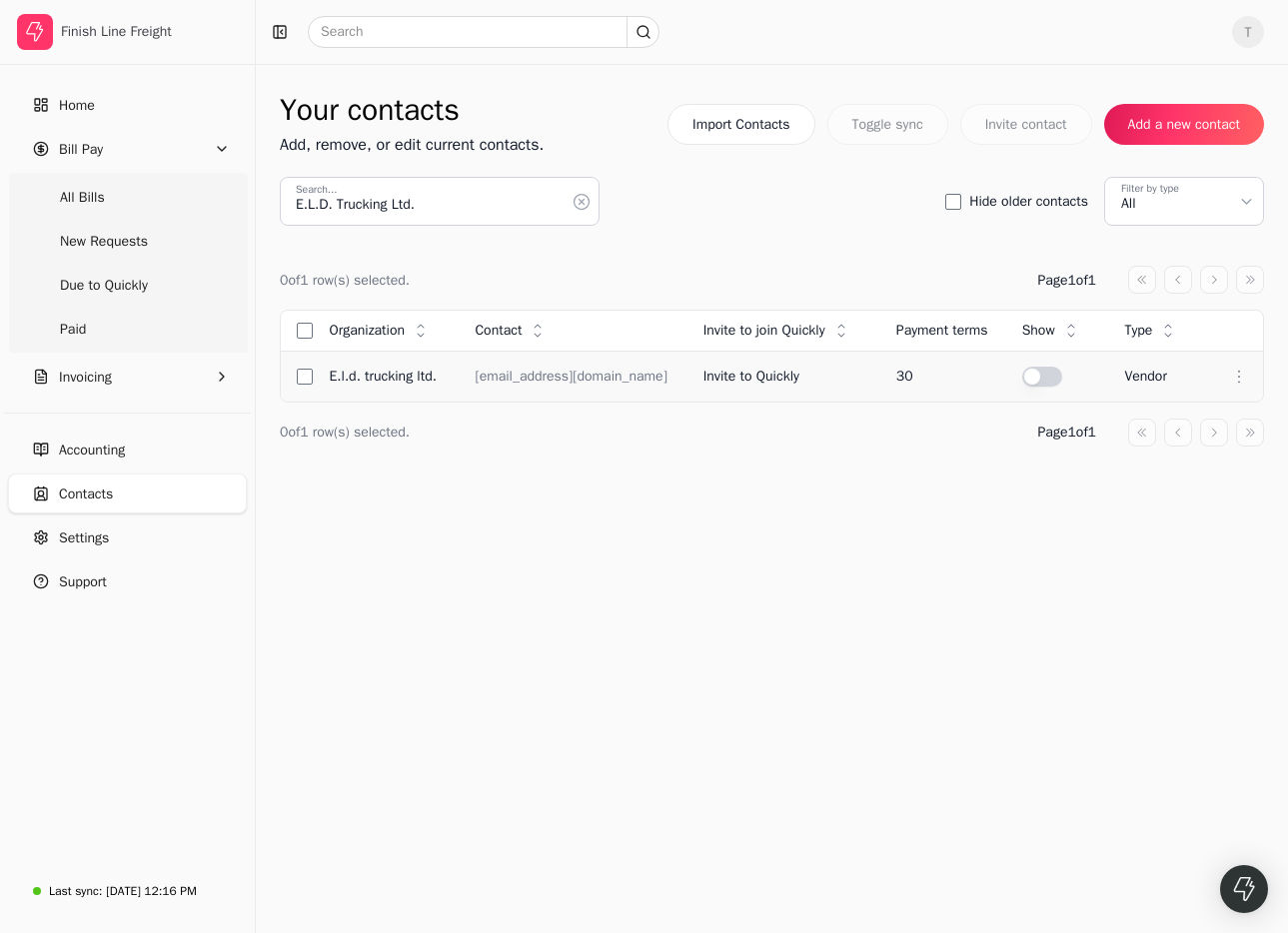 click at bounding box center [1042, 377] 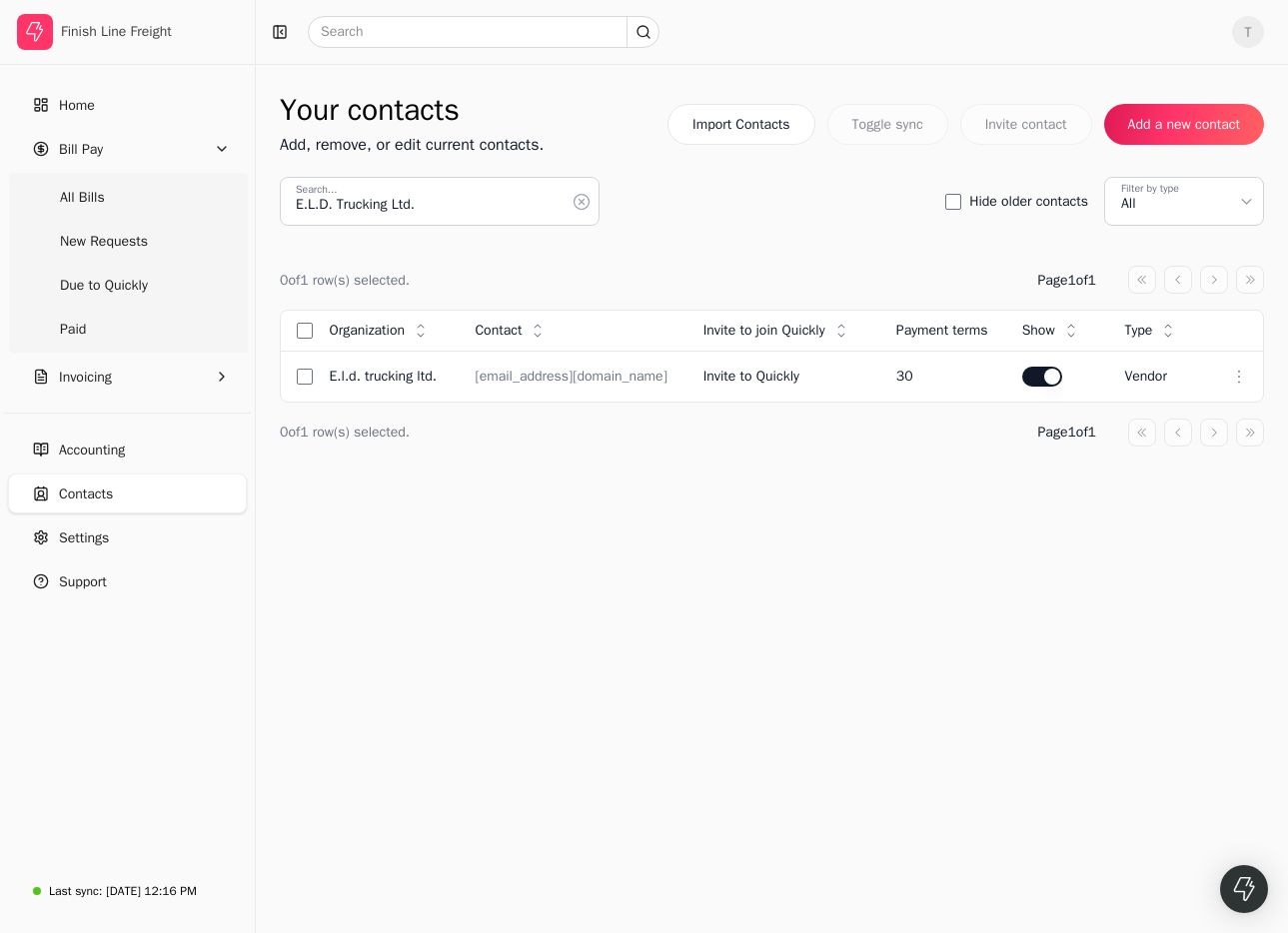 drag, startPoint x: 588, startPoint y: 203, endPoint x: 496, endPoint y: 210, distance: 92.26592 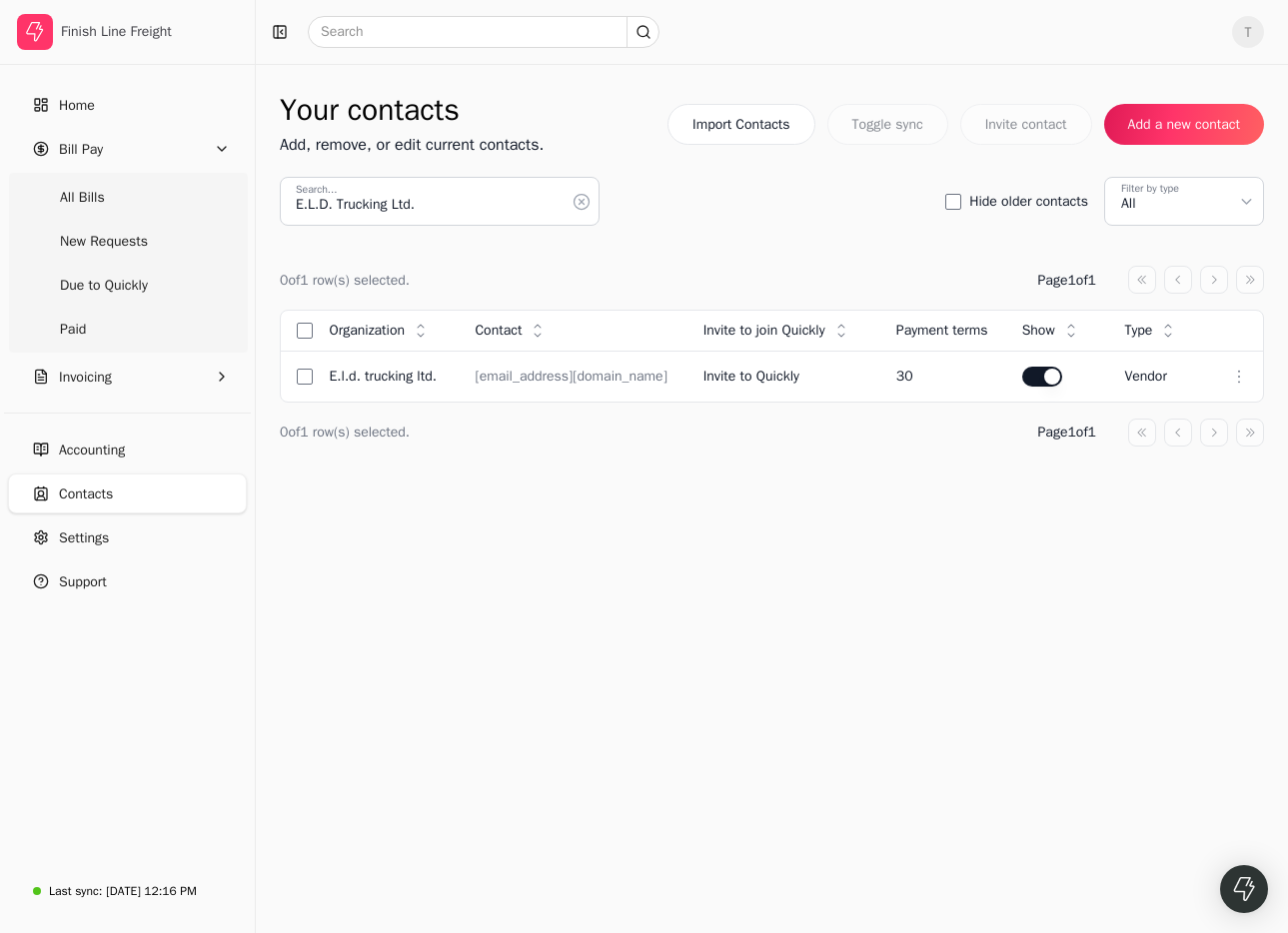 click 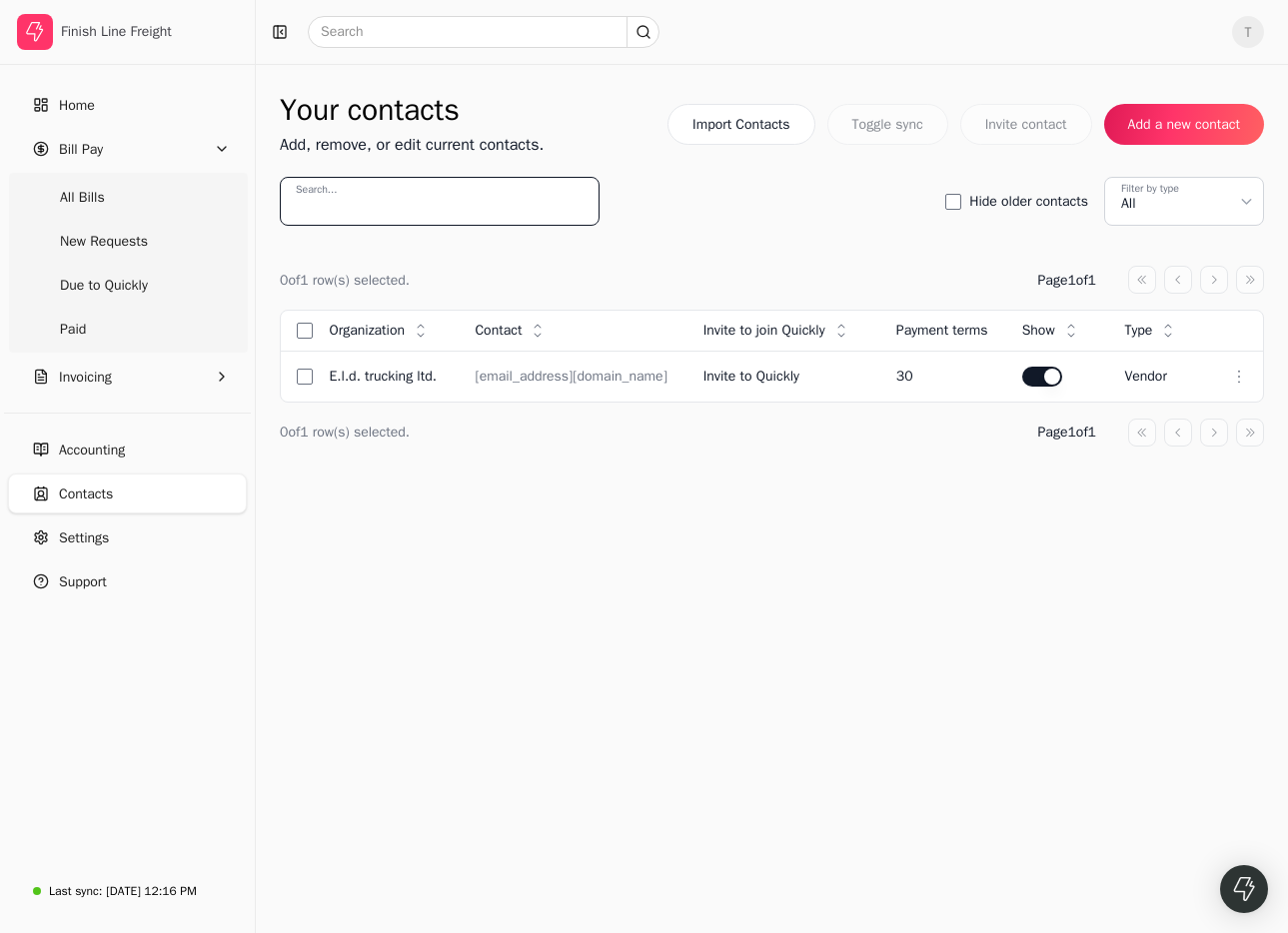 click on "Search..." at bounding box center [440, 201] 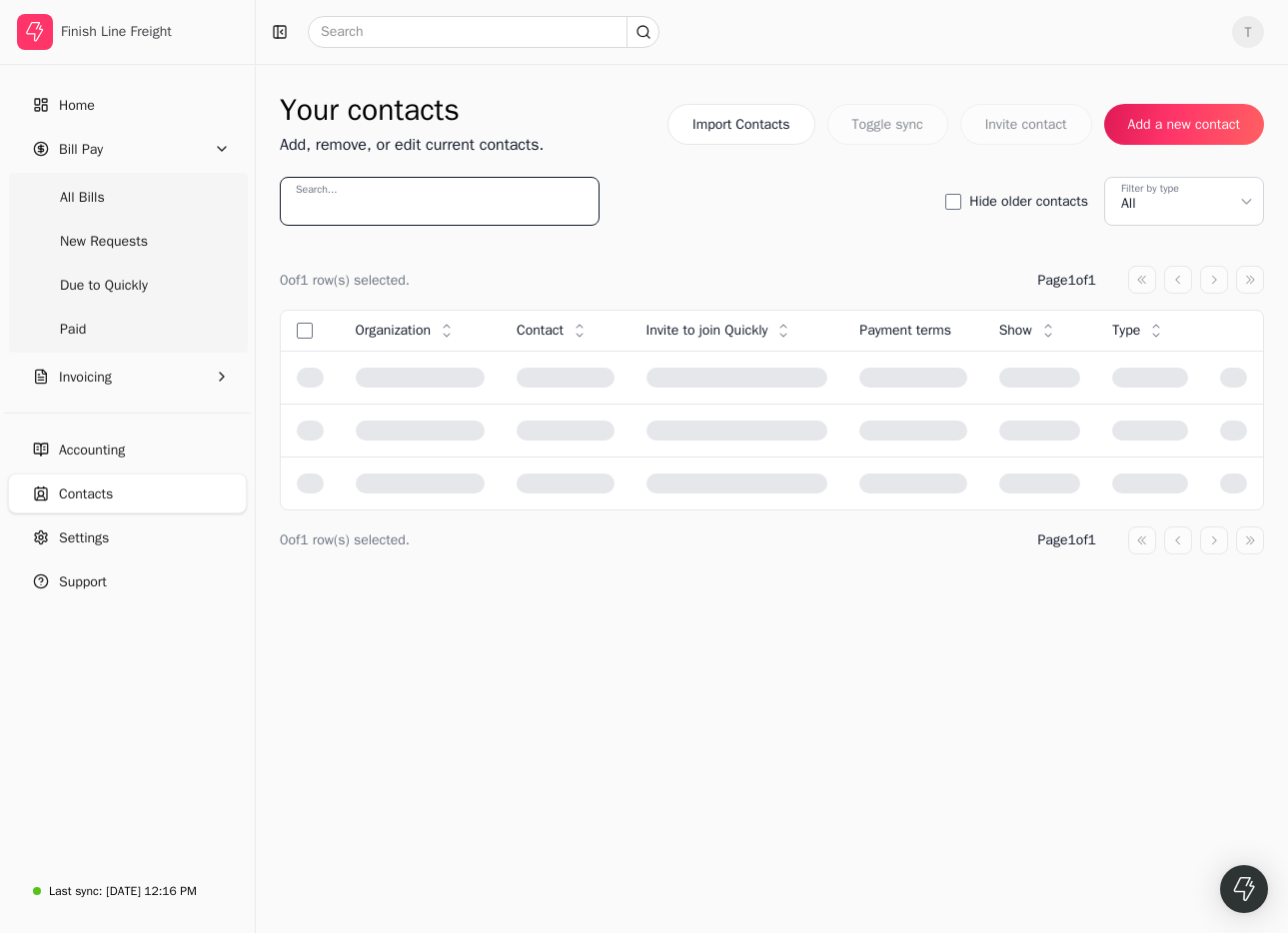 paste on "FP Services Ltd." 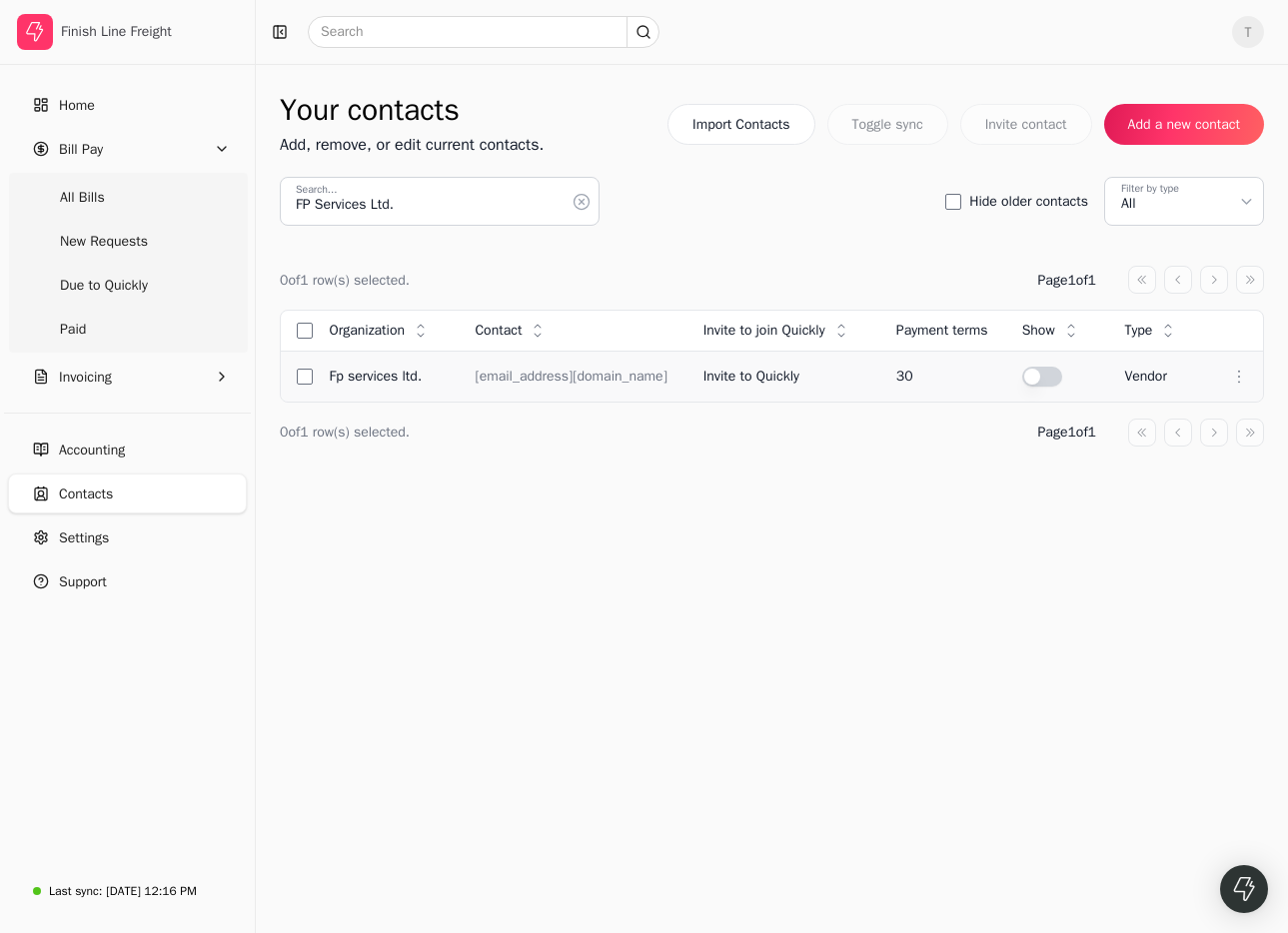 click at bounding box center [1042, 377] 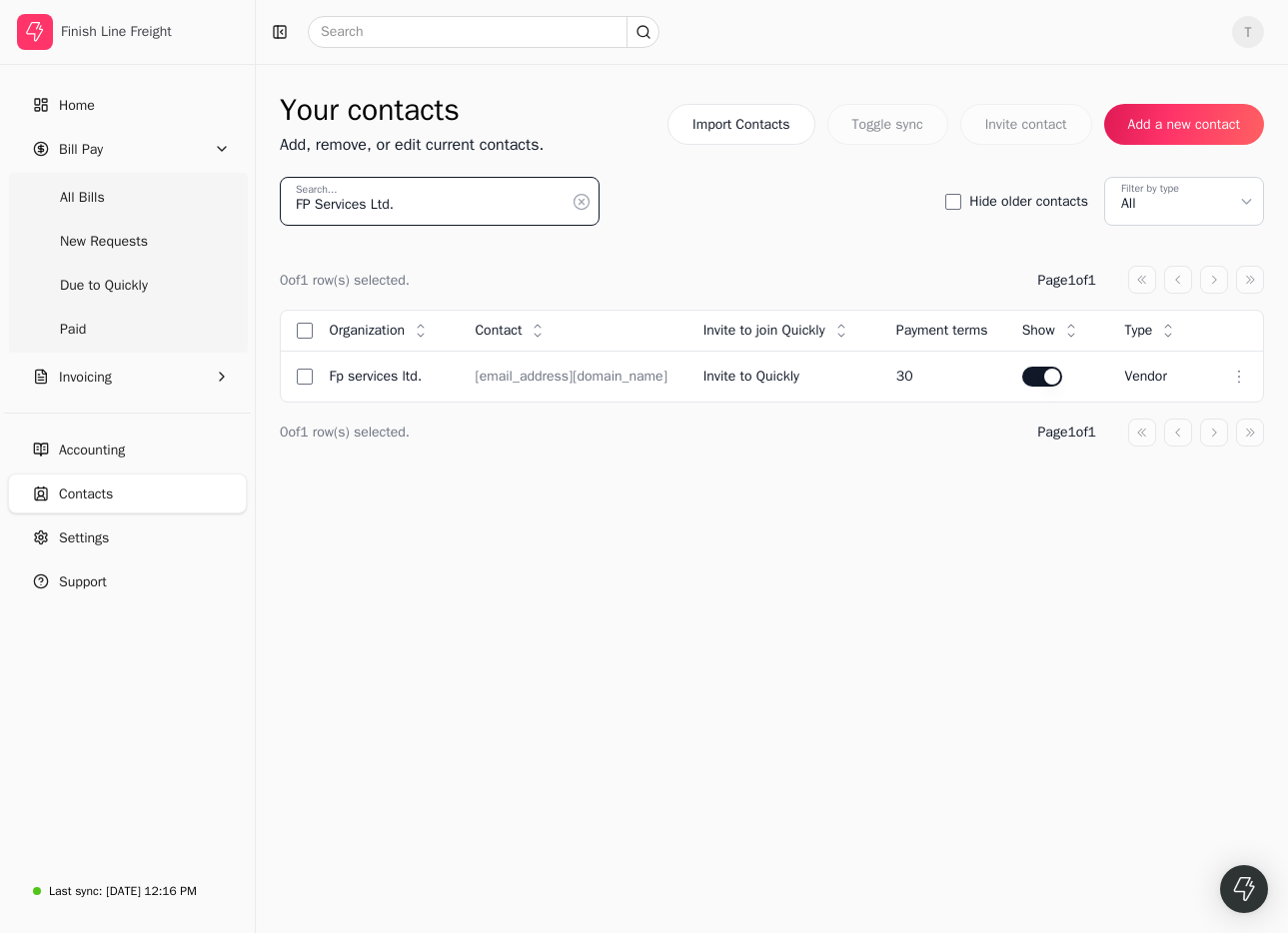 drag, startPoint x: 451, startPoint y: 201, endPoint x: -182, endPoint y: 121, distance: 638.0353 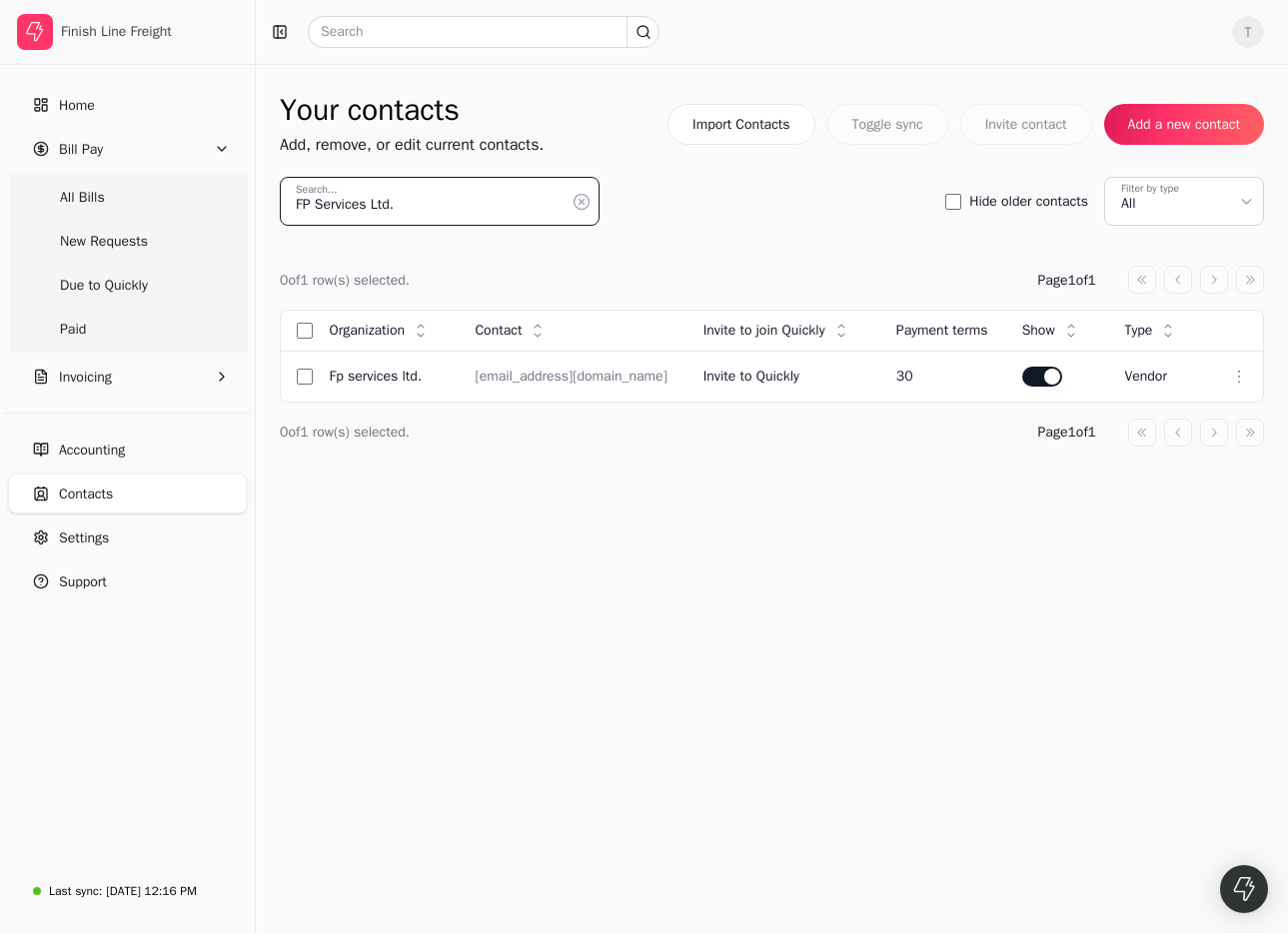click on "Finish Line Freight Home Bill Pay All Bills New Requests Due to Quickly Paid Invoicing Accounting Contacts Settings Support Last sync: [DATE] 12:16 PM T Your contacts Add, remove, or edit current contacts. Import Contacts Toggle sync Invite contact Add a new contact FP Services Ltd. Search... Hide older contacts Filter by type All 0  of  1   row(s) selected. Page  1  of  1 caret-double-left caret-left caret-right caret-double-right Organization Context Menu Button Contact Context Menu Button Invite to join Quickly Context Menu Button Payment terms Show Context Menu Button Type Context Menu Button FP Services Ltd. [EMAIL_ADDRESS][DOMAIN_NAME] Invite to Quickly   30 vendor Context Menu Button 0  of  1   row(s) selected. Page  1  of  1 caret-double-left caret-left caret-right caret-double-right" at bounding box center (644, 466) 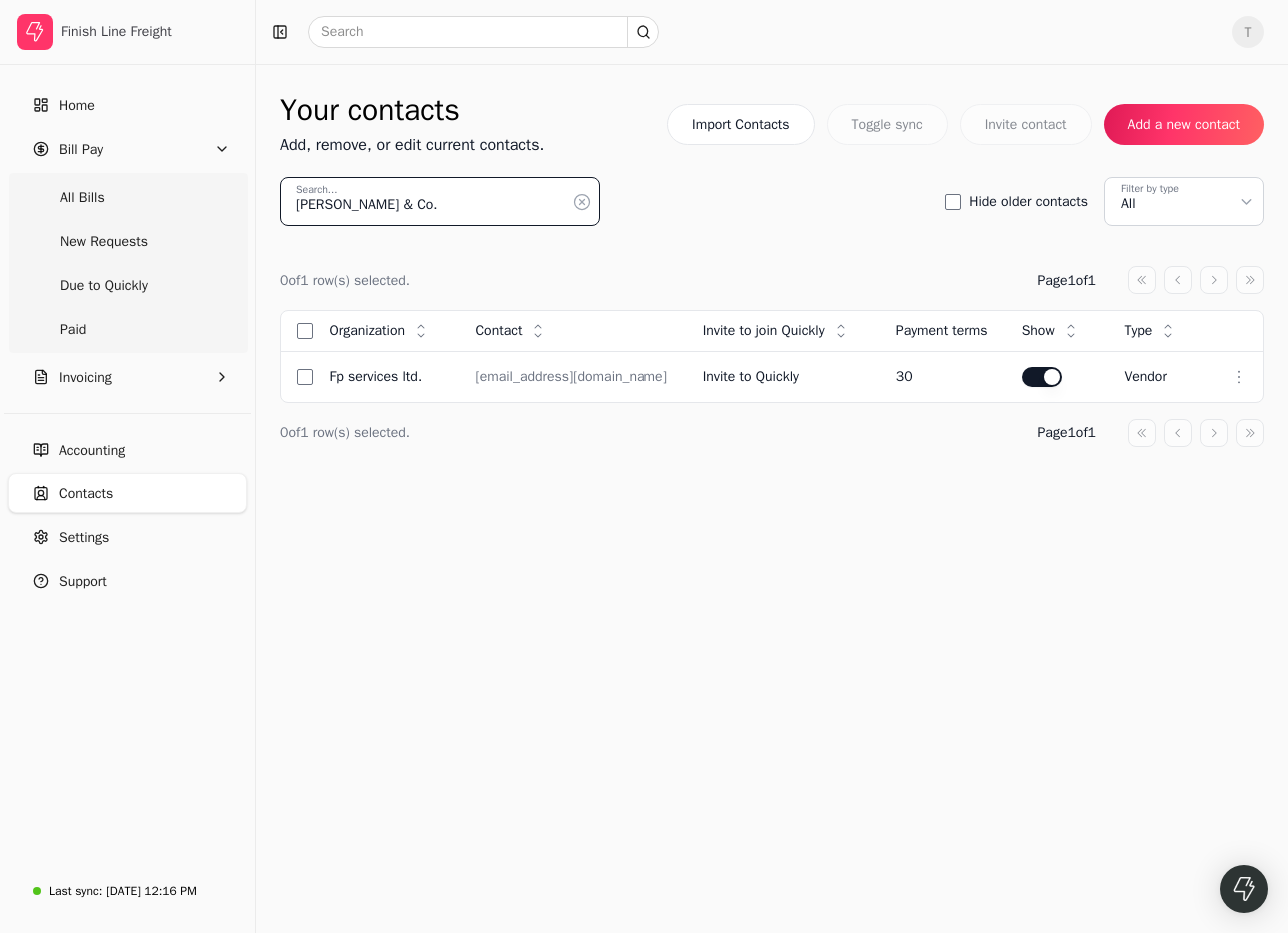 type on "[PERSON_NAME] & Co." 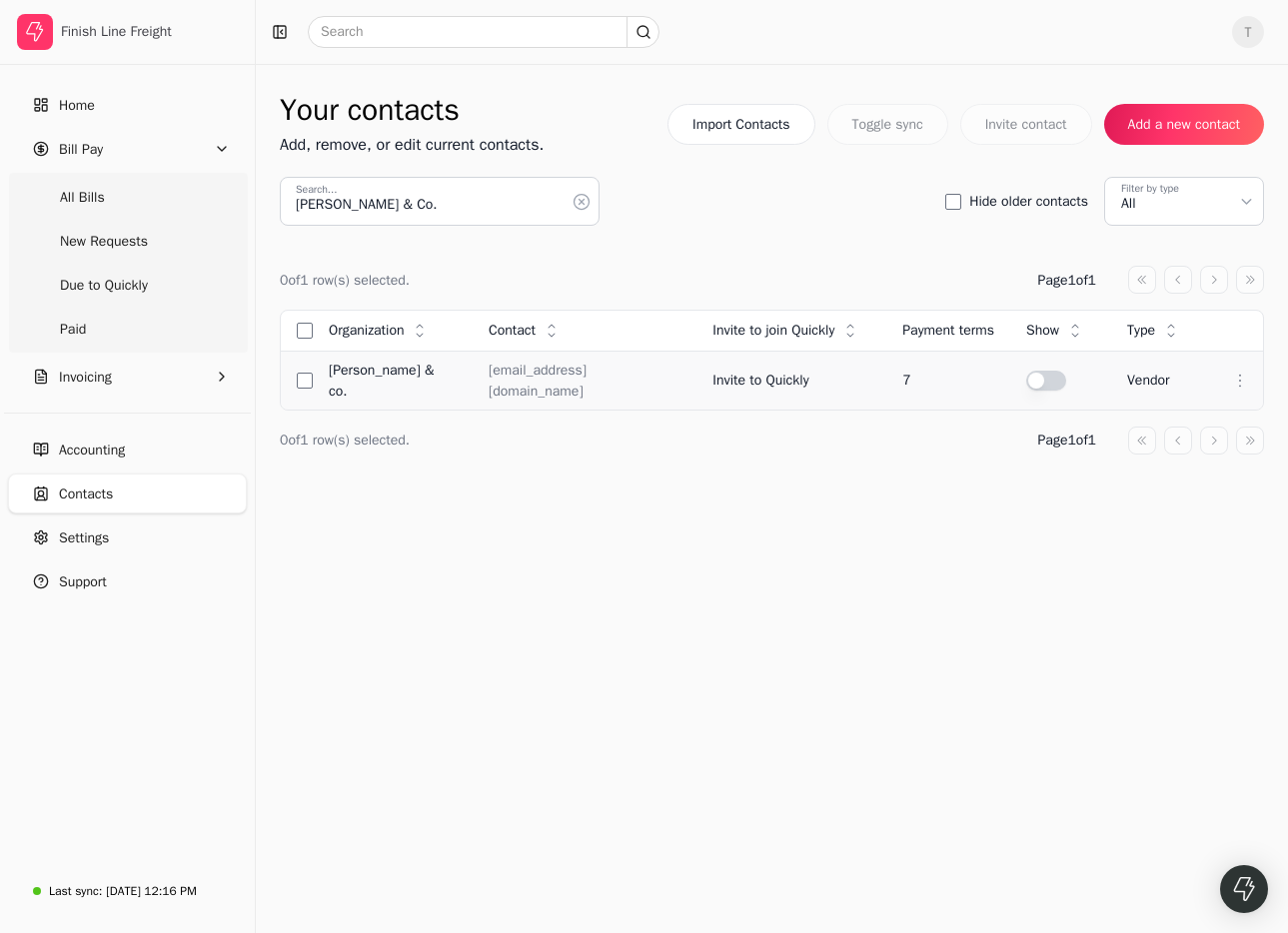 click at bounding box center [1046, 381] 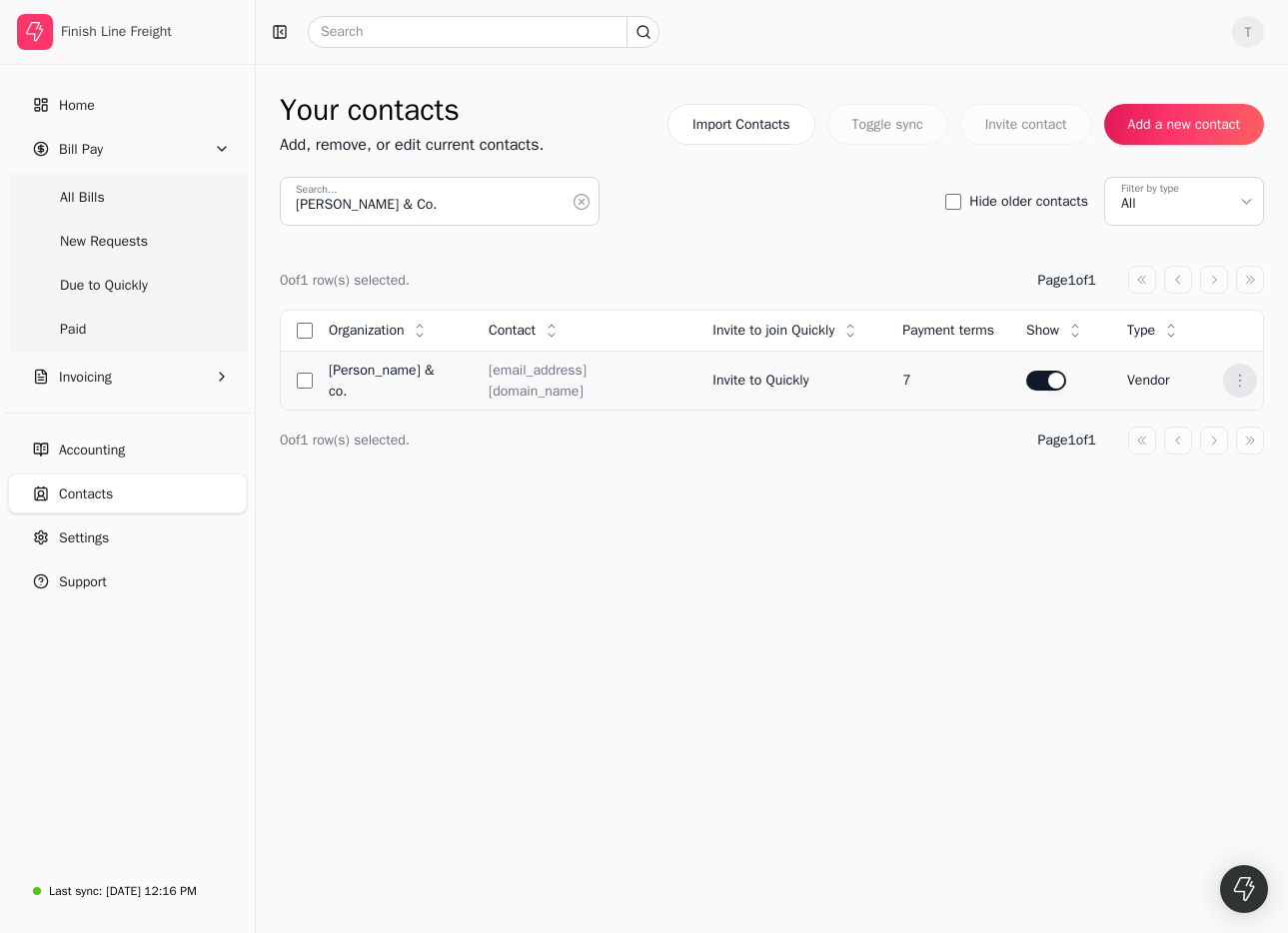 scroll, scrollTop: 0, scrollLeft: 21, axis: horizontal 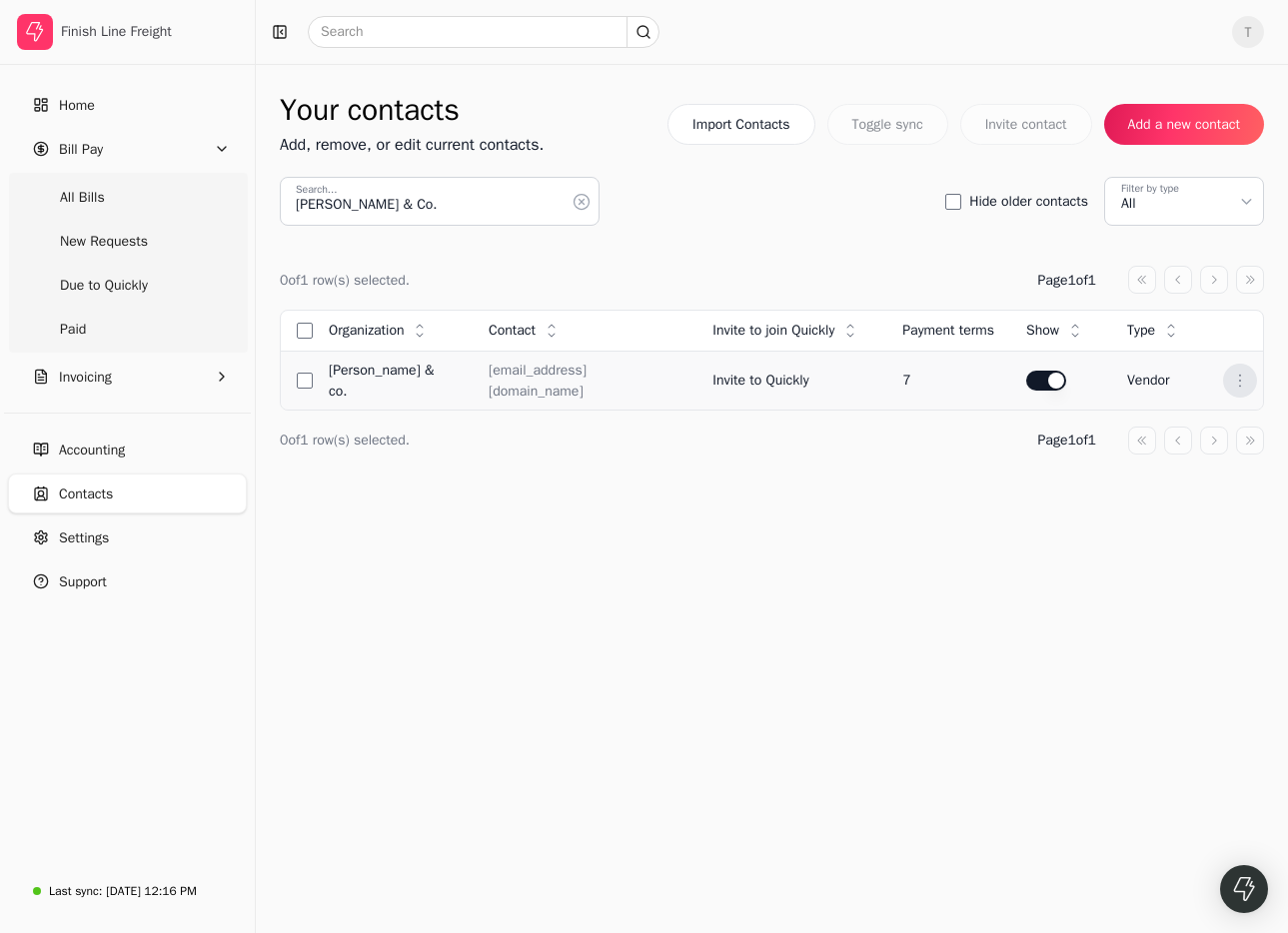 click 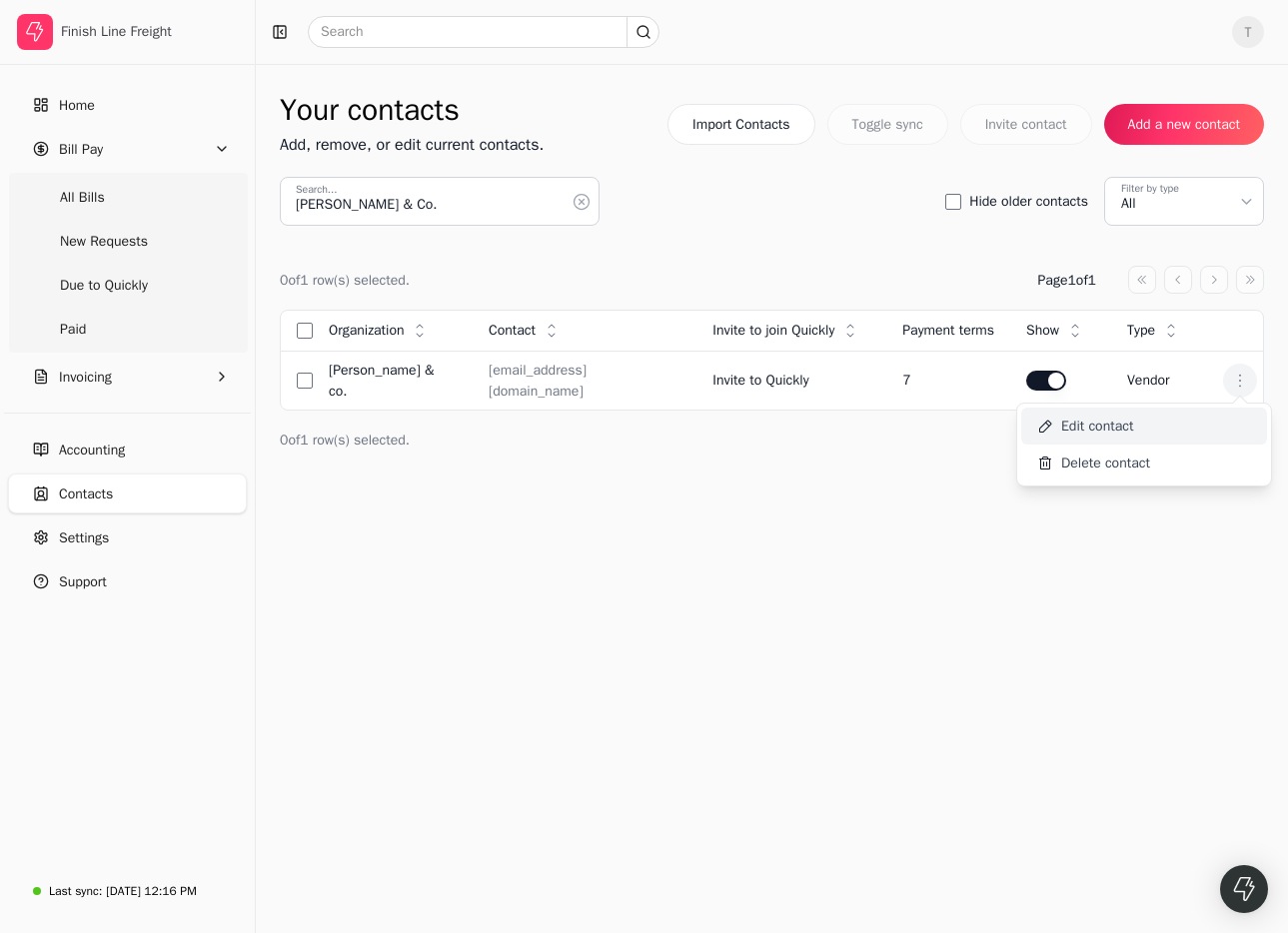 click on "Edit contact" at bounding box center (1144, 426) 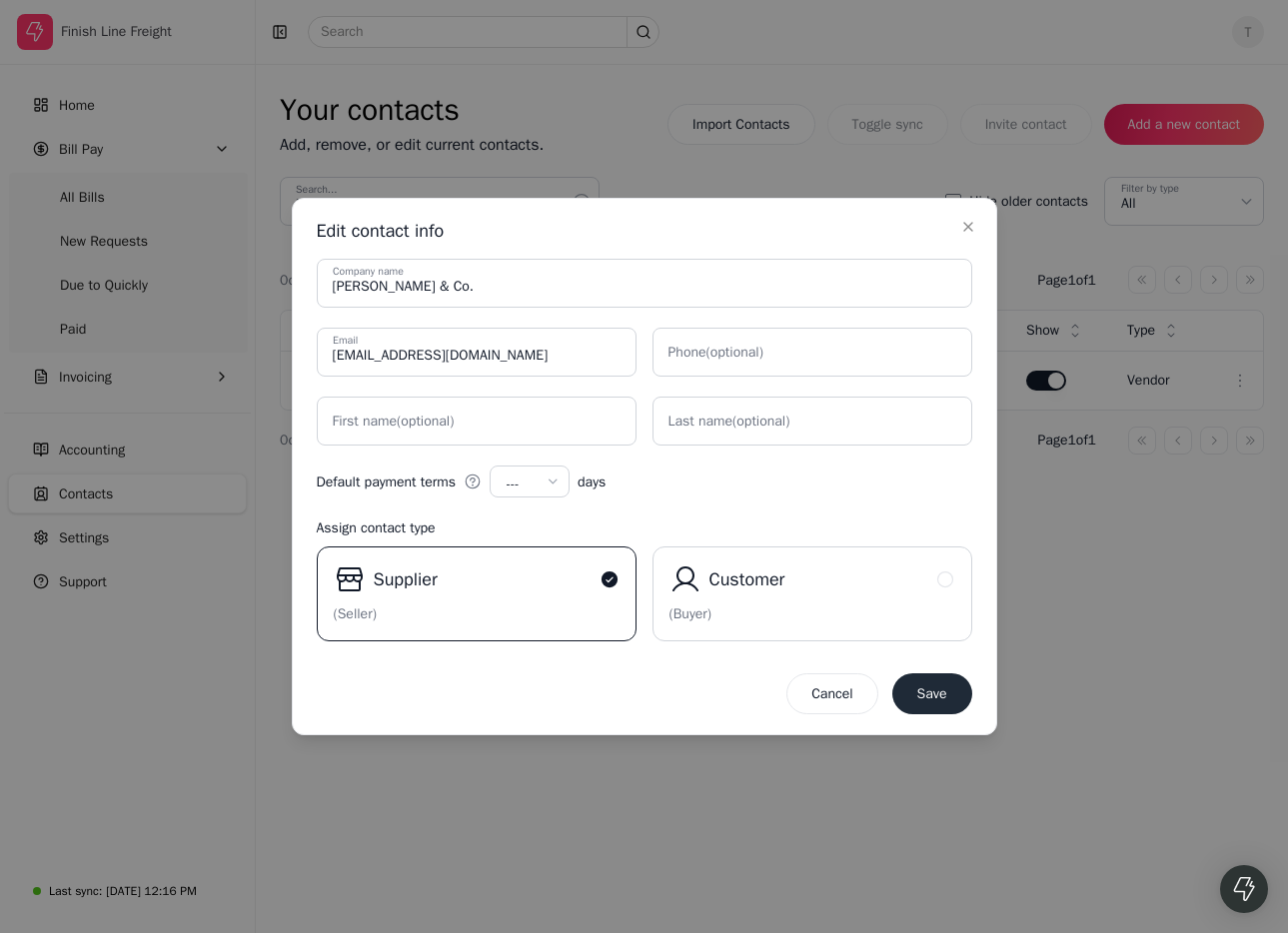 scroll, scrollTop: 0, scrollLeft: 0, axis: both 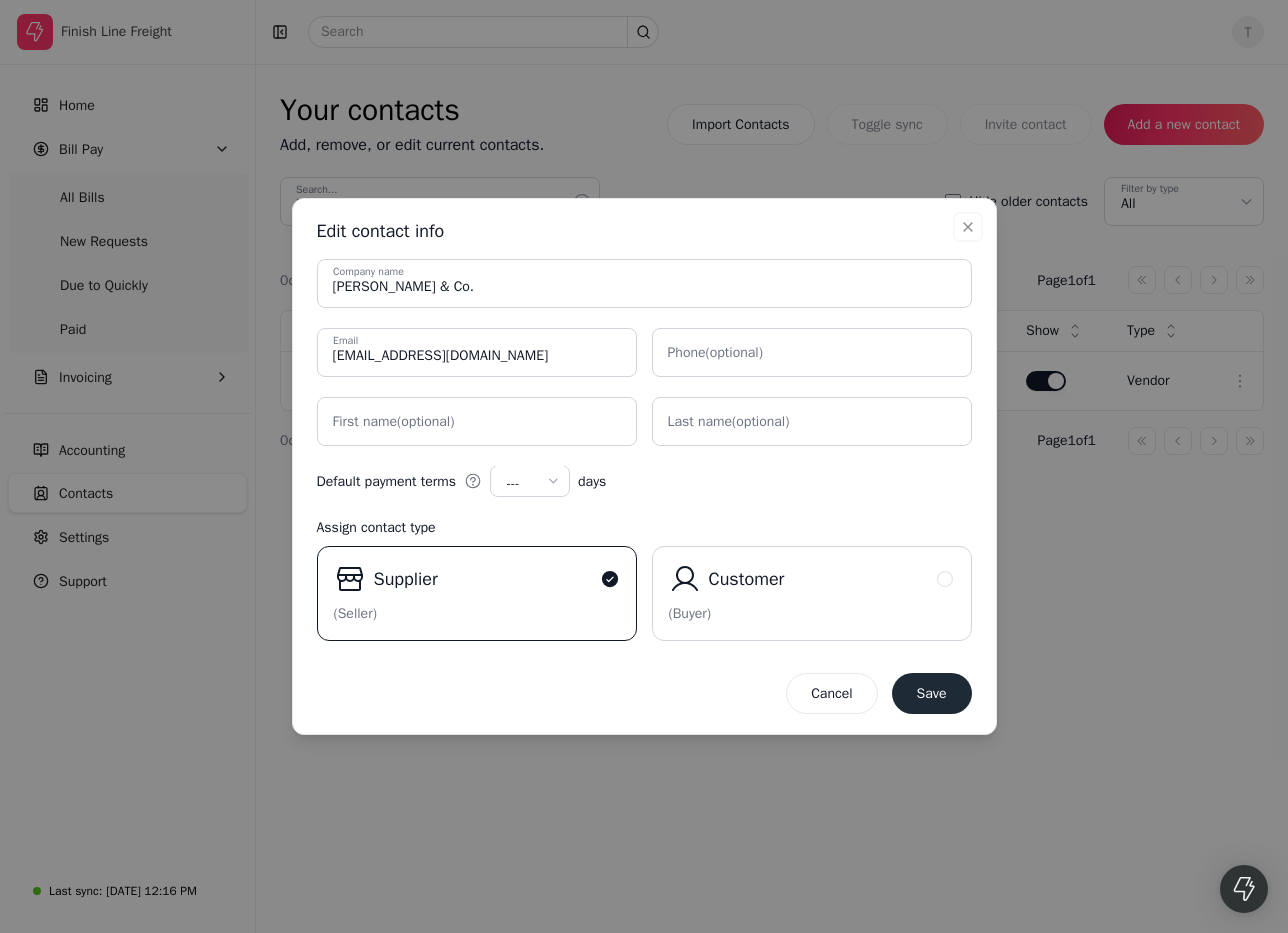 click on "---" at bounding box center (526, 483) 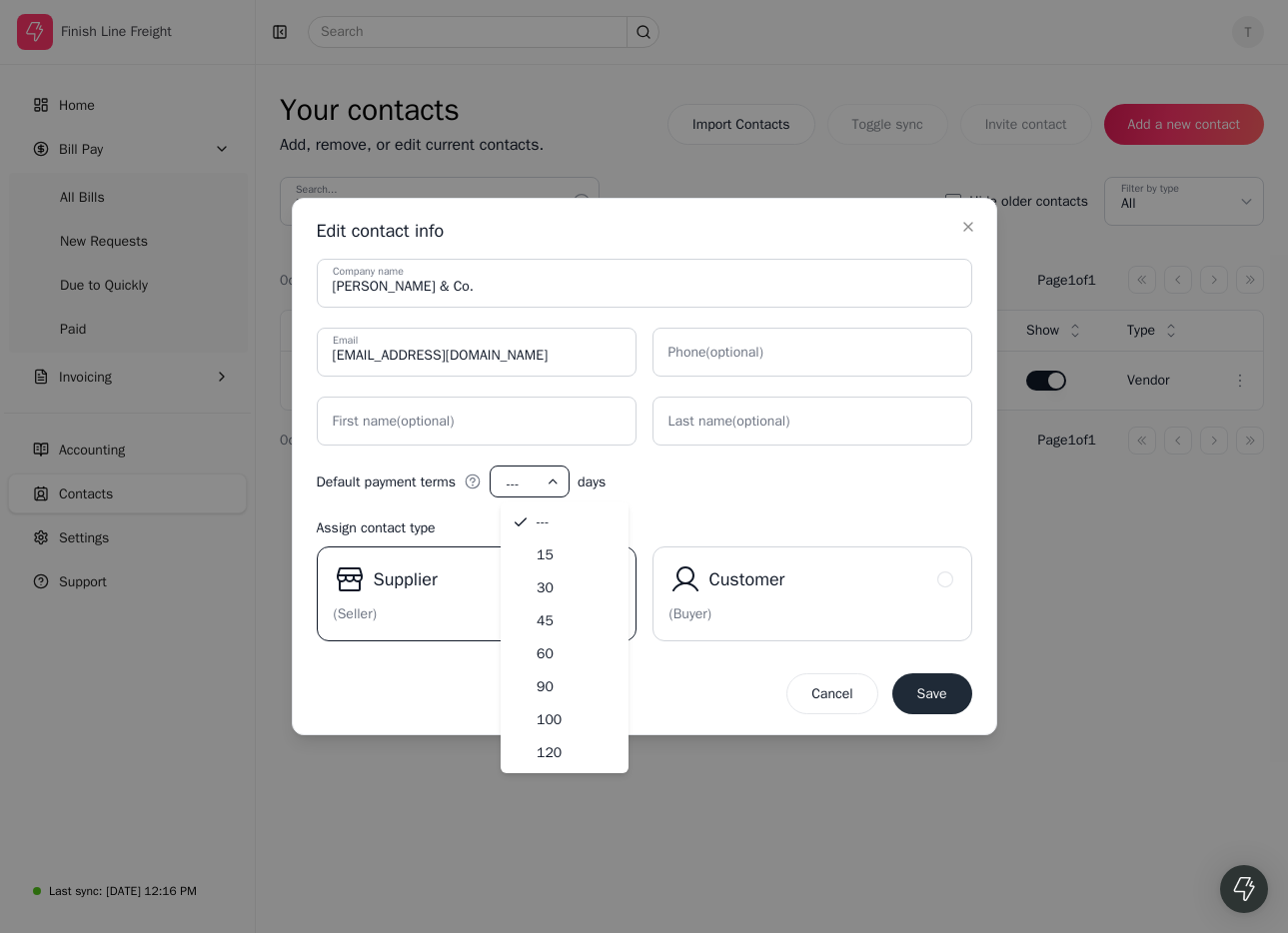 drag, startPoint x: 567, startPoint y: 594, endPoint x: 641, endPoint y: 607, distance: 75.13322 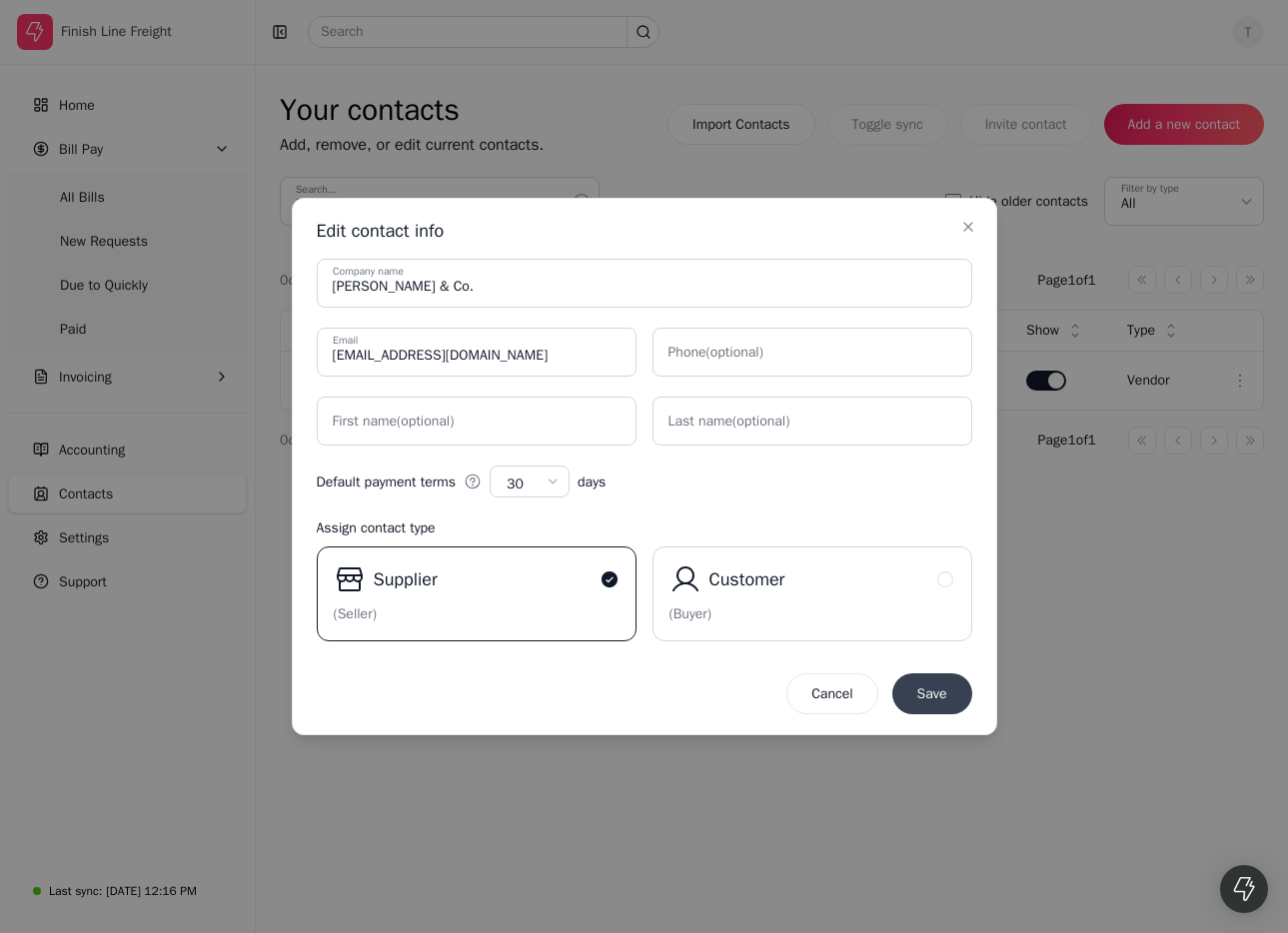 click on "Save" at bounding box center (932, 693) 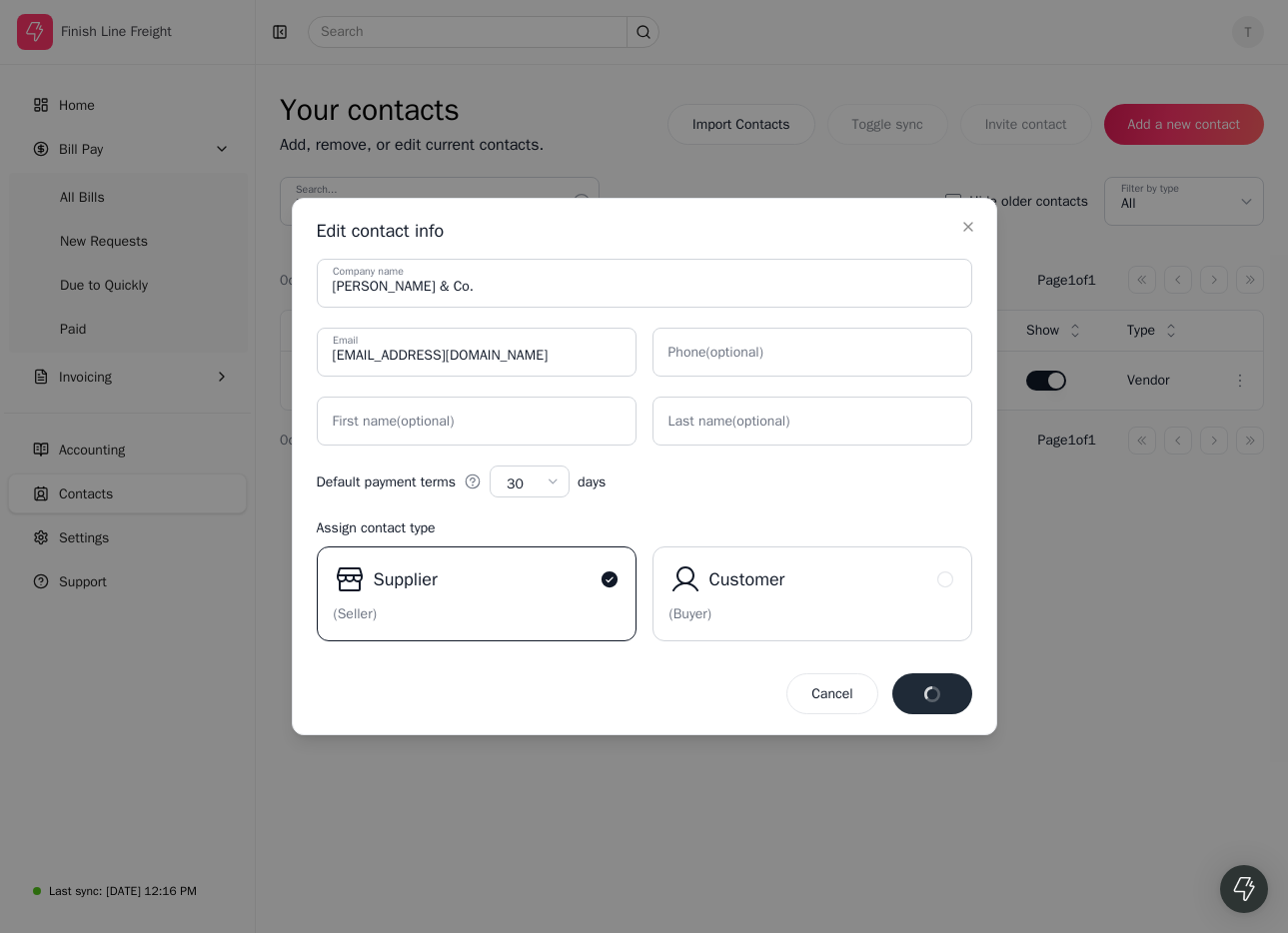select on "---" 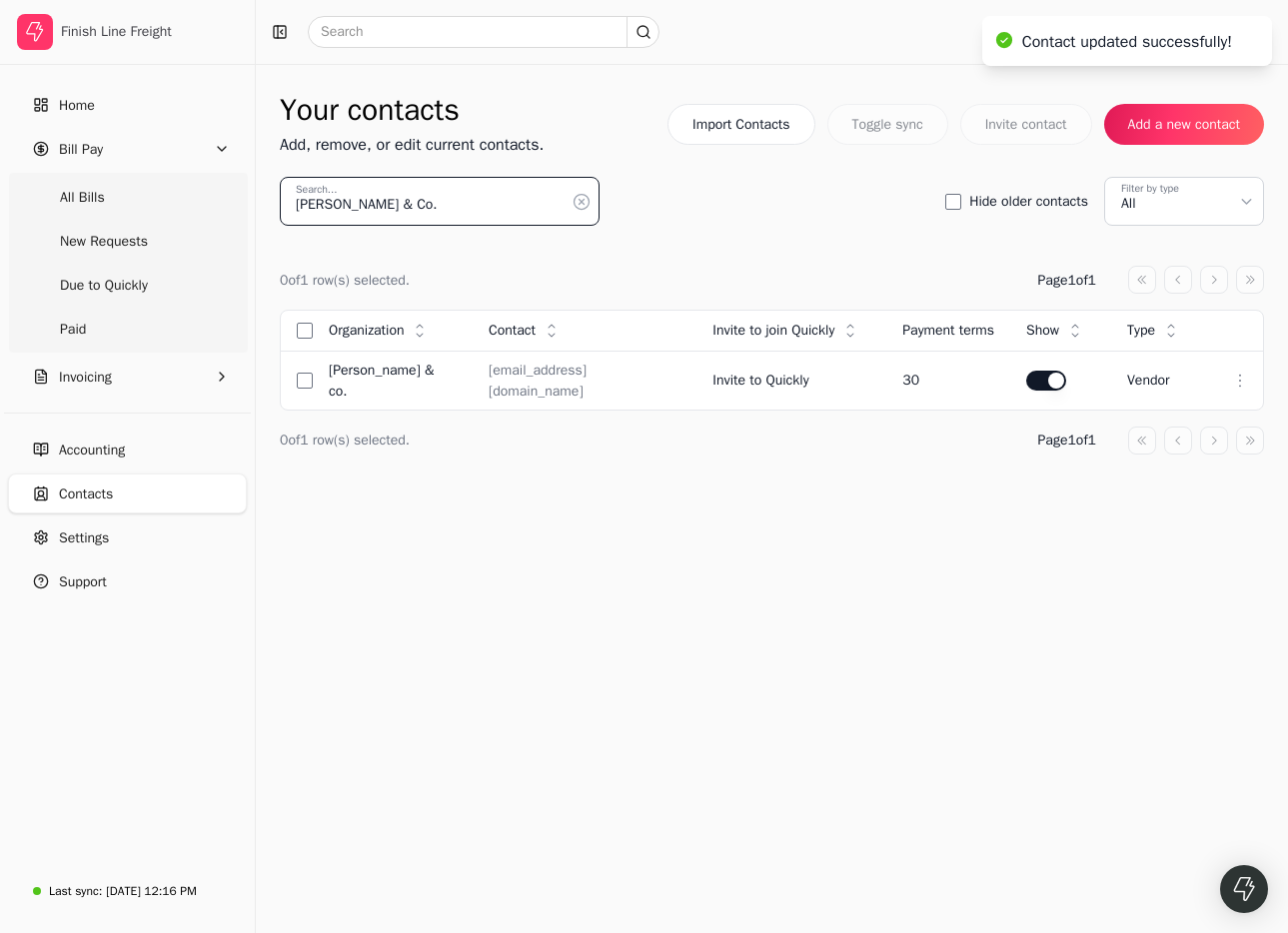 drag, startPoint x: 431, startPoint y: 191, endPoint x: -142, endPoint y: 116, distance: 577.8875 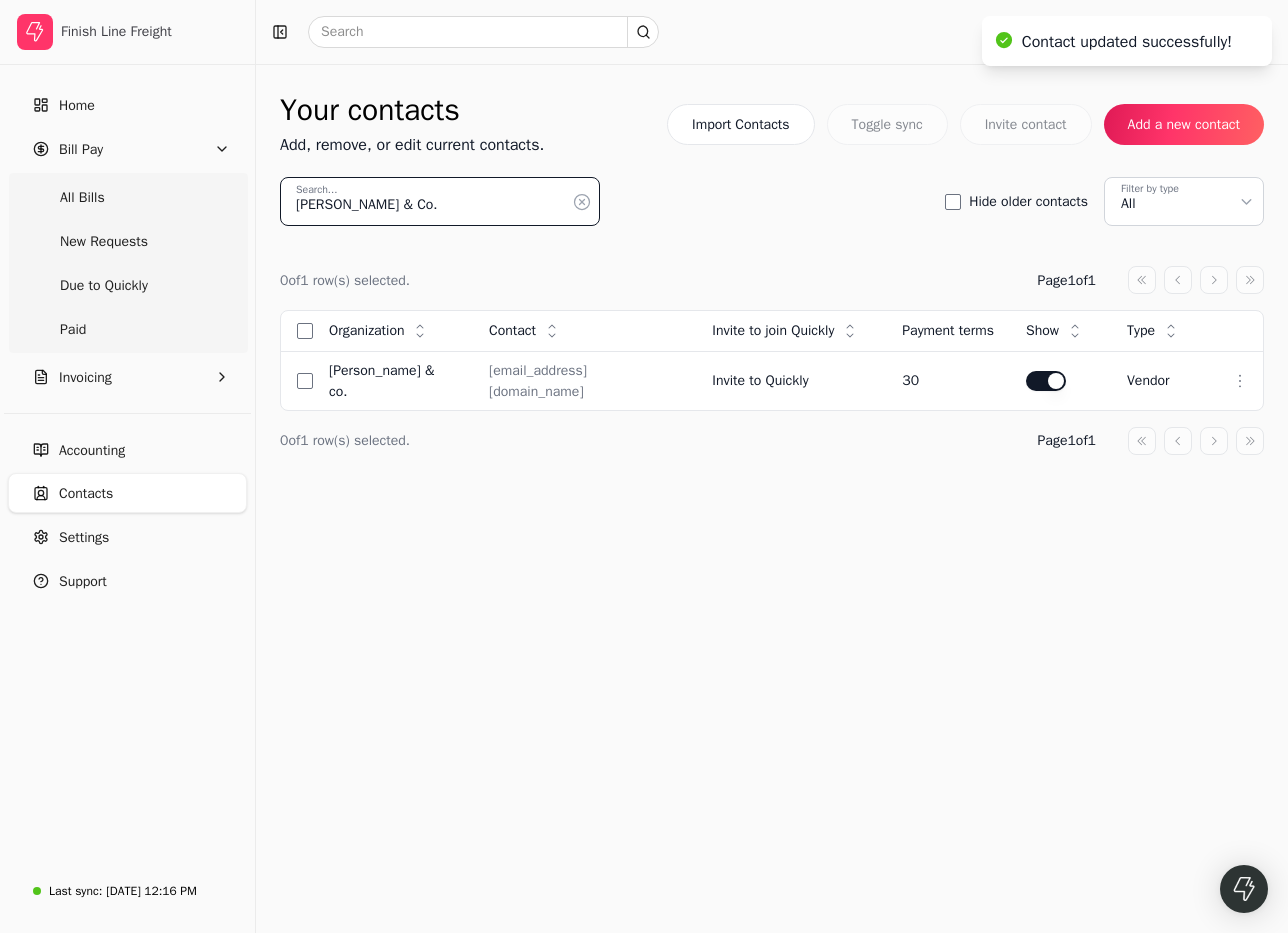 click on "Finish Line Freight Home Bill Pay All Bills New Requests Due to Quickly Paid Invoicing Accounting Contacts Settings Support Last sync: [DATE] 12:16 PM T Your contacts Add, remove, or edit current contacts. Import Contacts Toggle sync Invite contact Add a new contact [PERSON_NAME] & Co. Search... Hide older contacts Filter by type All 0  of  1   row(s) selected. Page  1  of  1 caret-double-left caret-left caret-right caret-double-right Organization Context Menu Button Contact Context Menu Button Invite to join Quickly Context Menu Button Payment terms Show Context Menu Button Type Context Menu Button [PERSON_NAME] & Co. [EMAIL_ADDRESS][DOMAIN_NAME] Invite to Quickly   30 vendor Context Menu Button 0  of  1   row(s) selected. Page  1  of  1 caret-double-left caret-left caret-right caret-double-right Contact updated successfully!" at bounding box center [644, 466] 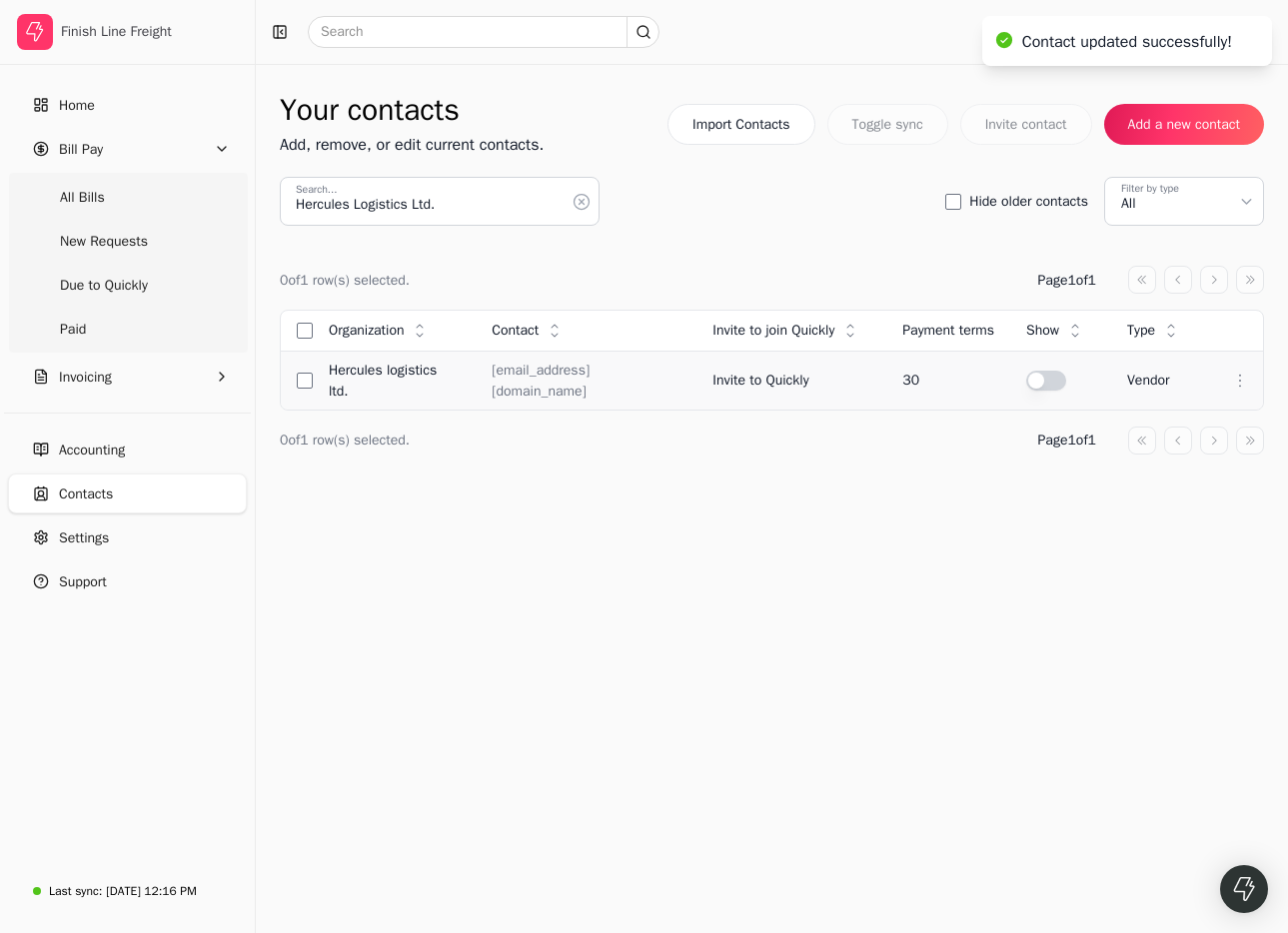 click at bounding box center [1046, 381] 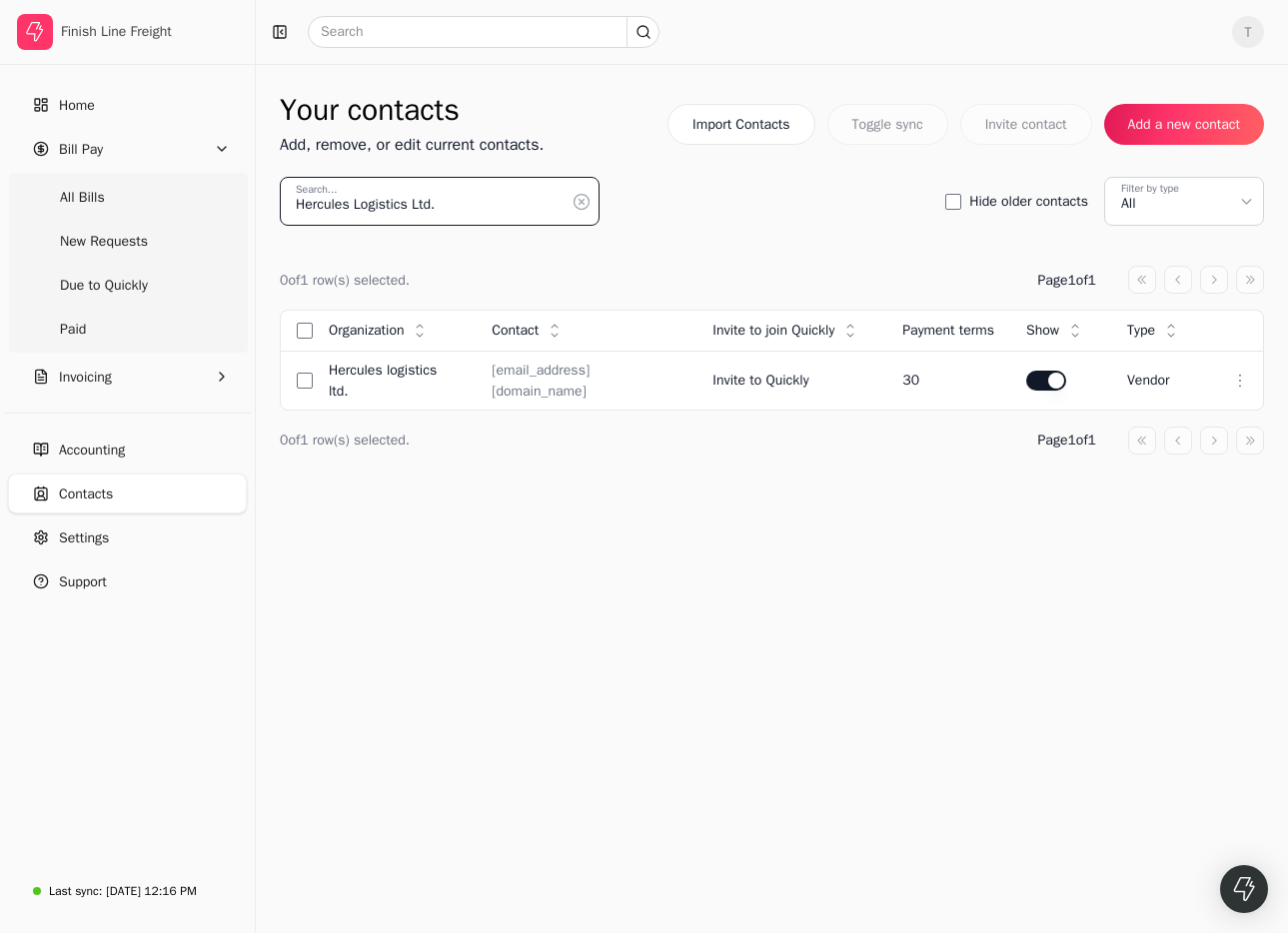 drag, startPoint x: 523, startPoint y: 203, endPoint x: -250, endPoint y: 107, distance: 778.93838 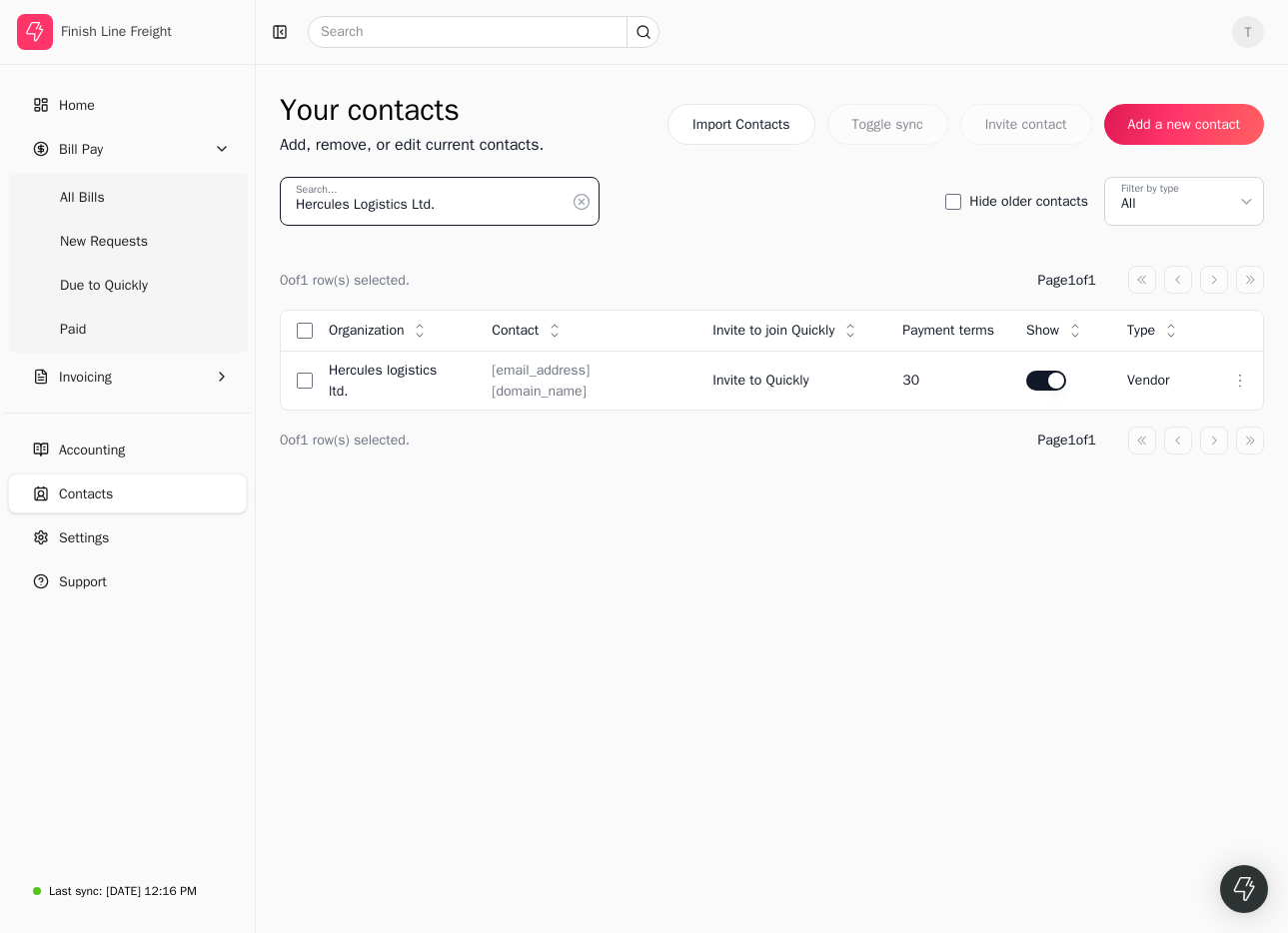 click on "Finish Line Freight Home Bill Pay All Bills New Requests Due to Quickly Paid Invoicing Accounting Contacts Settings Support Last sync: [DATE] 12:16 PM T Your contacts Add, remove, or edit current contacts. Import Contacts Toggle sync Invite contact Add a new contact Hercules Logistics Ltd. Search... Hide older contacts Filter by type All 0  of  1   row(s) selected. Page  1  of  1 caret-double-left caret-left caret-right caret-double-right Organization Context Menu Button Contact Context Menu Button Invite to join Quickly Context Menu Button Payment terms Show Context Menu Button Type Context Menu Button Hercules Logistics Ltd. [EMAIL_ADDRESS][DOMAIN_NAME] Invite to Quickly   30 vendor Context Menu Button 0  of  1   row(s) selected. Page  1  of  1 caret-double-left caret-left caret-right caret-double-right" at bounding box center [644, 466] 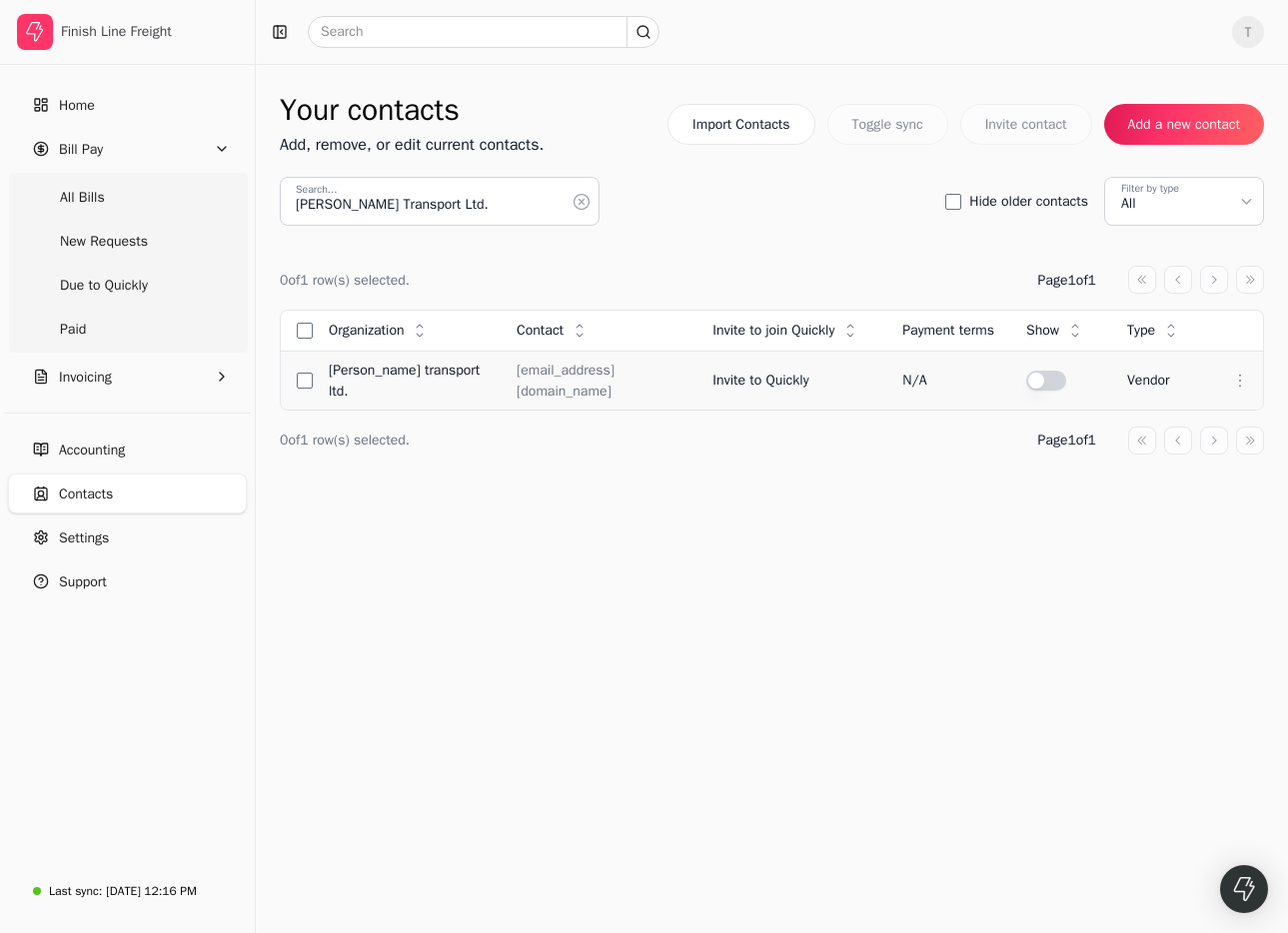 click at bounding box center [1046, 381] 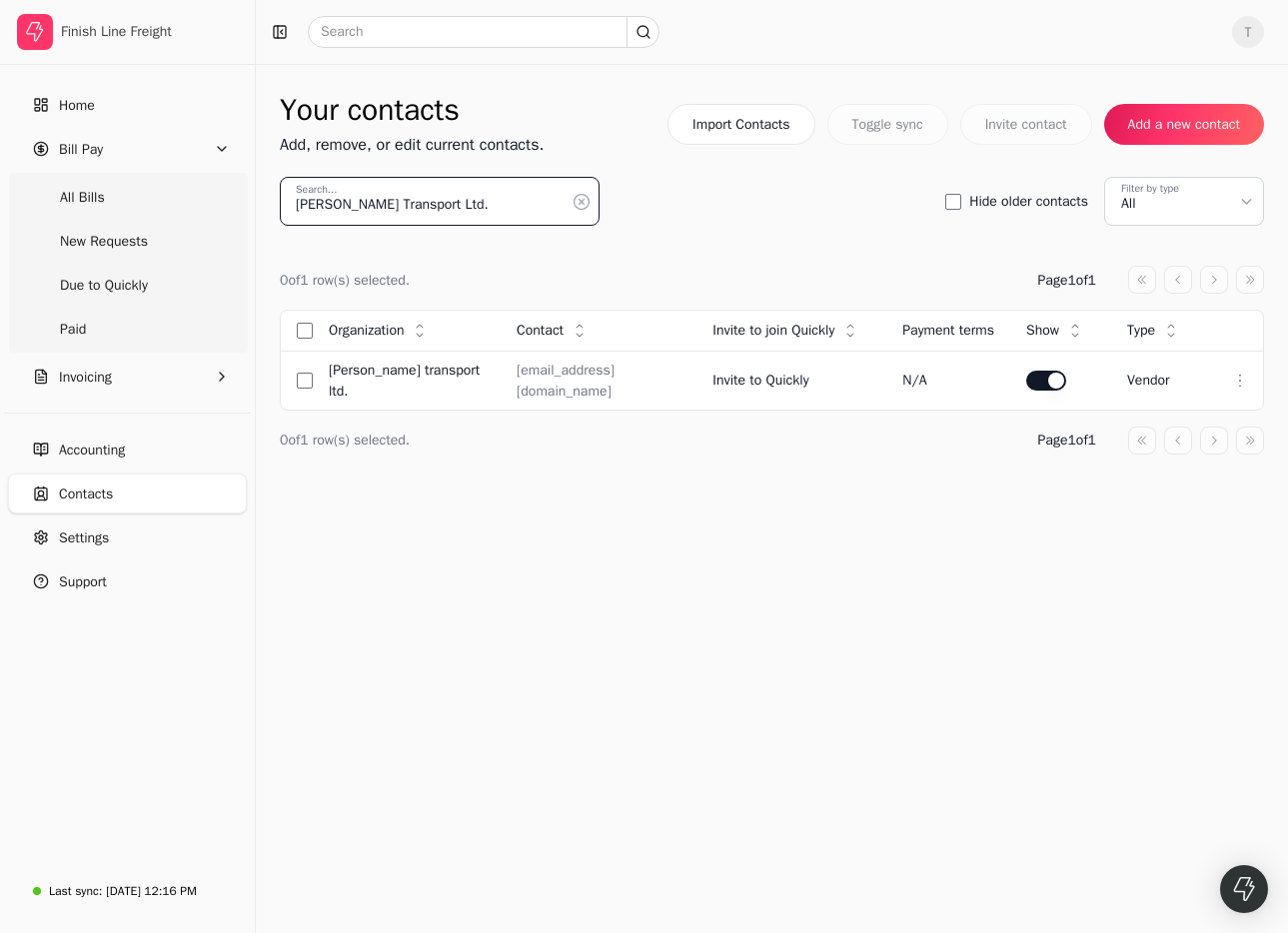 drag, startPoint x: 485, startPoint y: 208, endPoint x: -301, endPoint y: 89, distance: 794.9572 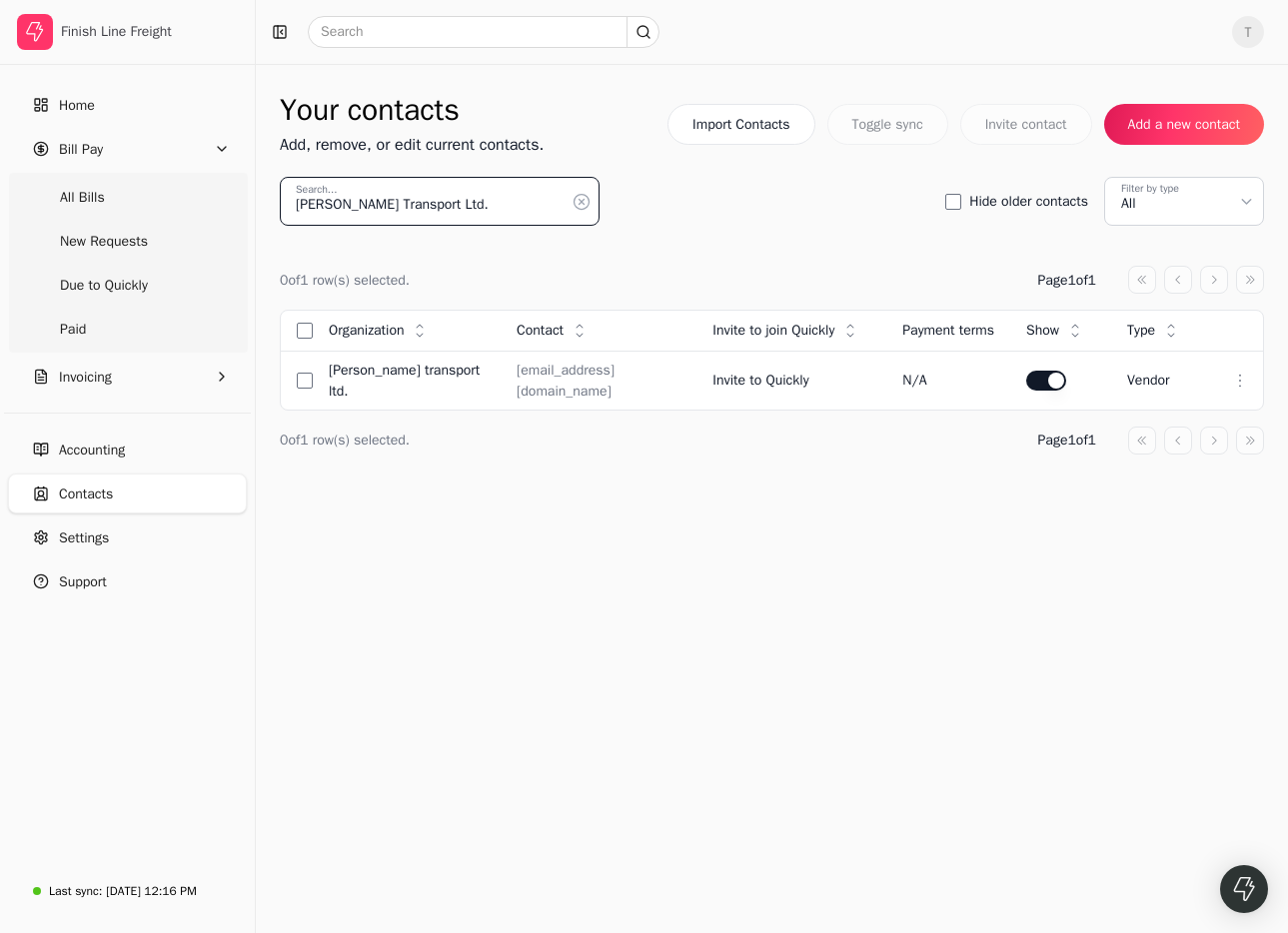 click on "Finish Line Freight Home Bill Pay All Bills New Requests Due to Quickly Paid Invoicing Accounting Contacts Settings Support Last sync: [DATE] 12:16 PM T Your contacts Add, remove, or edit current contacts. Import Contacts Toggle sync Invite contact Add a new contact [PERSON_NAME] Transport Ltd. Search... Hide older contacts Filter by type All 0  of  1   row(s) selected. Page  1  of  1 caret-double-left caret-left caret-right caret-double-right Organization Context Menu Button Contact Context Menu Button Invite to join Quickly Context Menu Button Payment terms Show Context Menu Button Type Context Menu Button [PERSON_NAME] Transport Ltd. [EMAIL_ADDRESS][DOMAIN_NAME] Invite to Quickly   N/A vendor Context Menu Button 0  of  1   row(s) selected. Page  1  of  1 caret-double-left caret-left caret-right caret-double-right" at bounding box center (644, 466) 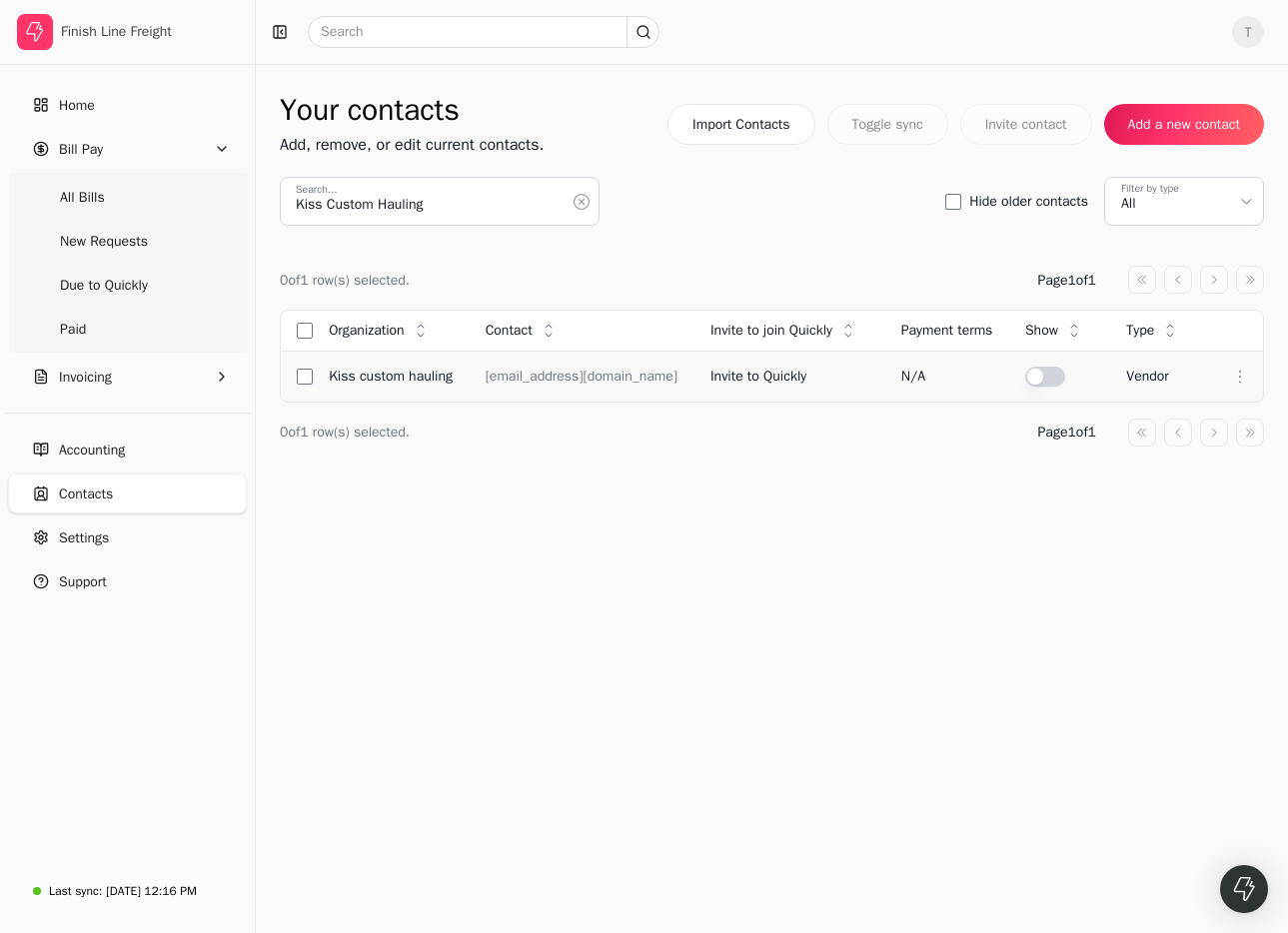 click at bounding box center (1045, 377) 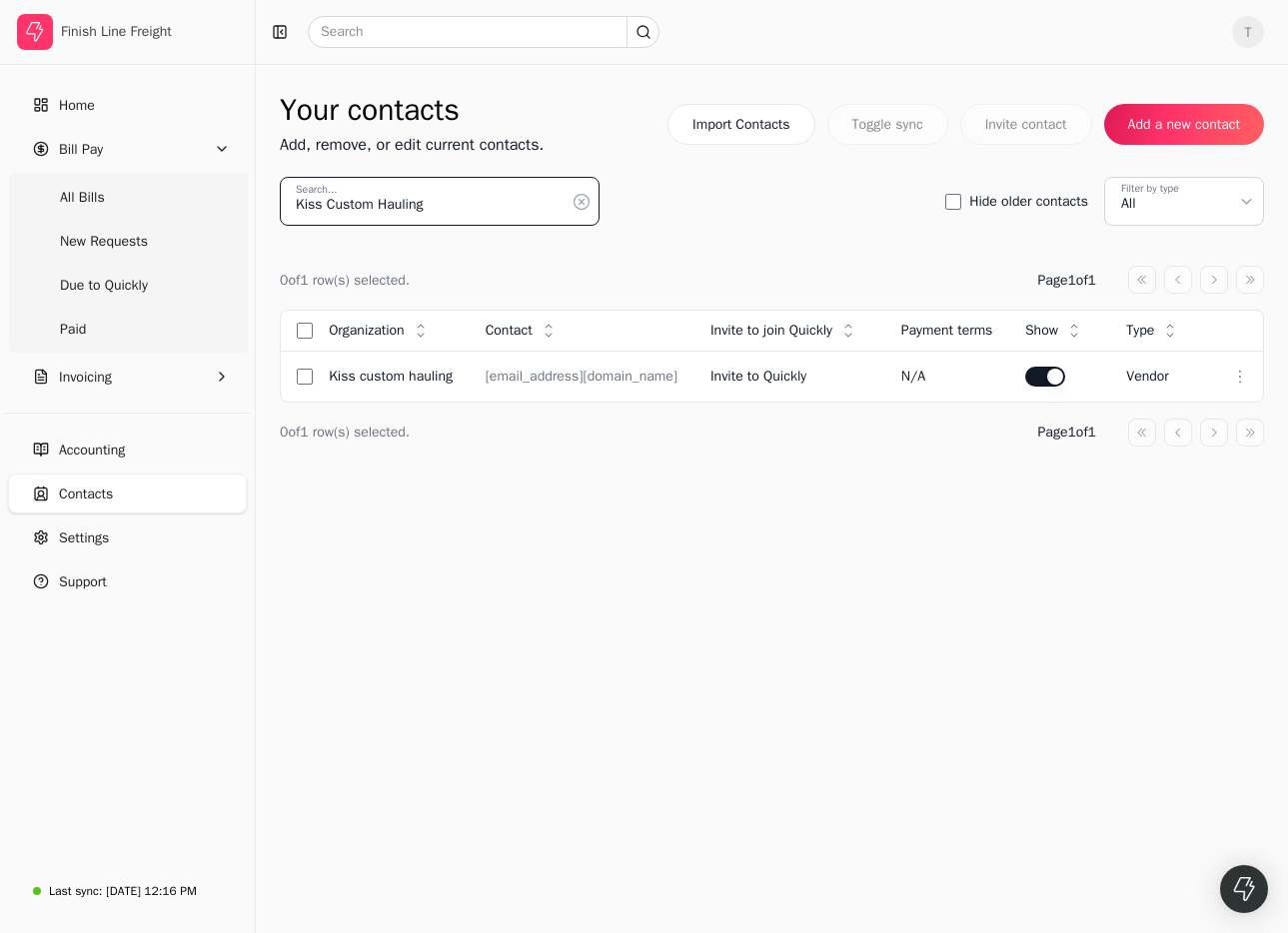 drag, startPoint x: 463, startPoint y: 196, endPoint x: -74, endPoint y: 145, distance: 539.4164 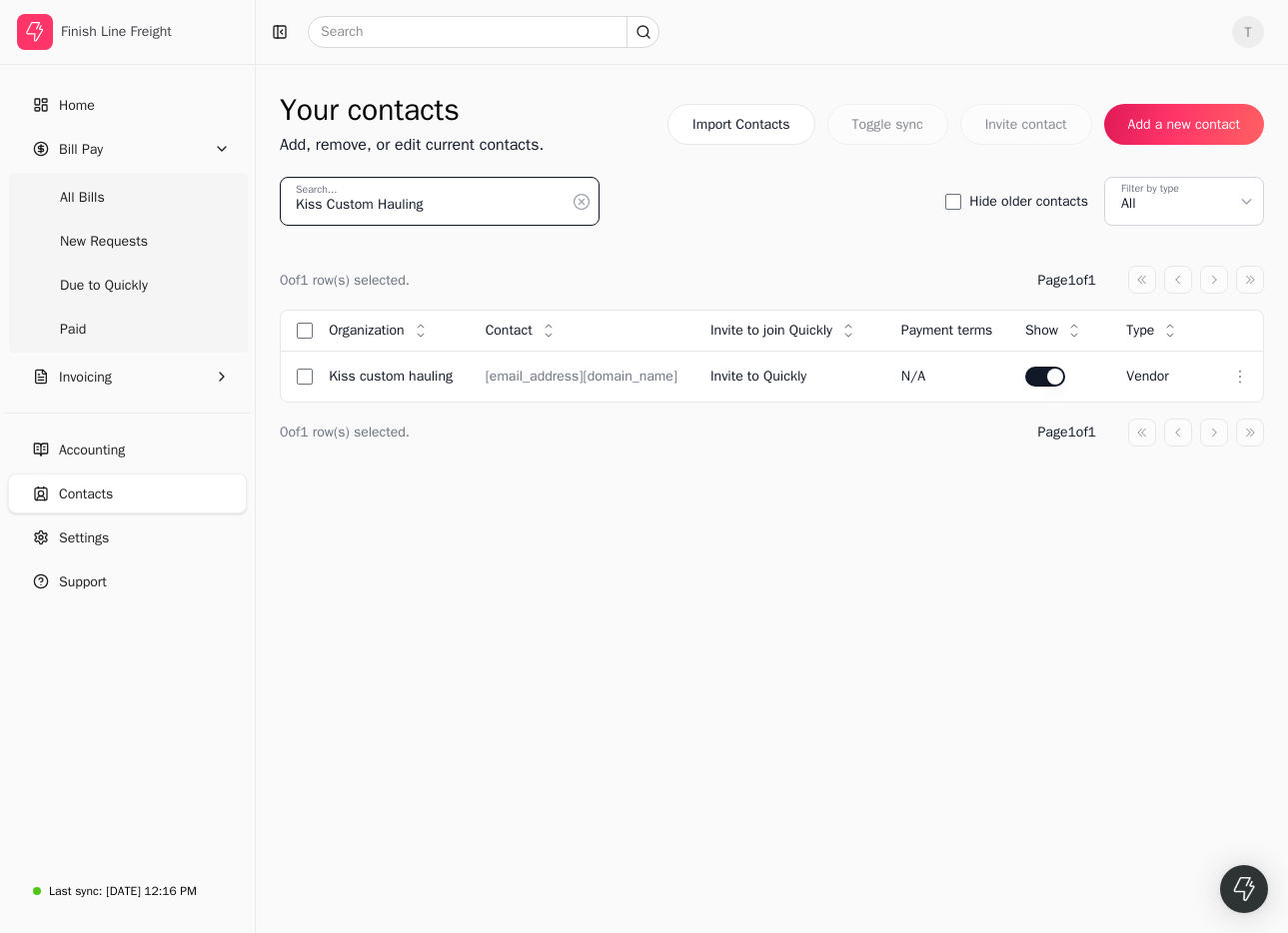click on "Finish Line Freight Home Bill Pay All Bills New Requests Due to Quickly Paid Invoicing Accounting Contacts Settings Support Last sync: [DATE] 12:16 PM T Your contacts Add, remove, or edit current contacts. Import Contacts Toggle sync Invite contact Add a new contact Kiss Custom Hauling Search... Hide older contacts Filter by type All 0  of  1   row(s) selected. Page  1  of  1 caret-double-left caret-left caret-right caret-double-right Organization Context Menu Button Contact Context Menu Button Invite to join Quickly Context Menu Button Payment terms Show Context Menu Button Type Context Menu Button Kiss Custom Hauling [EMAIL_ADDRESS][DOMAIN_NAME] Invite to Quickly   N/A vendor Context Menu Button 0  of  1   row(s) selected. Page  1  of  1 caret-double-left caret-left caret-right caret-double-right" at bounding box center (644, 466) 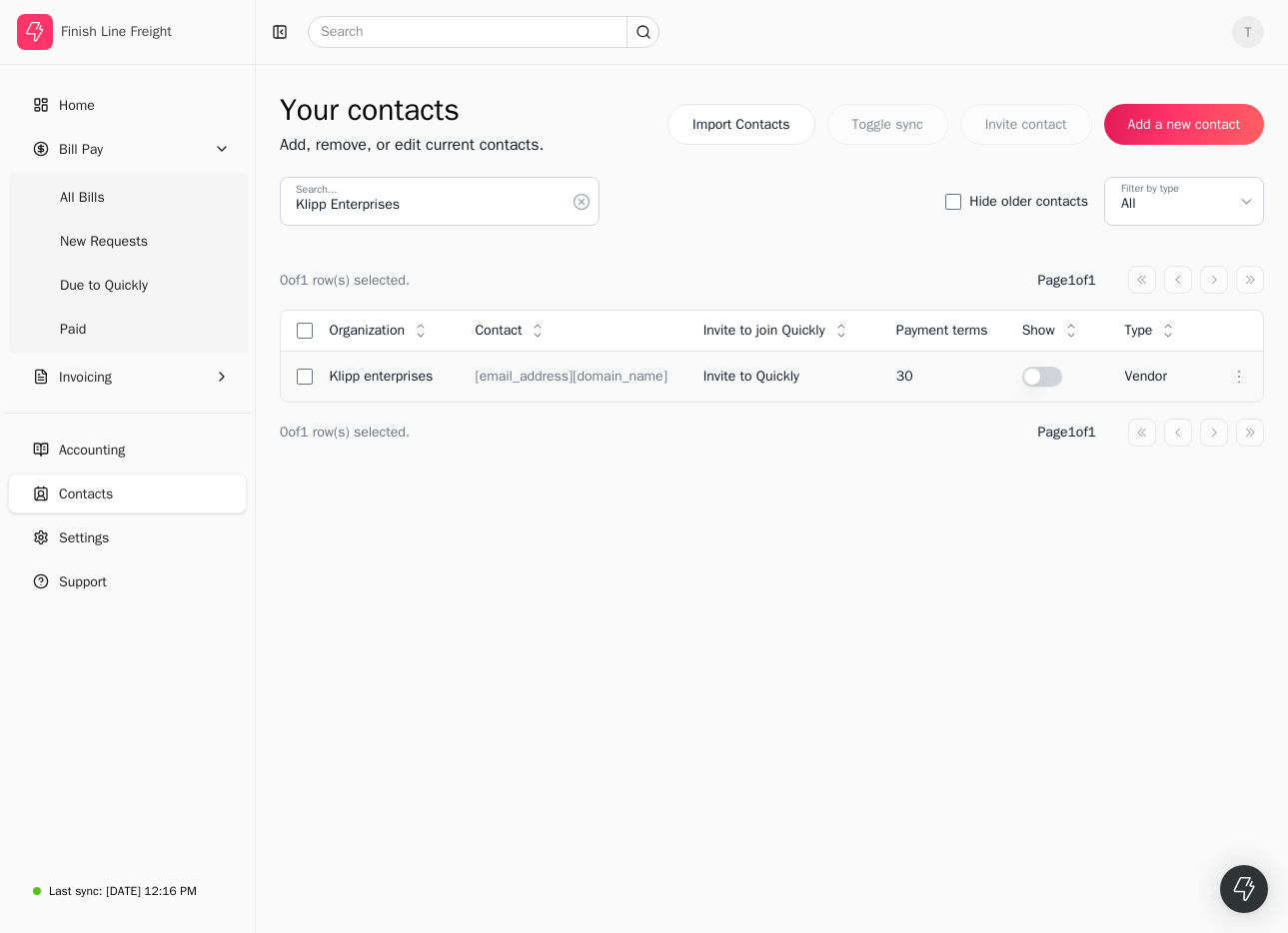 click at bounding box center [1042, 377] 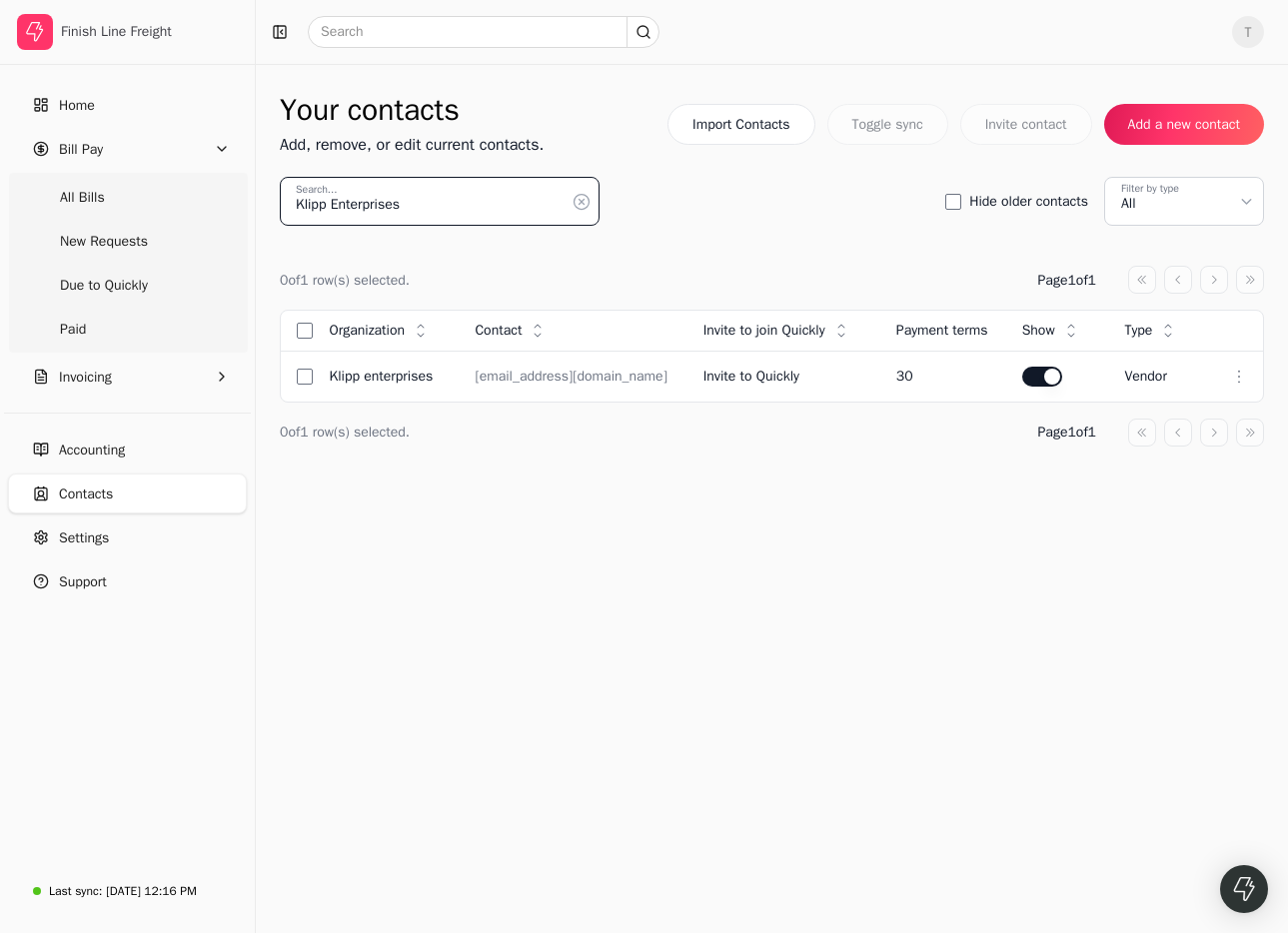 drag, startPoint x: 462, startPoint y: 195, endPoint x: -86, endPoint y: 160, distance: 549.1166 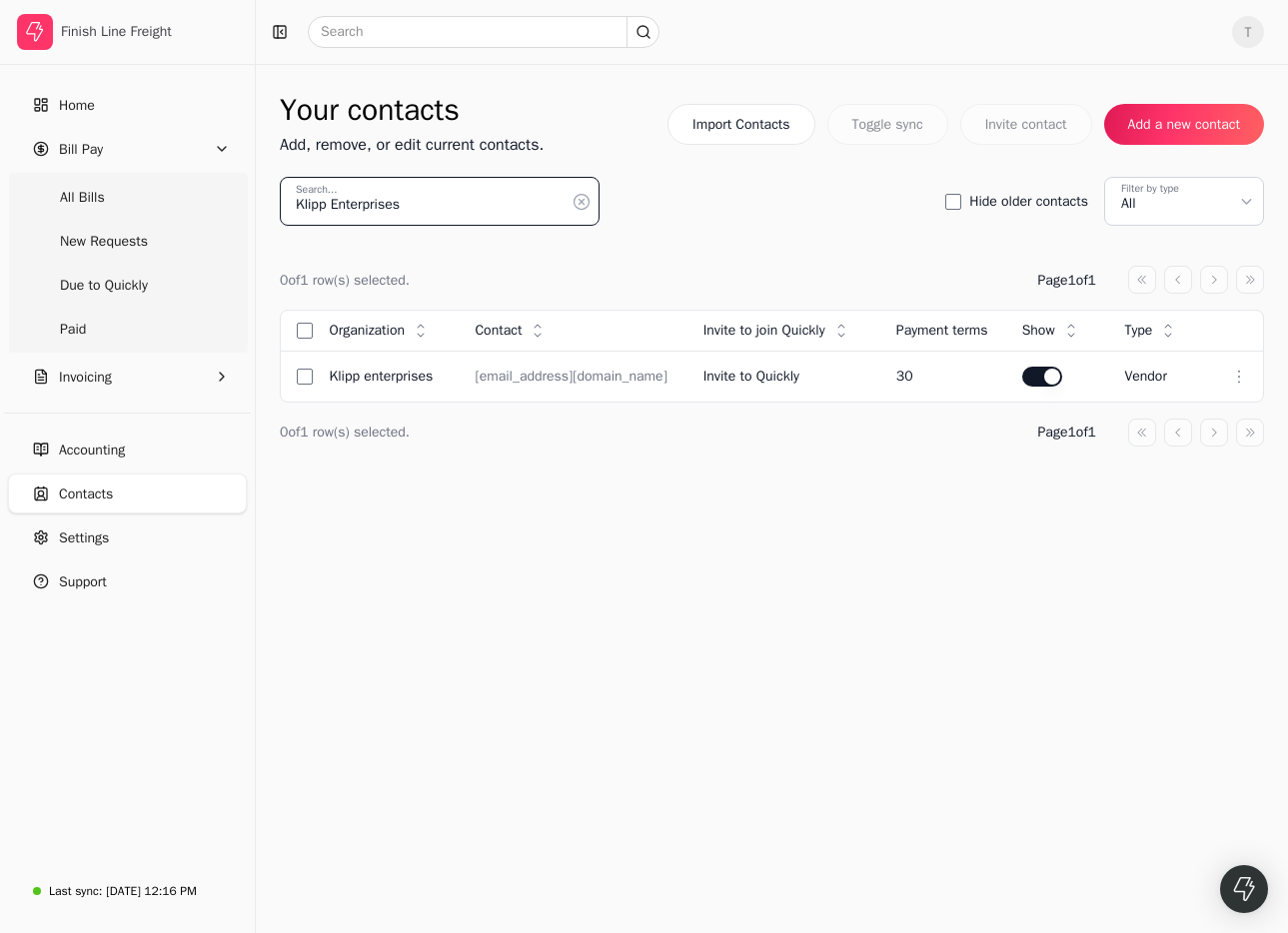 click on "Finish Line Freight Home Bill Pay All Bills New Requests Due to Quickly Paid Invoicing Accounting Contacts Settings Support Last sync: [DATE] 12:16 PM T Your contacts Add, remove, or edit current contacts. Import Contacts Toggle sync Invite contact Add a new contact Klipp Enterprises Search... Hide older contacts Filter by type All 0  of  1   row(s) selected. Page  1  of  1 caret-double-left caret-left caret-right caret-double-right Organization Context Menu Button Contact Context Menu Button Invite to join Quickly Context Menu Button Payment terms Show Context Menu Button Type Context Menu Button Klipp Enterprises [EMAIL_ADDRESS][DOMAIN_NAME] Invite to Quickly   30 vendor Context Menu Button 0  of  1   row(s) selected. Page  1  of  1 caret-double-left caret-left caret-right caret-double-right" at bounding box center [644, 466] 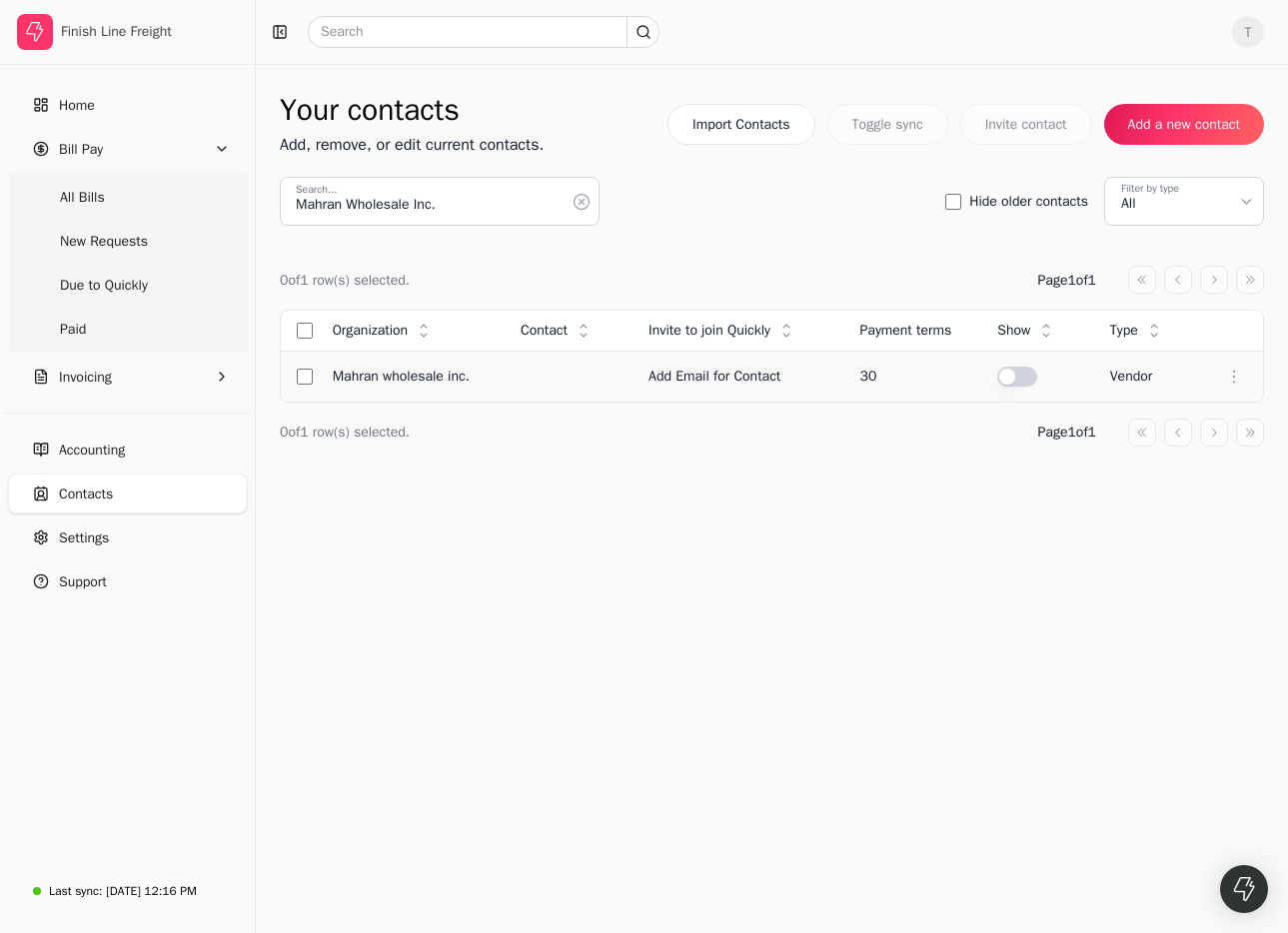 click at bounding box center [1017, 377] 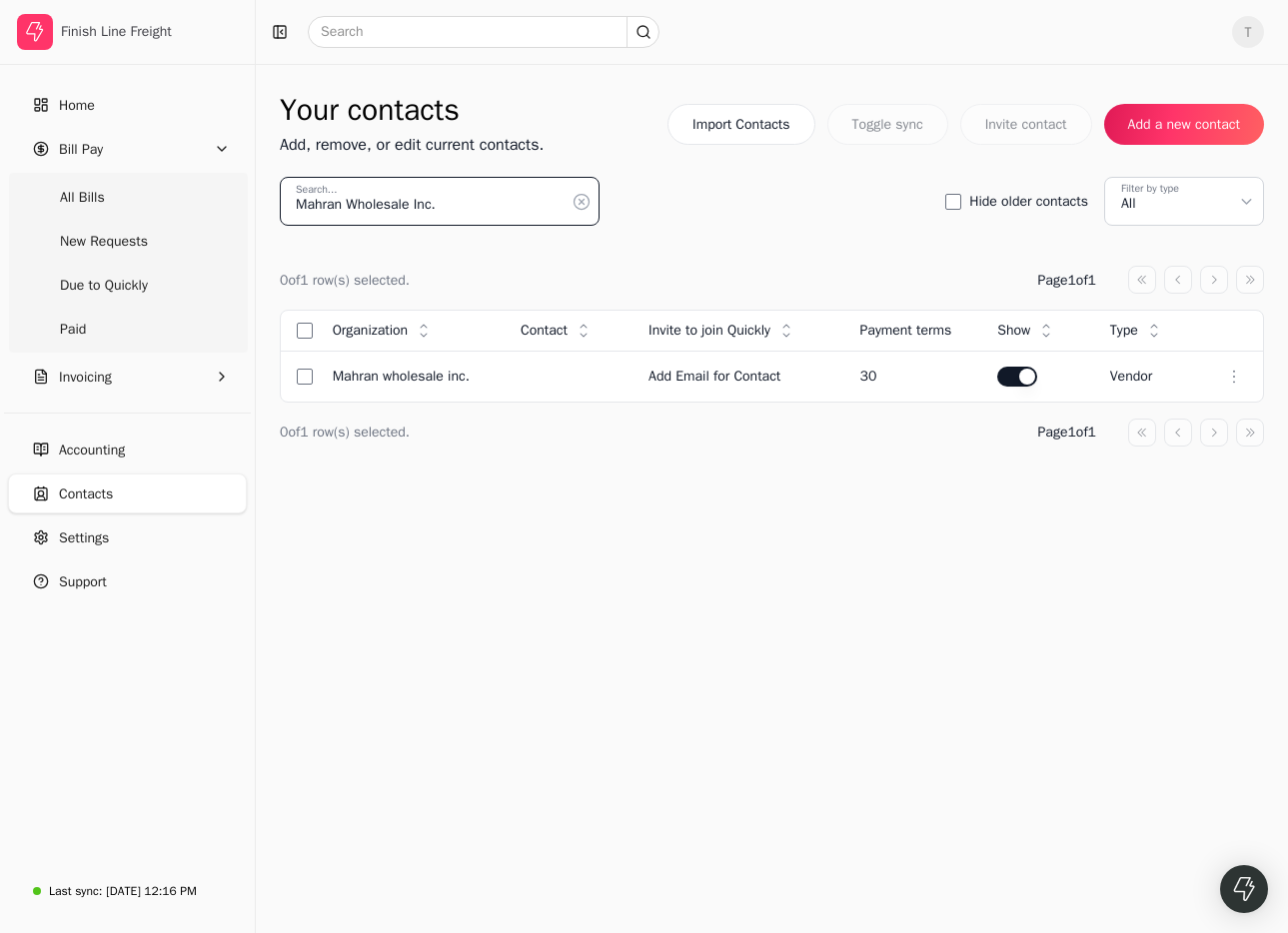 drag, startPoint x: 476, startPoint y: 208, endPoint x: -88, endPoint y: 175, distance: 564.9646 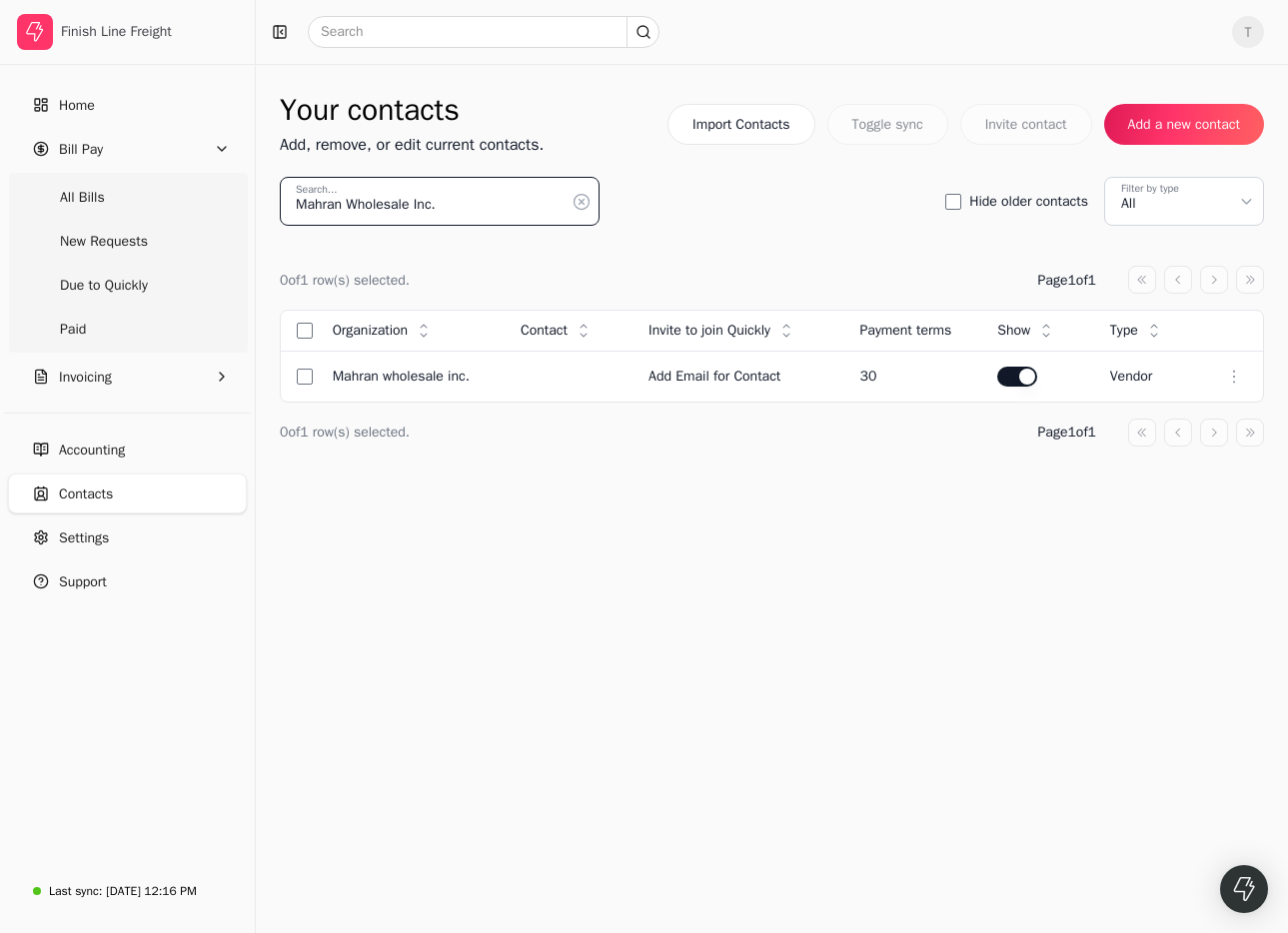 click on "Finish Line Freight Home Bill Pay All Bills New Requests Due to Quickly Paid Invoicing Accounting Contacts Settings Support Last sync: [DATE] 12:16 PM T Your contacts Add, remove, or edit current contacts. Import Contacts Toggle sync Invite contact Add a new contact Mahran Wholesale Inc. Search... Hide older contacts Filter by type All 0  of  1   row(s) selected. Page  1  of  1 caret-double-left caret-left caret-right caret-double-right Organization Context Menu Button Contact Context Menu Button Invite to join Quickly Context Menu Button Payment terms Show Context Menu Button Type Context Menu Button Mahran Wholesale Inc. Add Email for Contact   30 vendor Context Menu Button 0  of  1   row(s) selected. Page  1  of  1 caret-double-left caret-left caret-right caret-double-right" at bounding box center [644, 466] 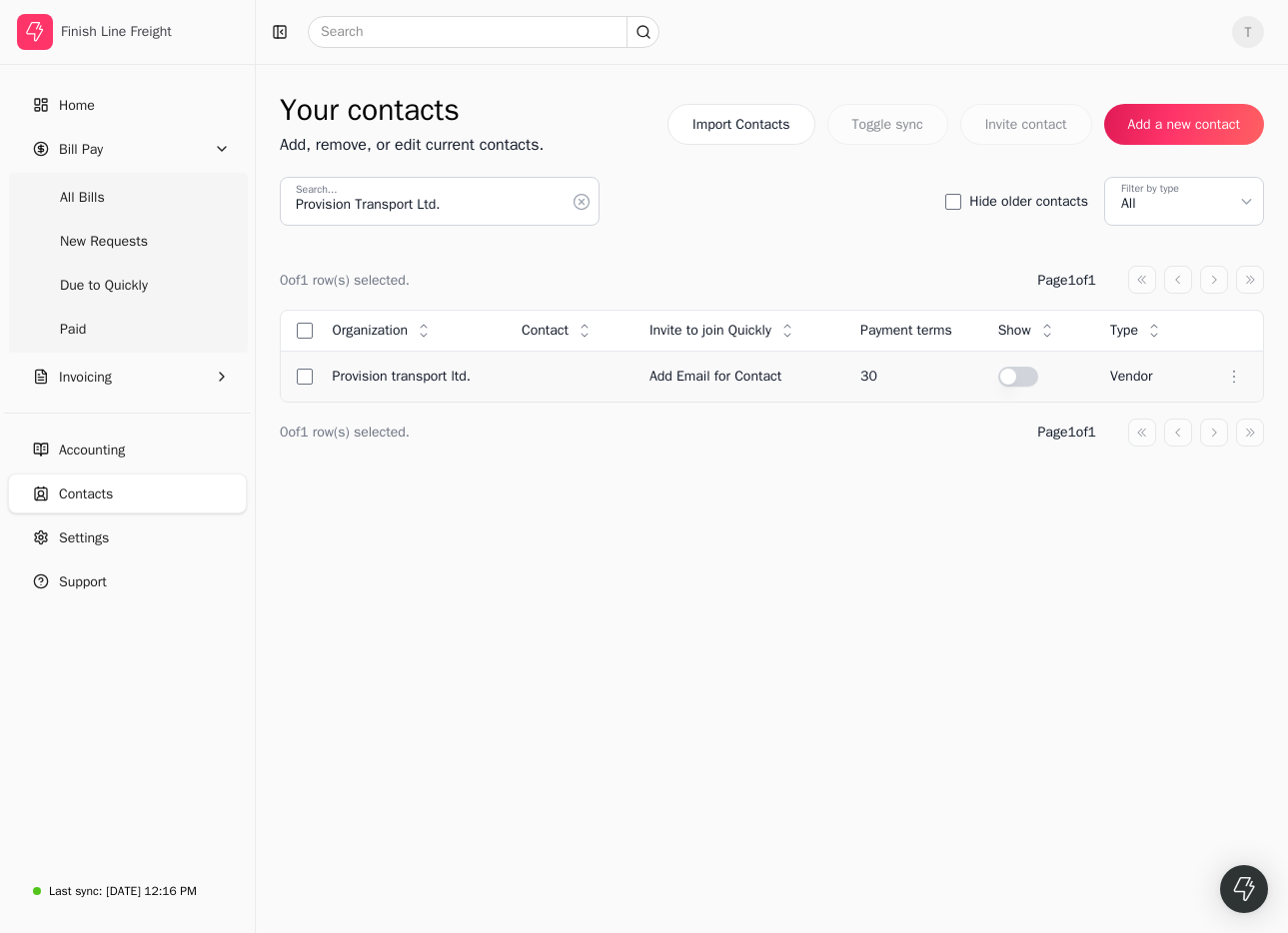 click at bounding box center (1018, 377) 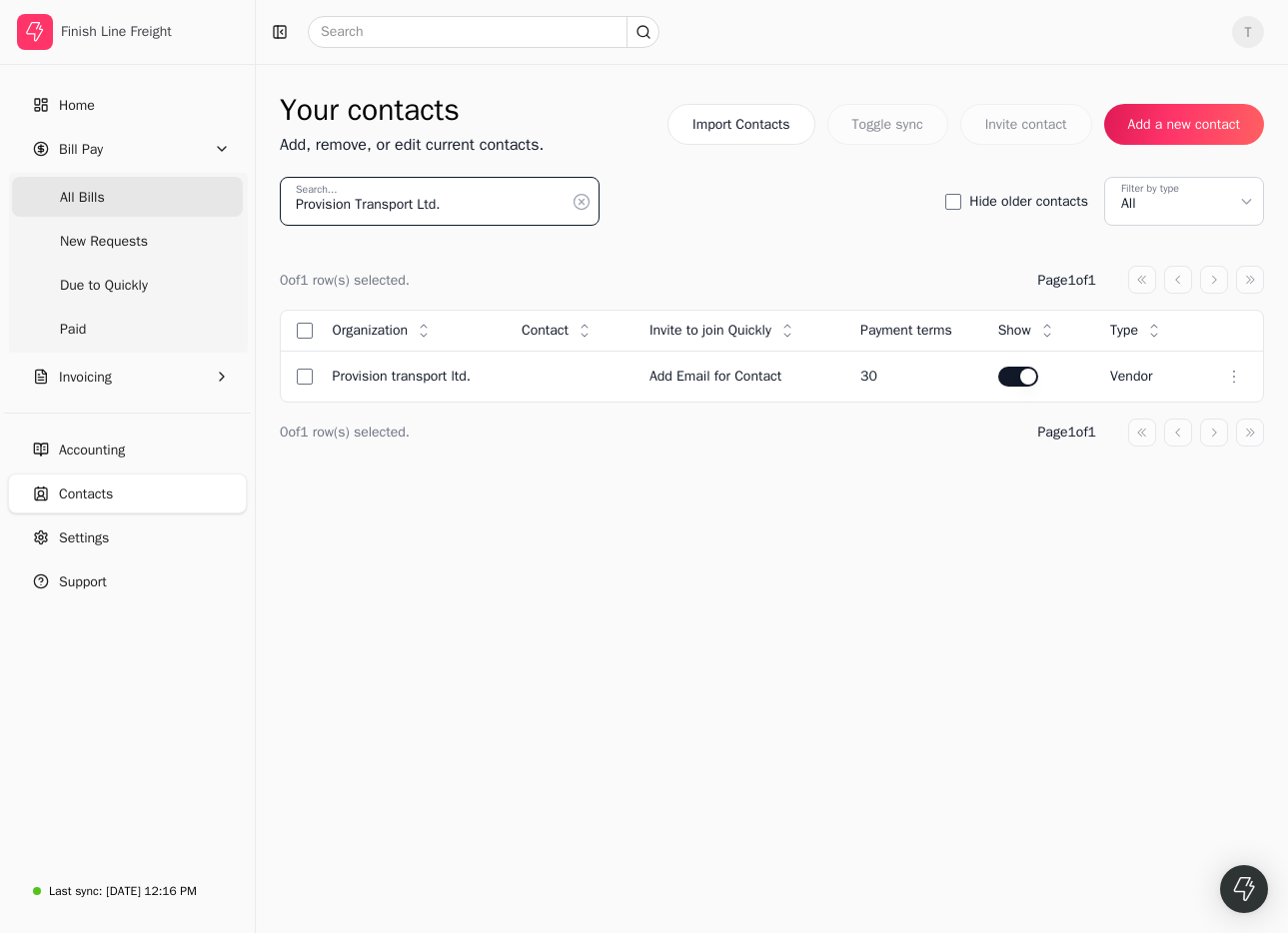 drag, startPoint x: 491, startPoint y: 202, endPoint x: 15, endPoint y: 180, distance: 476.50813 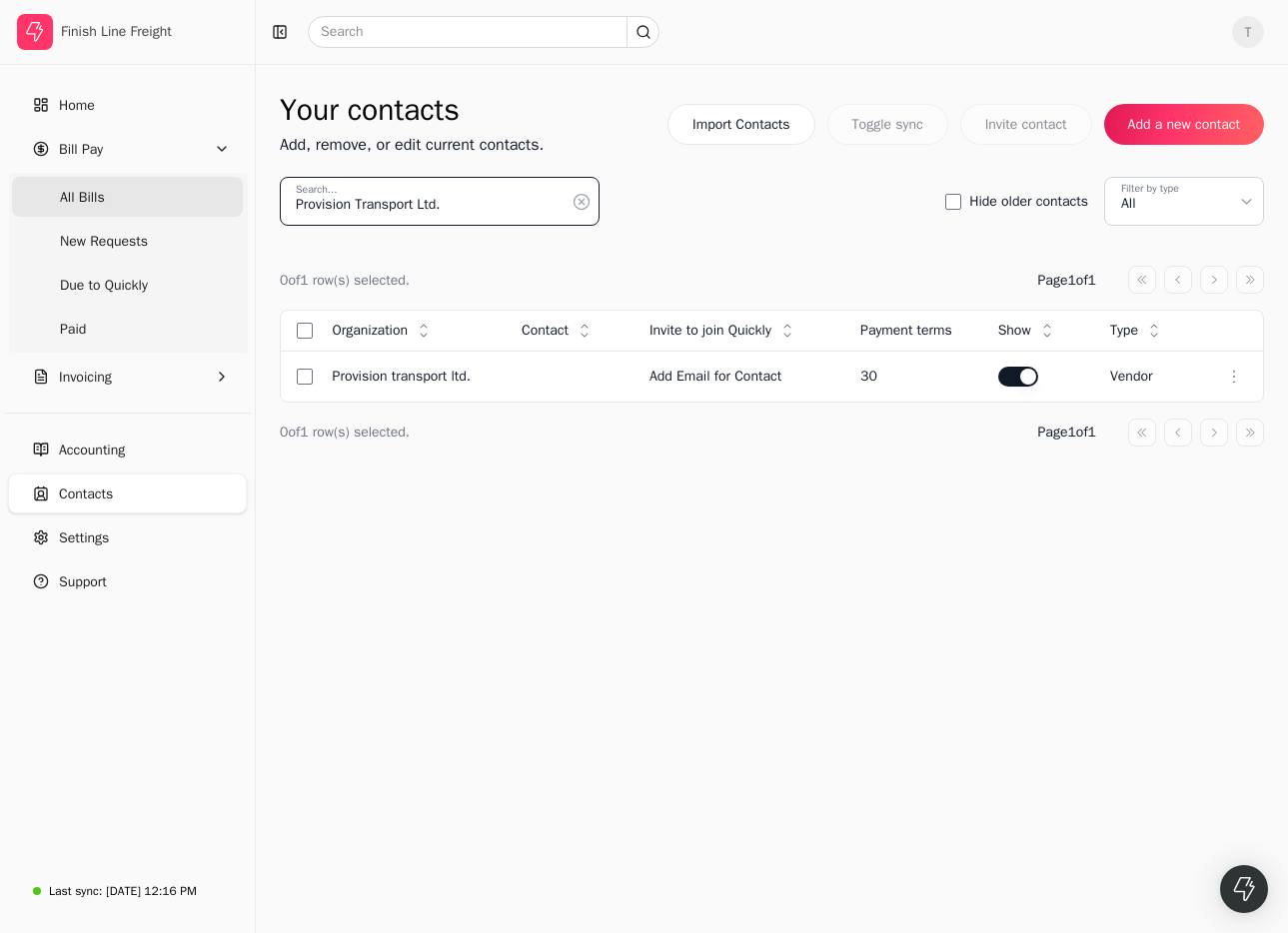 click on "Finish Line Freight Home Bill Pay All Bills New Requests Due to Quickly Paid Invoicing Accounting Contacts Settings Support Last sync: [DATE] 12:16 PM T Your contacts Add, remove, or edit current contacts. Import Contacts Toggle sync Invite contact Add a new contact Provision Transport Ltd. Search... Hide older contacts Filter by type All 0  of  1   row(s) selected. Page  1  of  1 caret-double-left caret-left caret-right caret-double-right Organization Context Menu Button Contact Context Menu Button Invite to join Quickly Context Menu Button Payment terms Show Context Menu Button Type Context Menu Button Provision Transport Ltd. Add Email for Contact   30 vendor Context Menu Button 0  of  1   row(s) selected. Page  1  of  1 caret-double-left caret-left caret-right caret-double-right" at bounding box center (644, 466) 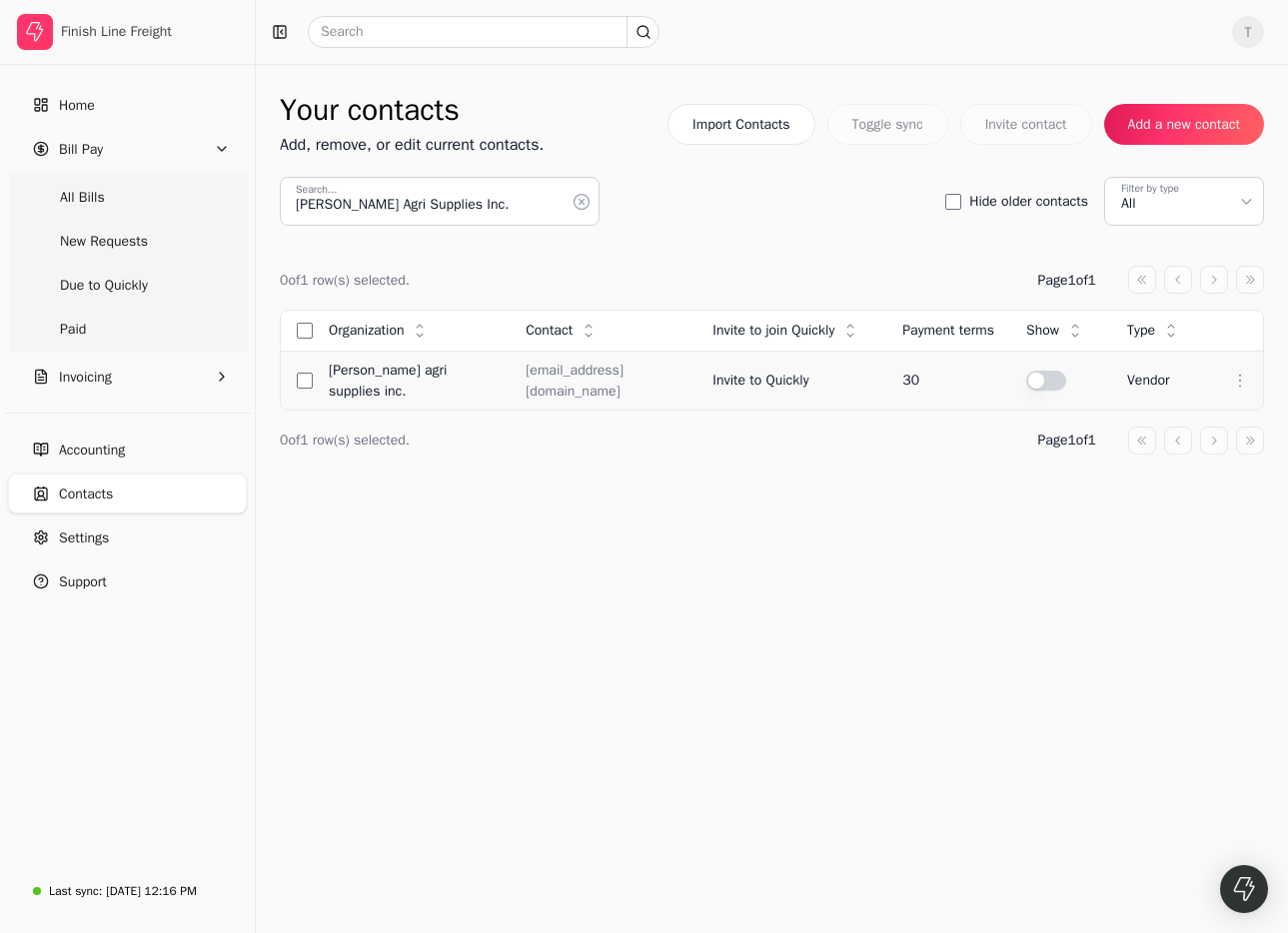click at bounding box center [1046, 381] 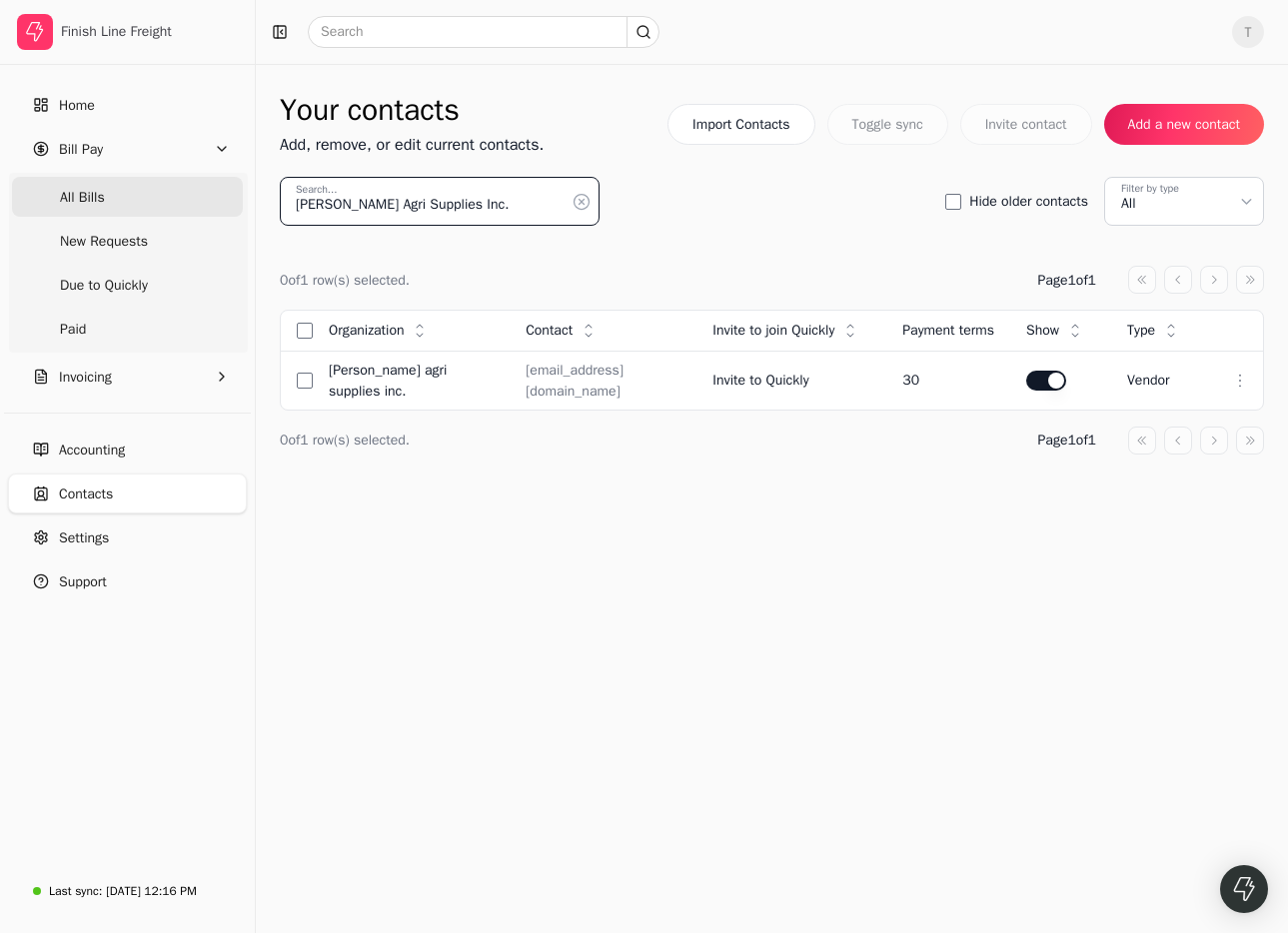 drag, startPoint x: 519, startPoint y: 205, endPoint x: 134, endPoint y: 181, distance: 385.7473 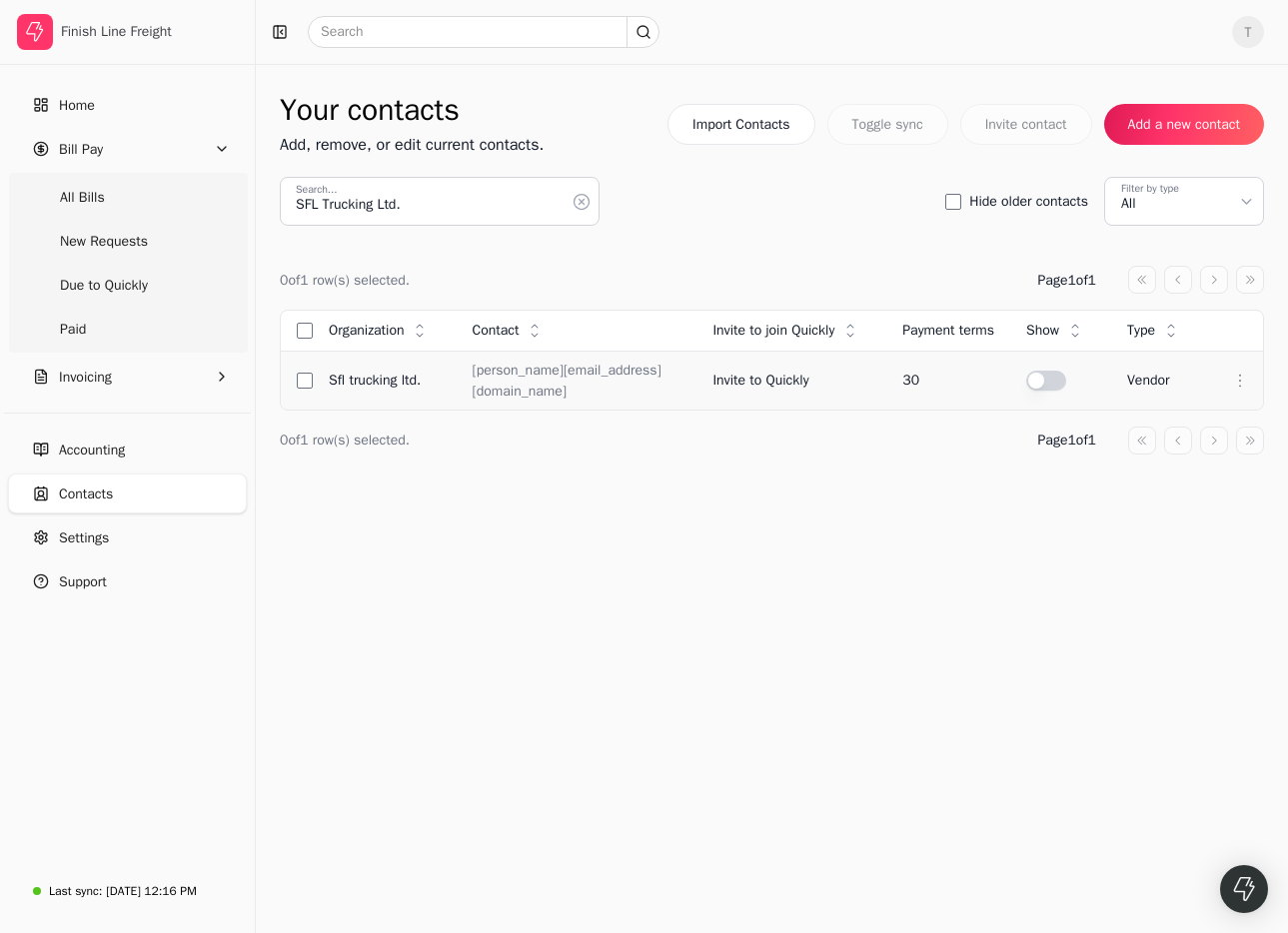 click at bounding box center [1046, 381] 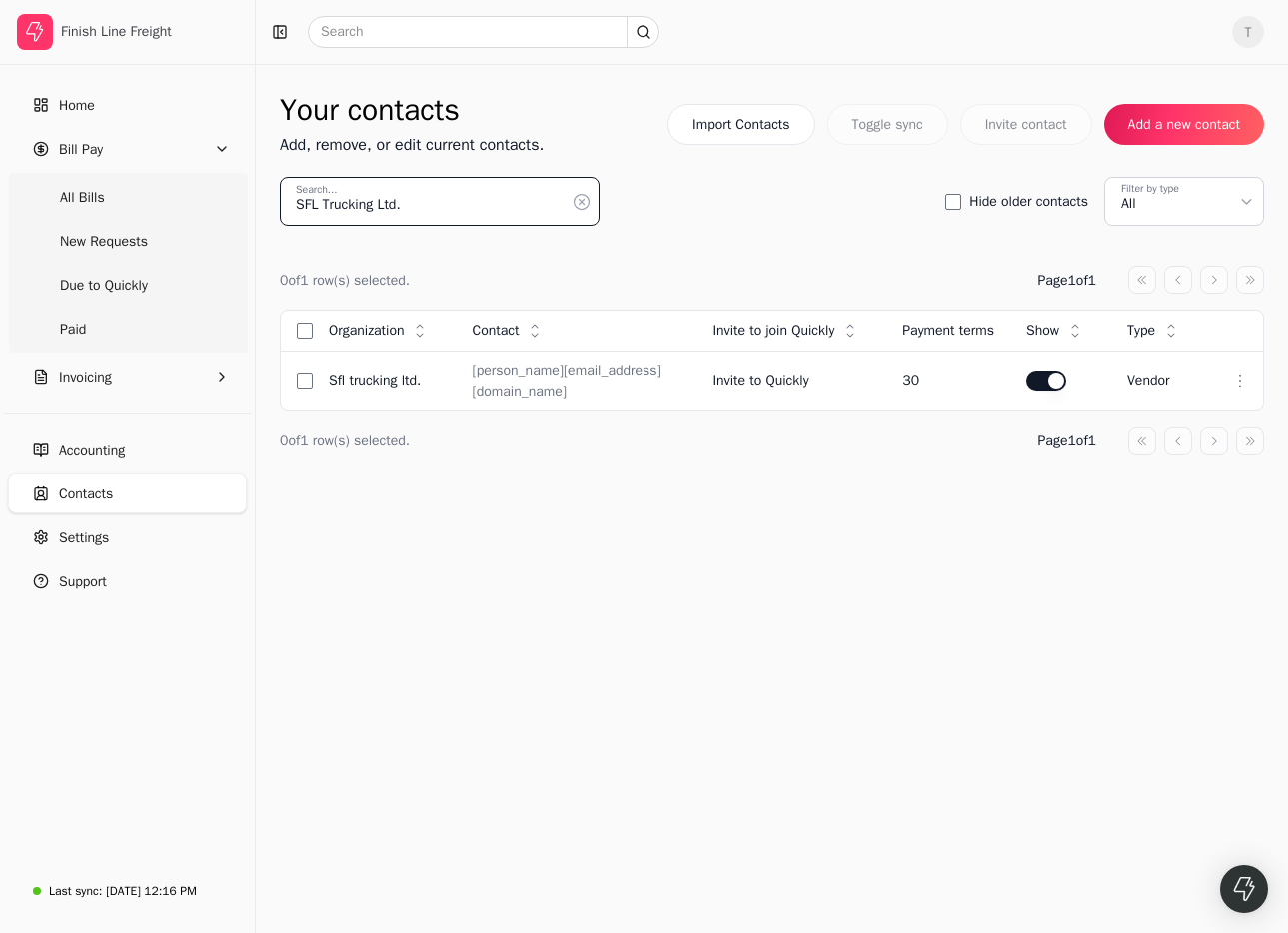 drag, startPoint x: 485, startPoint y: 199, endPoint x: -151, endPoint y: 162, distance: 637.0753 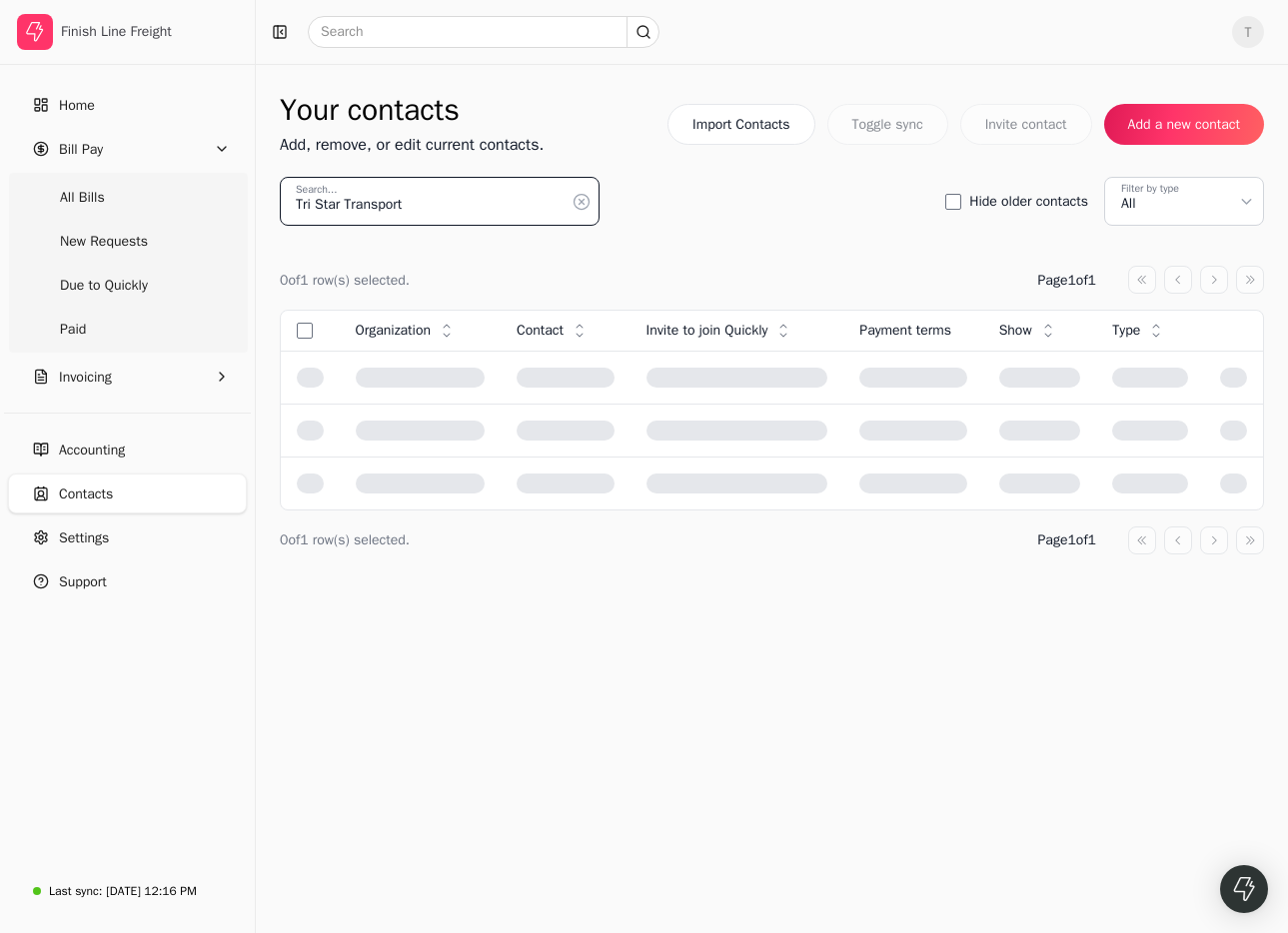 type on "Tri Star Transport" 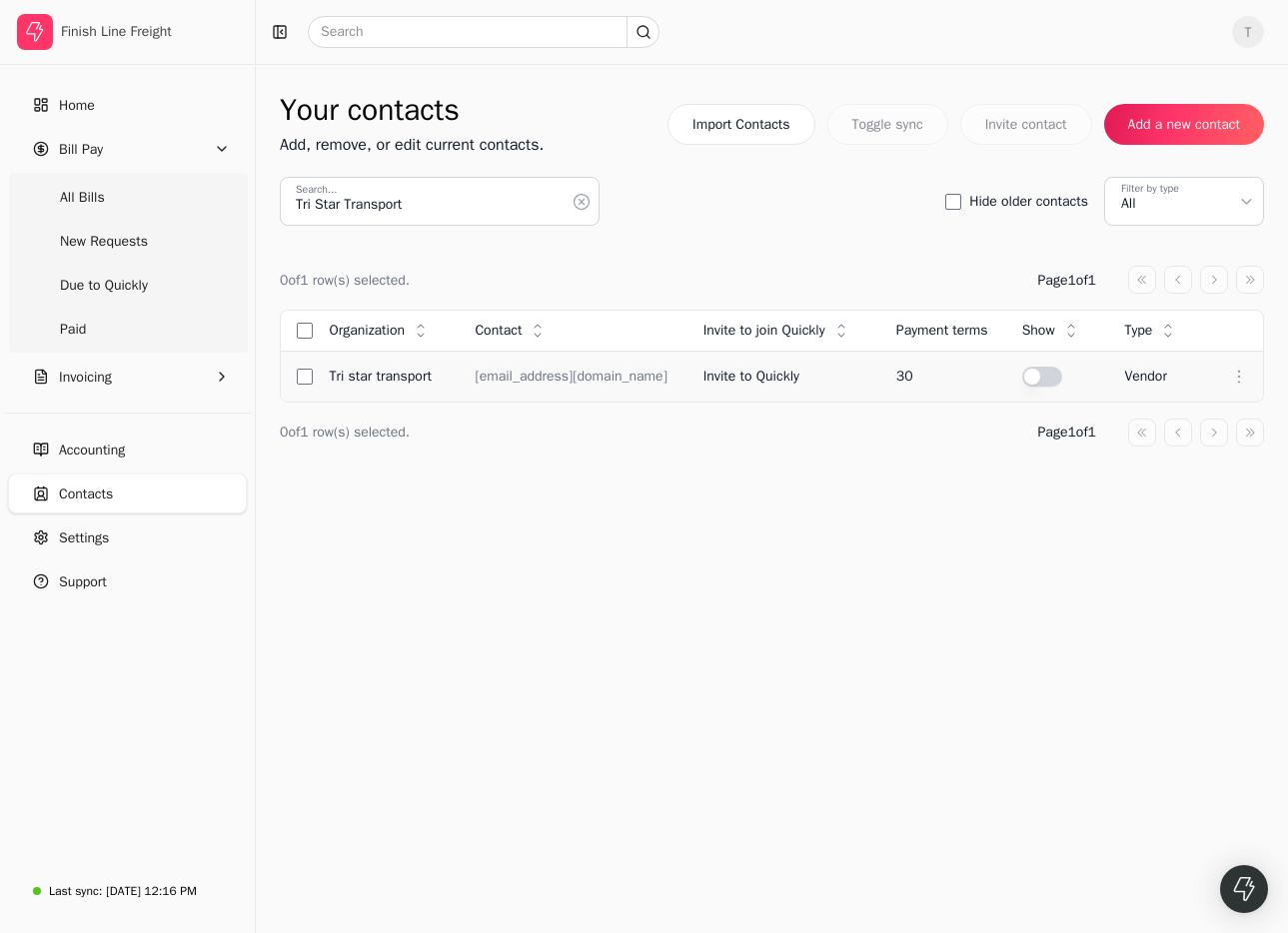 click at bounding box center [1042, 377] 